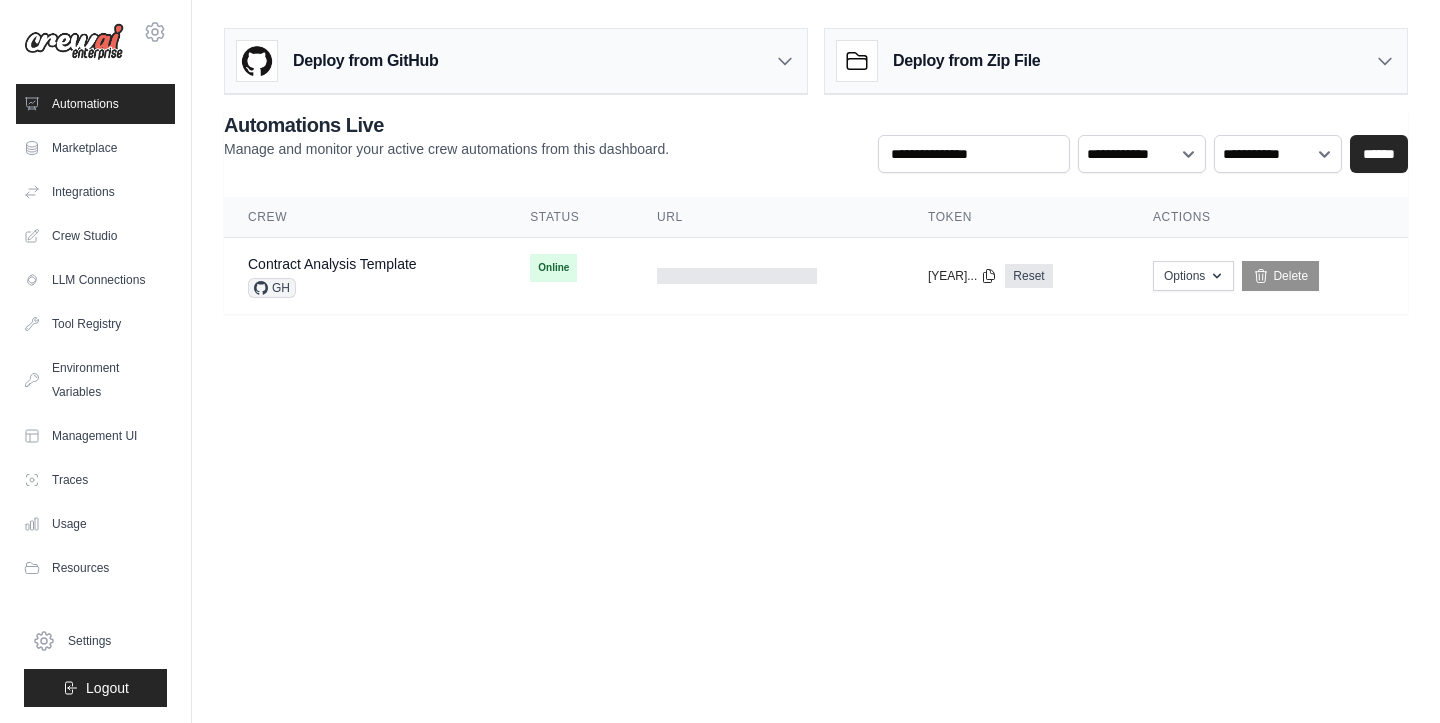 scroll, scrollTop: 0, scrollLeft: 0, axis: both 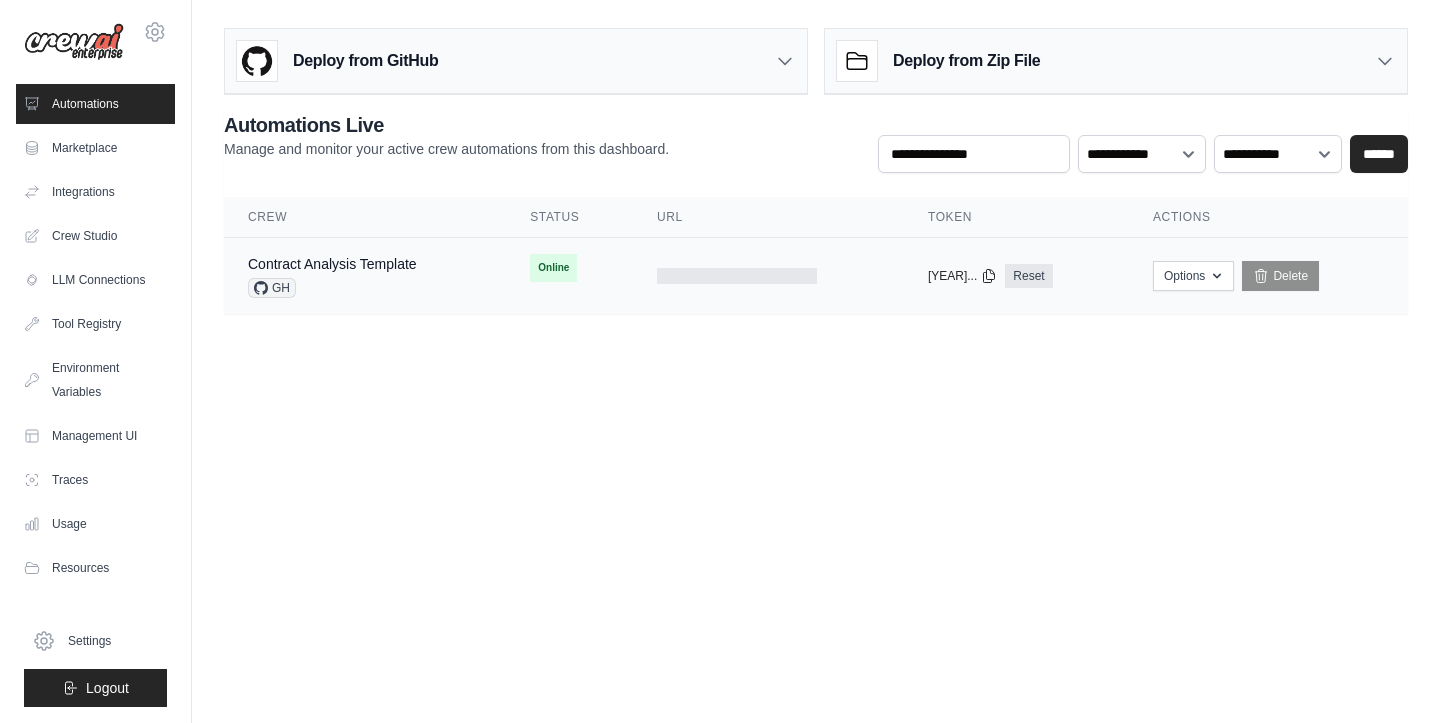 click on "Online" at bounding box center (553, 268) 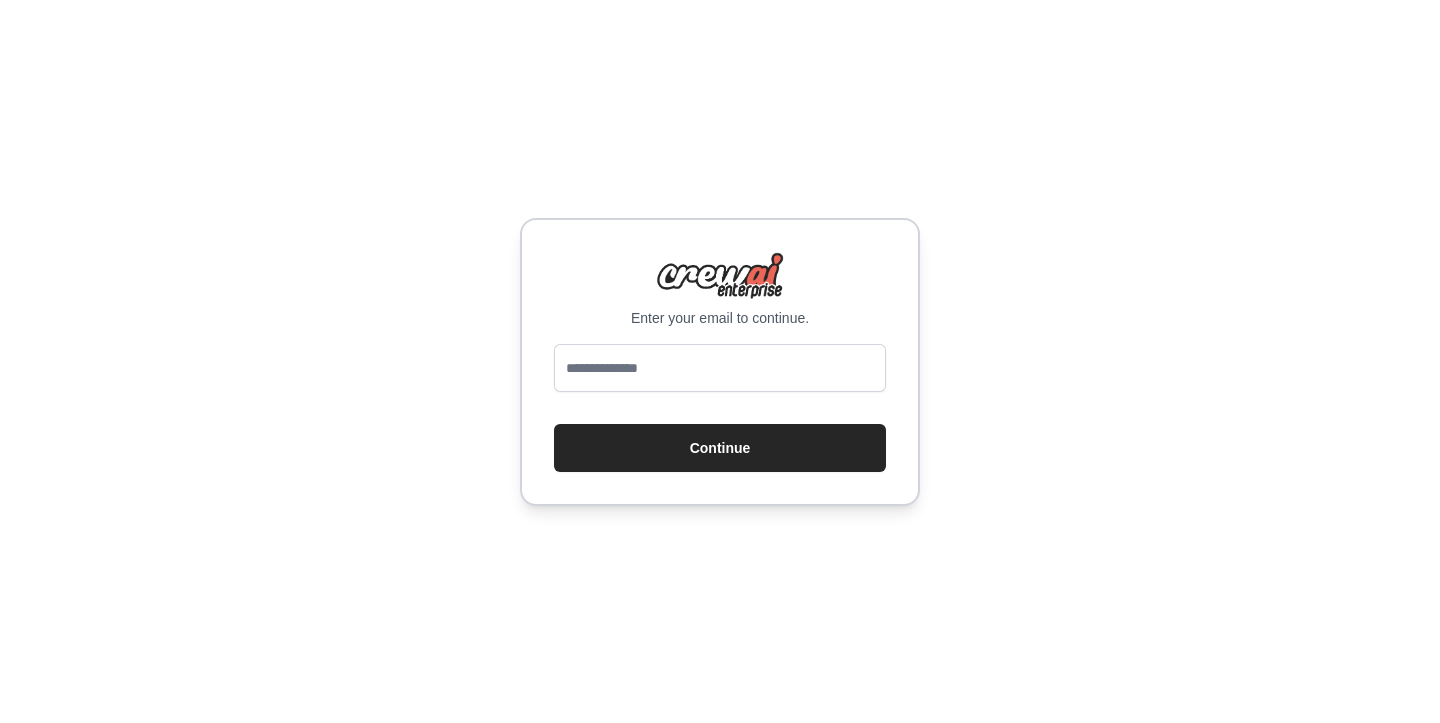 scroll, scrollTop: 0, scrollLeft: 0, axis: both 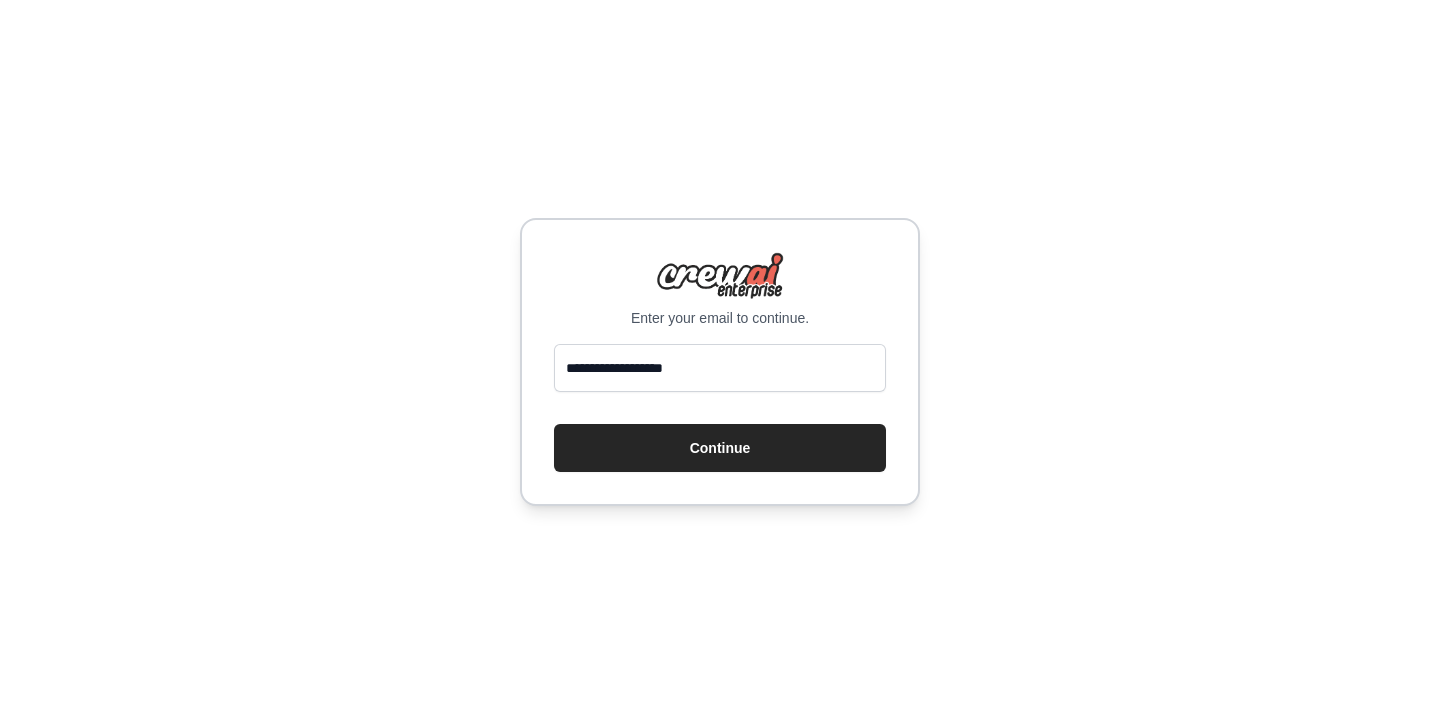 type on "**********" 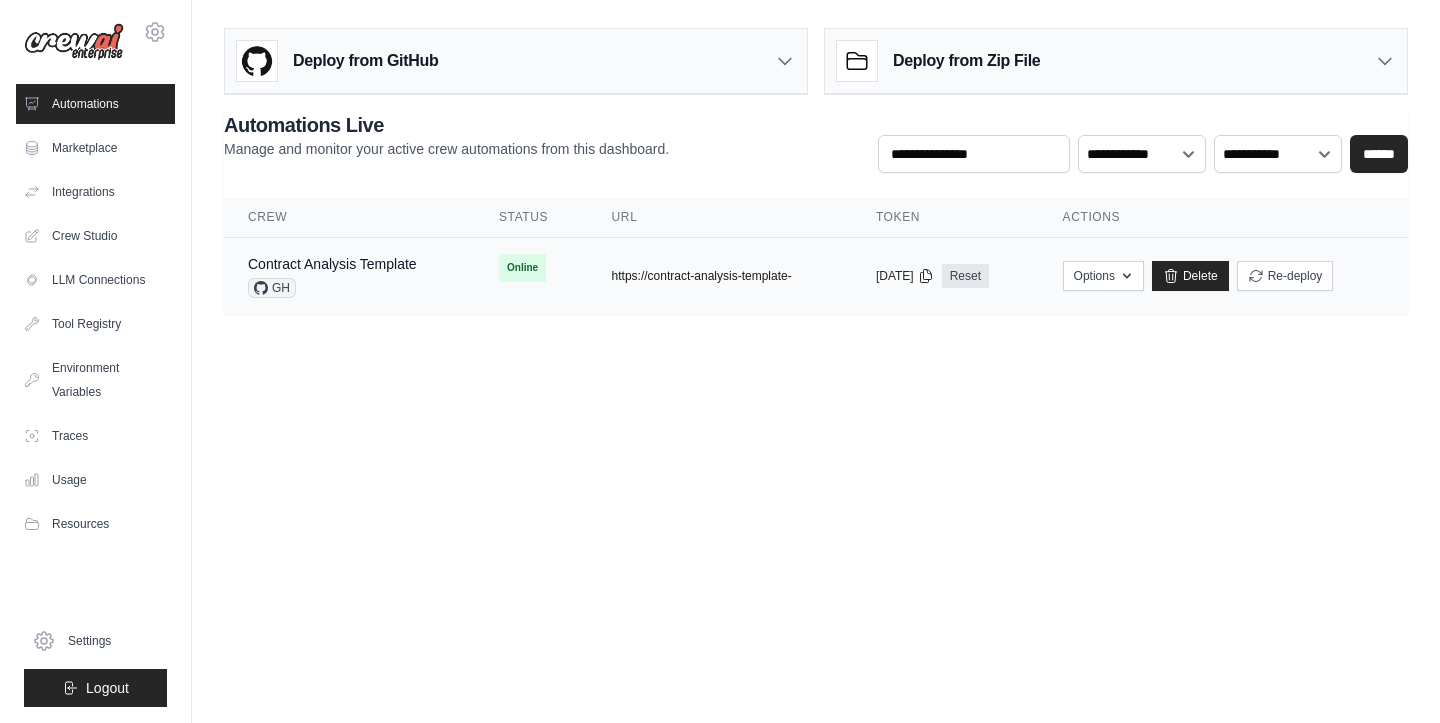 scroll, scrollTop: 0, scrollLeft: 0, axis: both 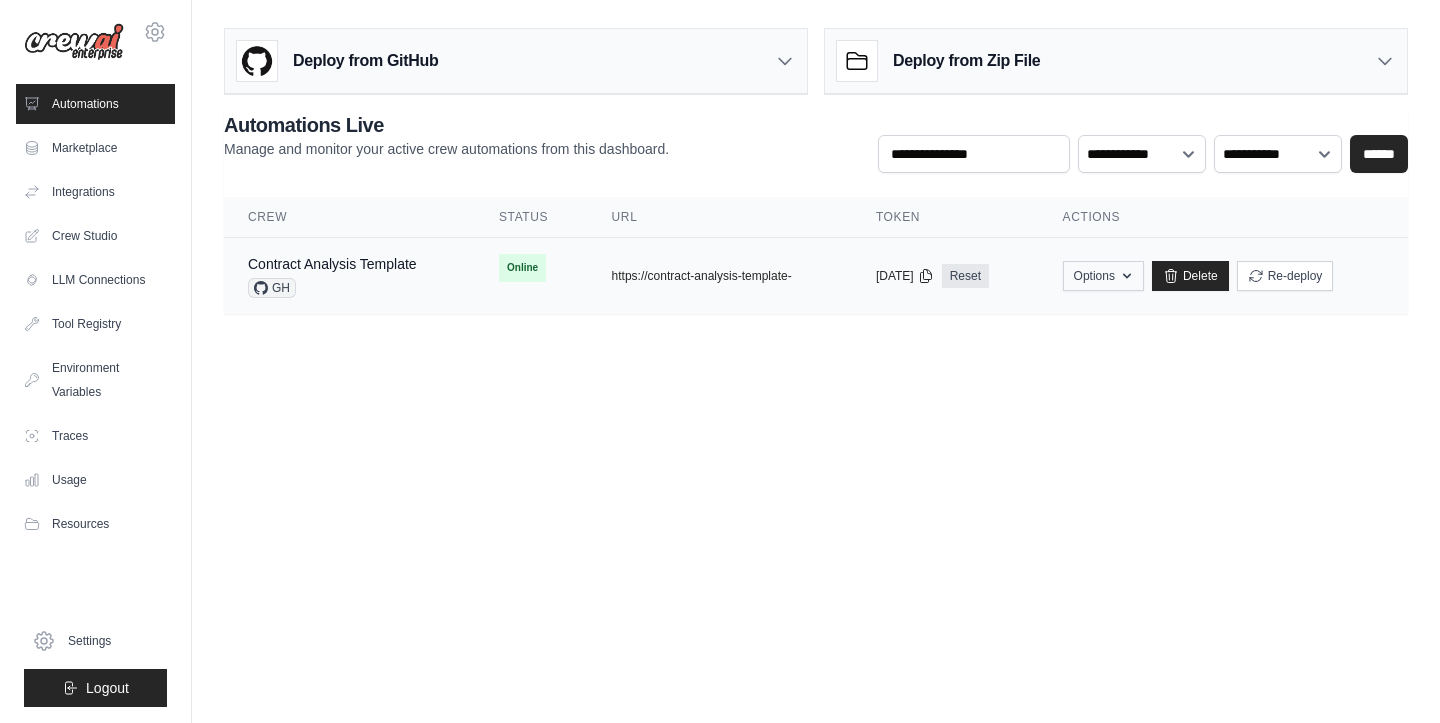 click on "Options" at bounding box center [1103, 276] 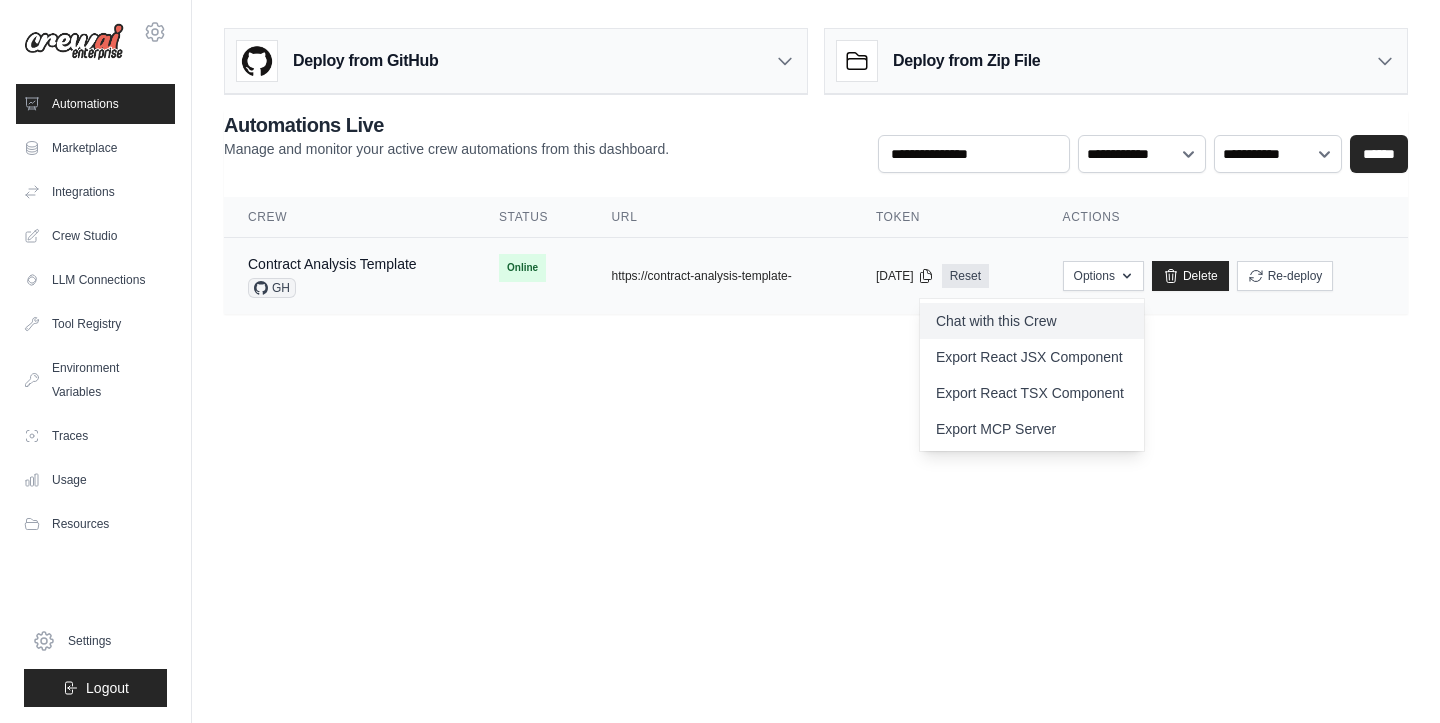 click on "Chat with this
Crew" at bounding box center [1032, 321] 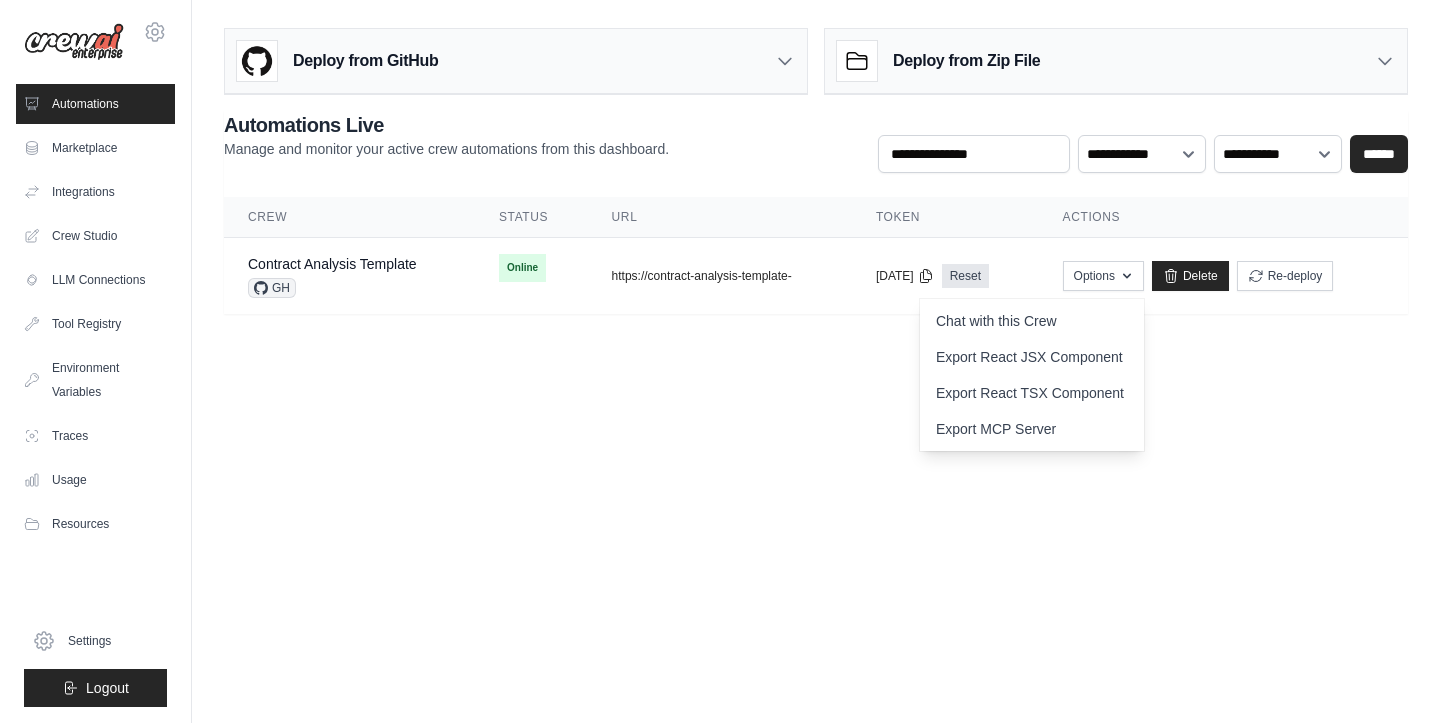 click on "Deploy from GitHub
Deploy your project directly from GitHub. Select a repository and
branch to get started.
Changes will be automatically synchronized with your deployment.
Configure GitHub
Deploy from Zip File
Choose file" at bounding box center (816, 179) 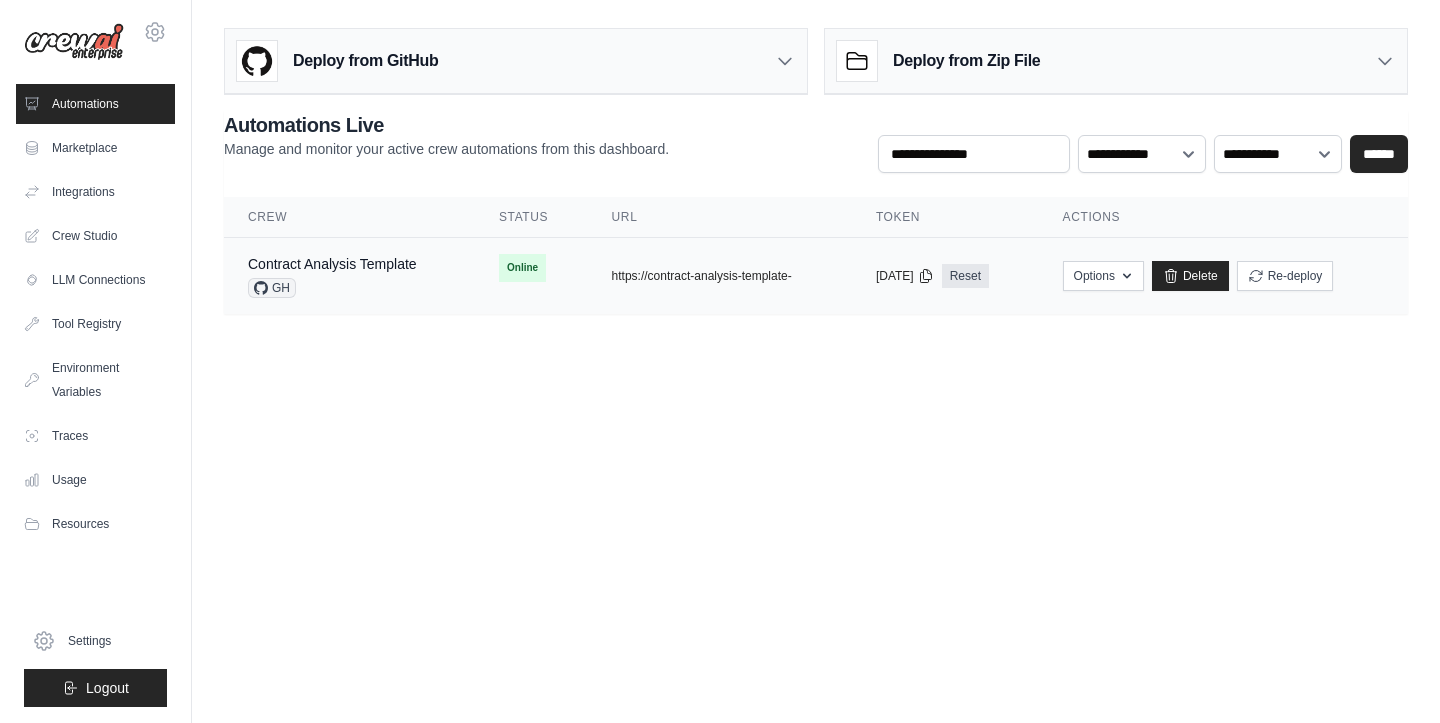 click on "Online" at bounding box center [531, 268] 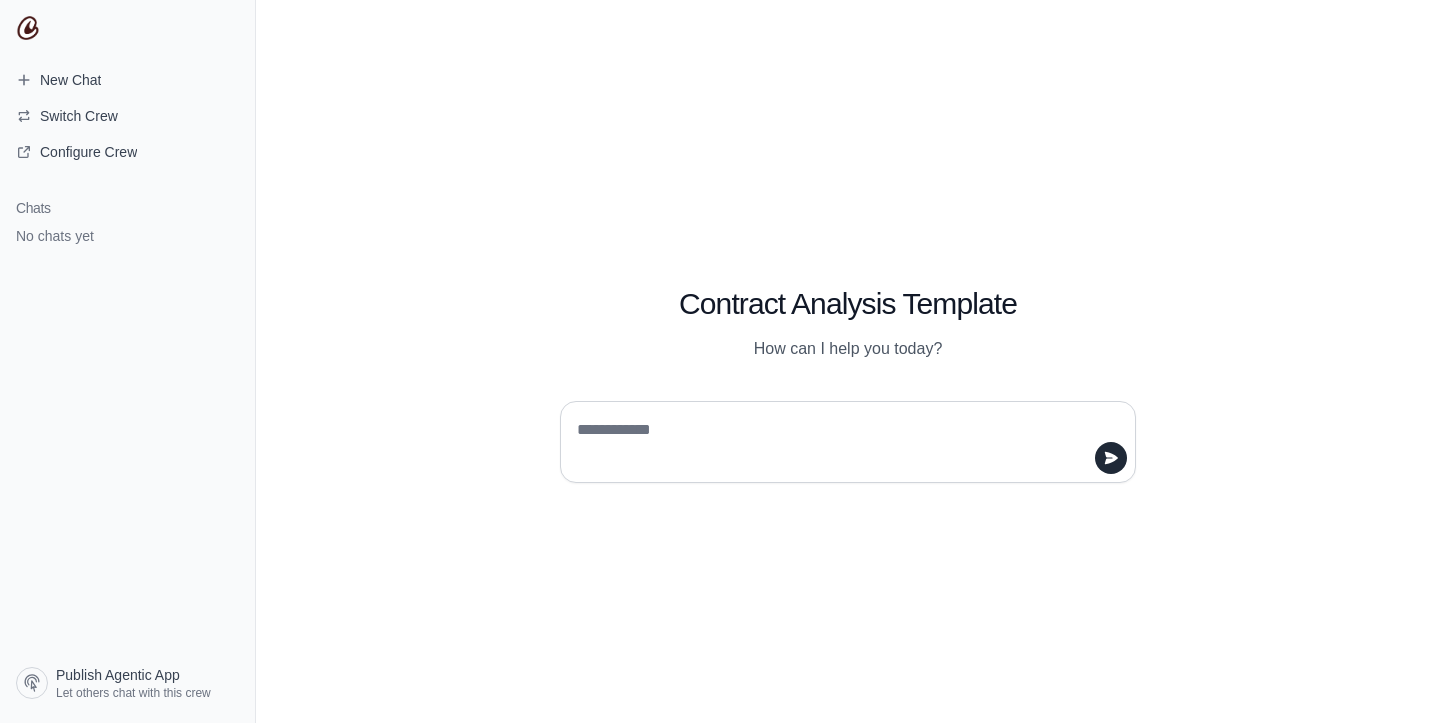 scroll, scrollTop: 0, scrollLeft: 0, axis: both 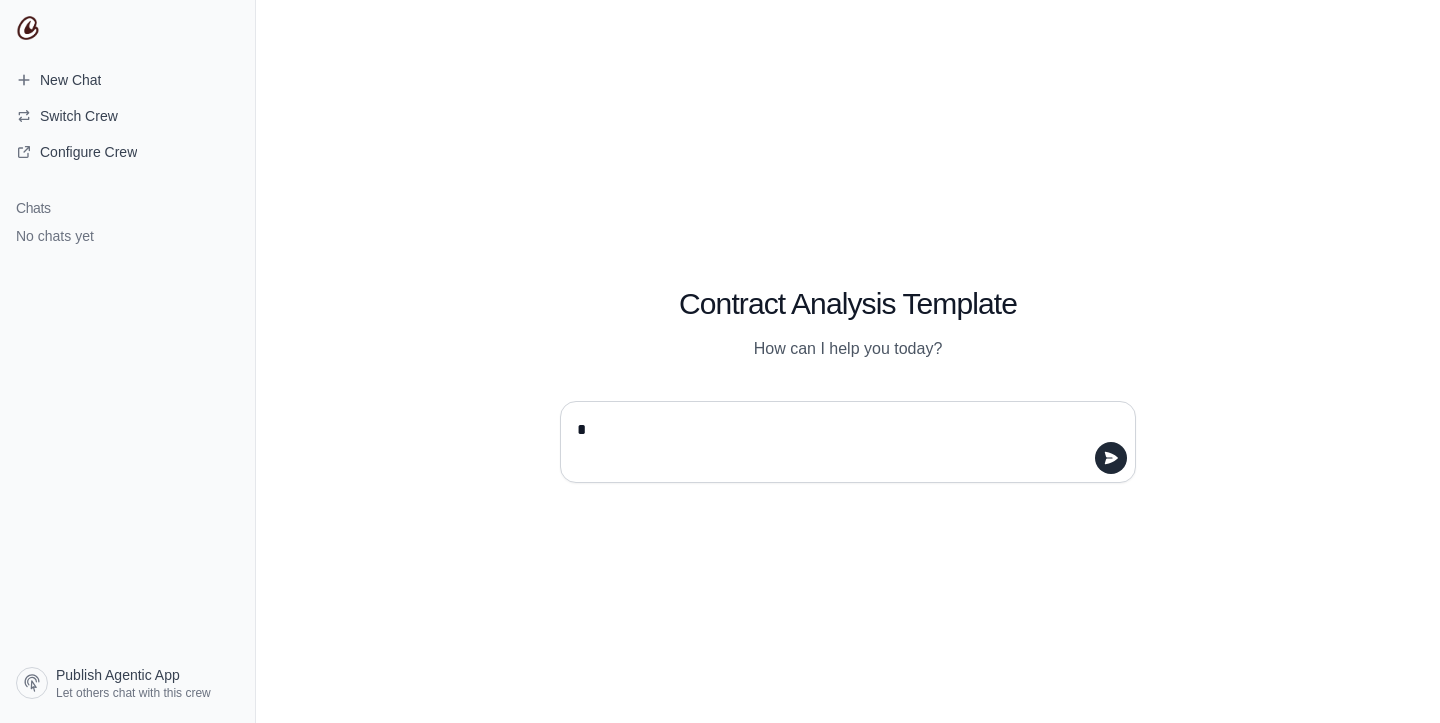 type on "**" 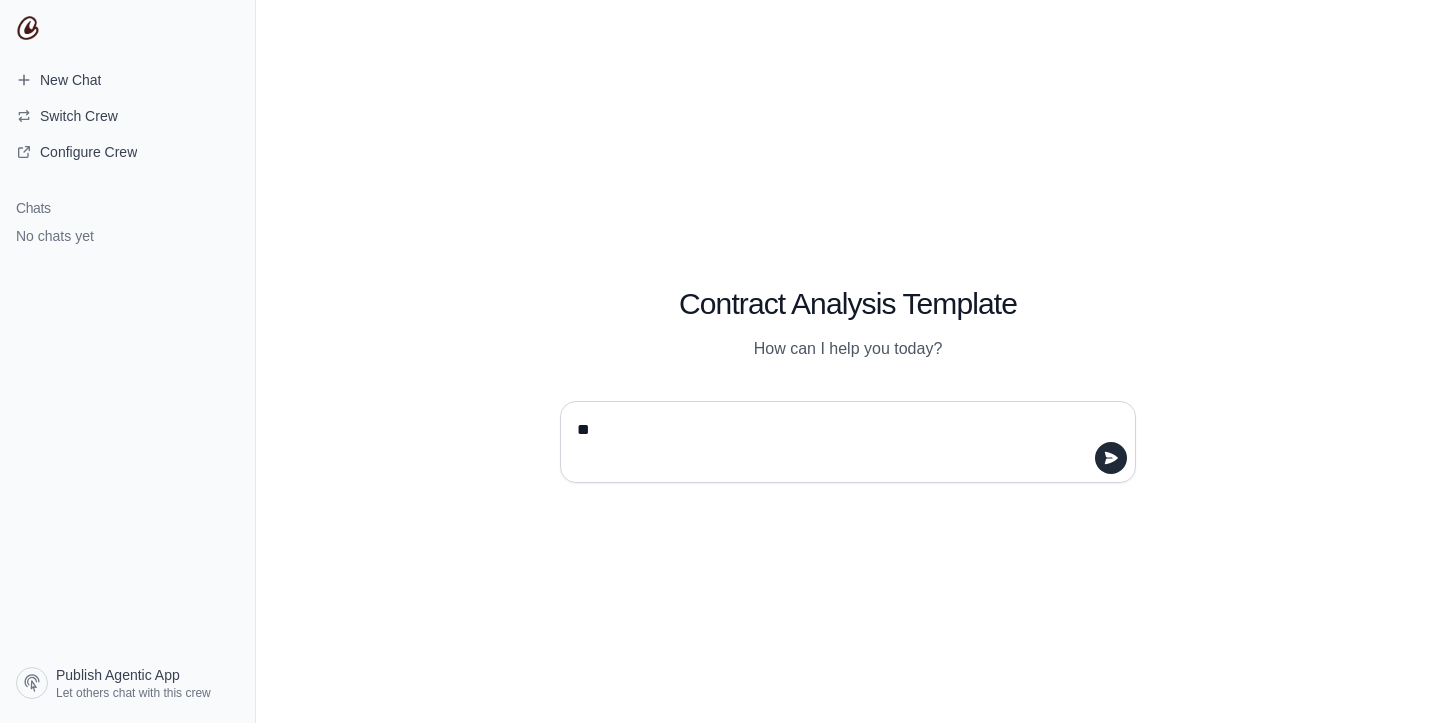type 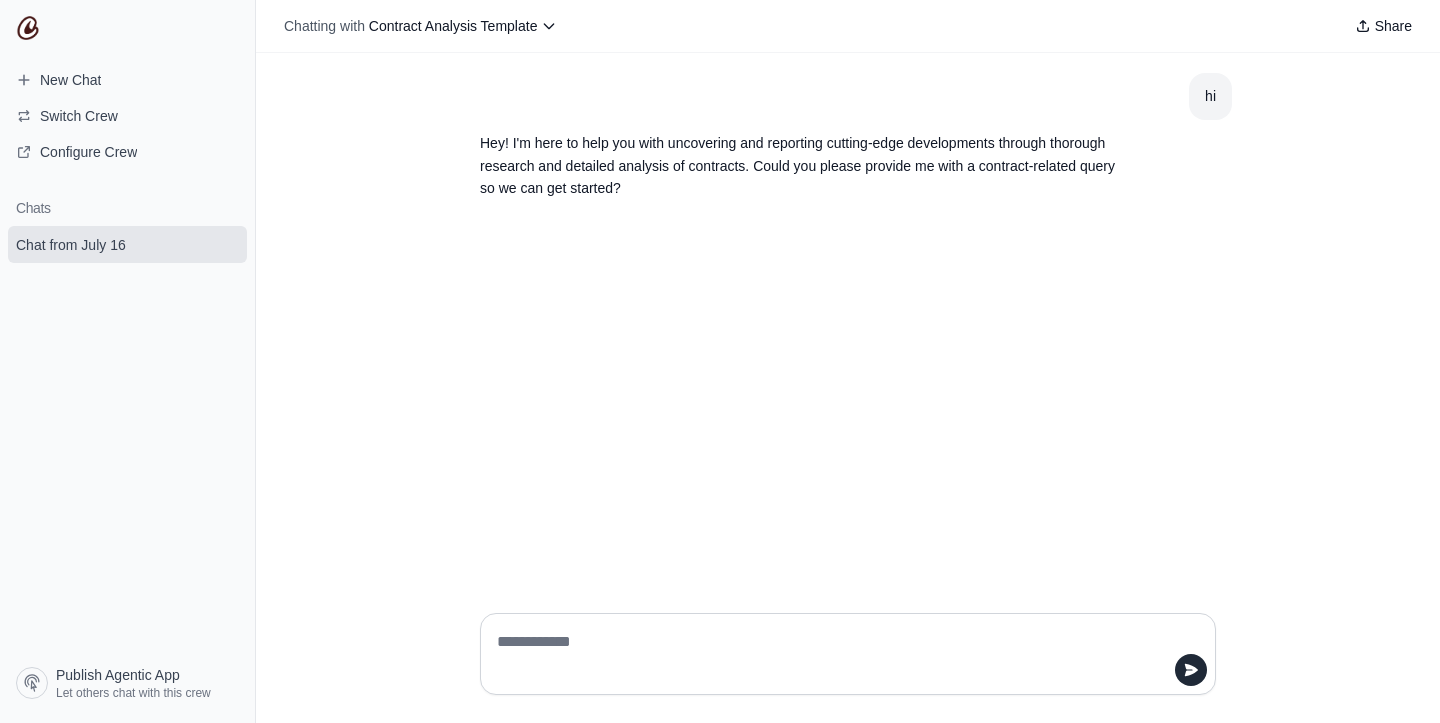 click on "Hey! I'm here to help you with uncovering and reporting cutting-edge developments through thorough research and detailed analysis of contracts. Could you please provide me with a contract-related query so we can get started?" at bounding box center [800, 166] 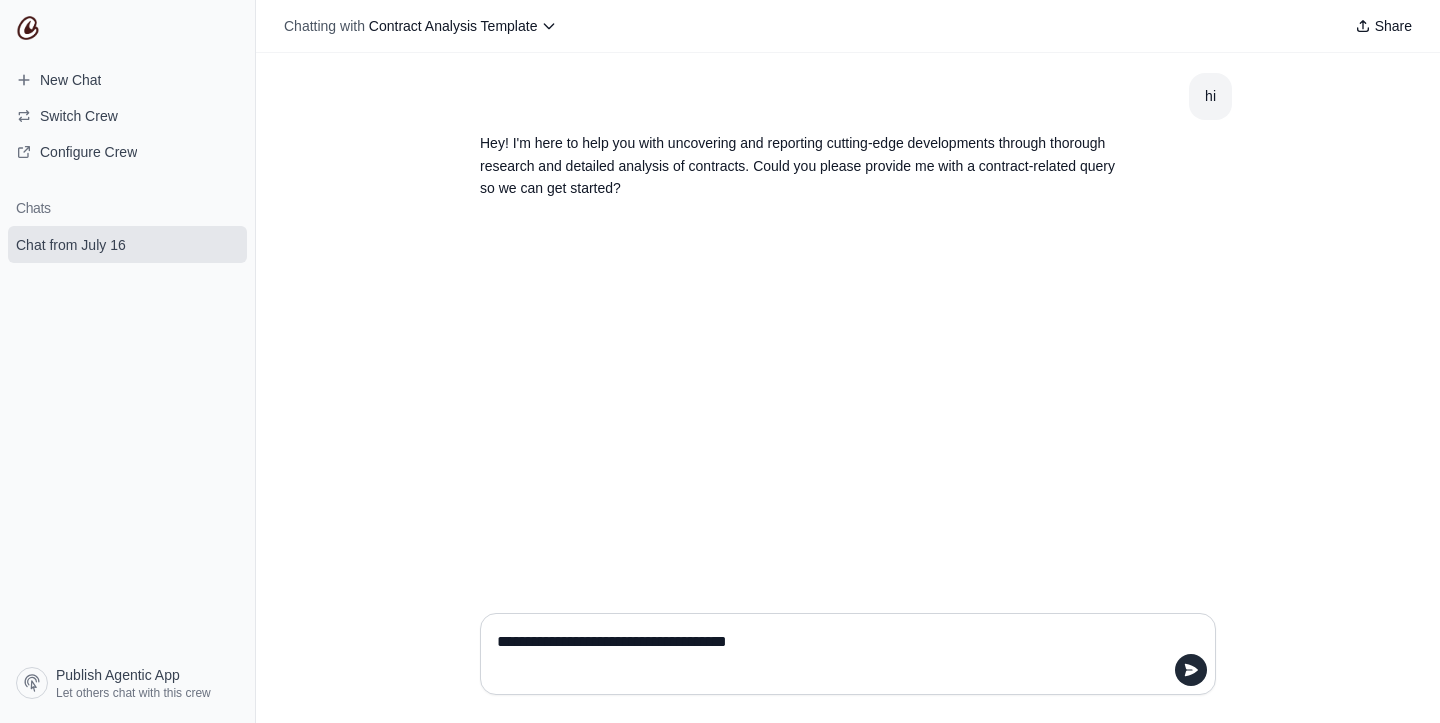 type on "**********" 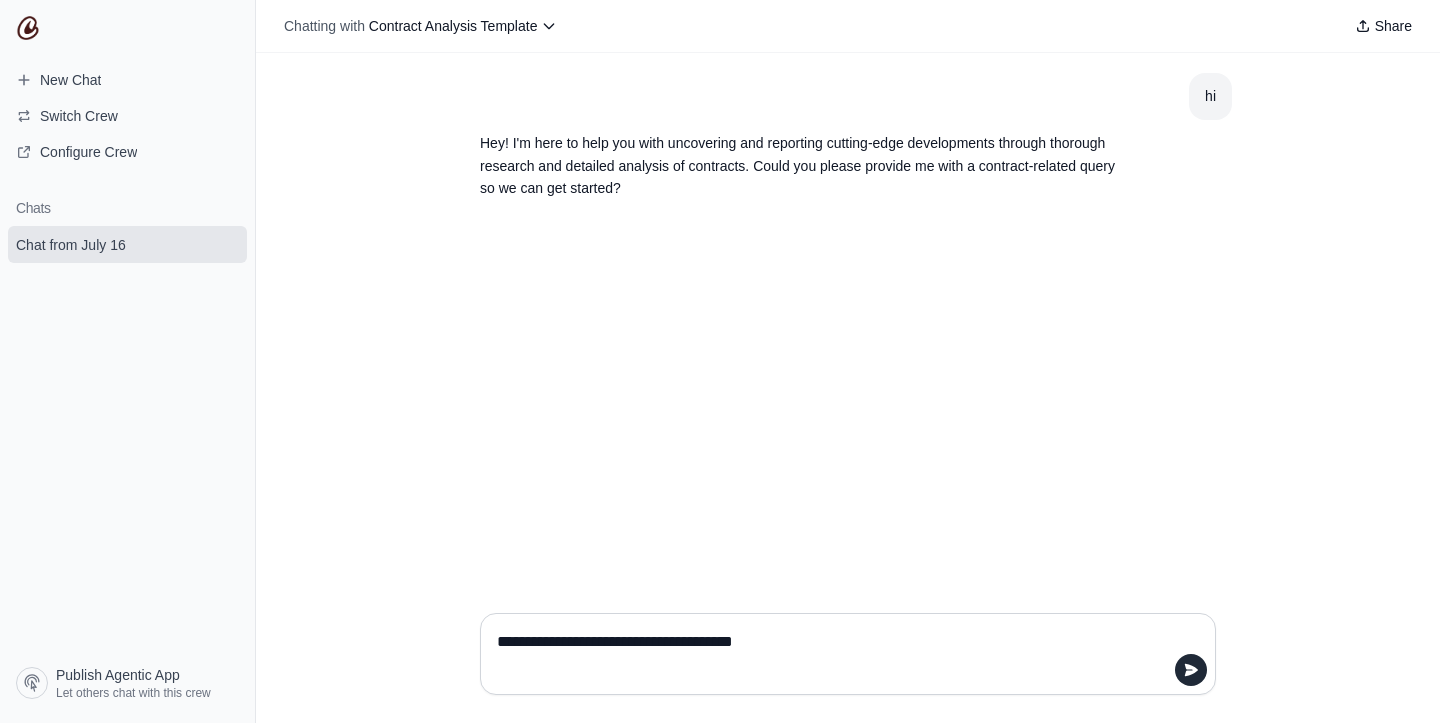 click on "**********" at bounding box center (842, 654) 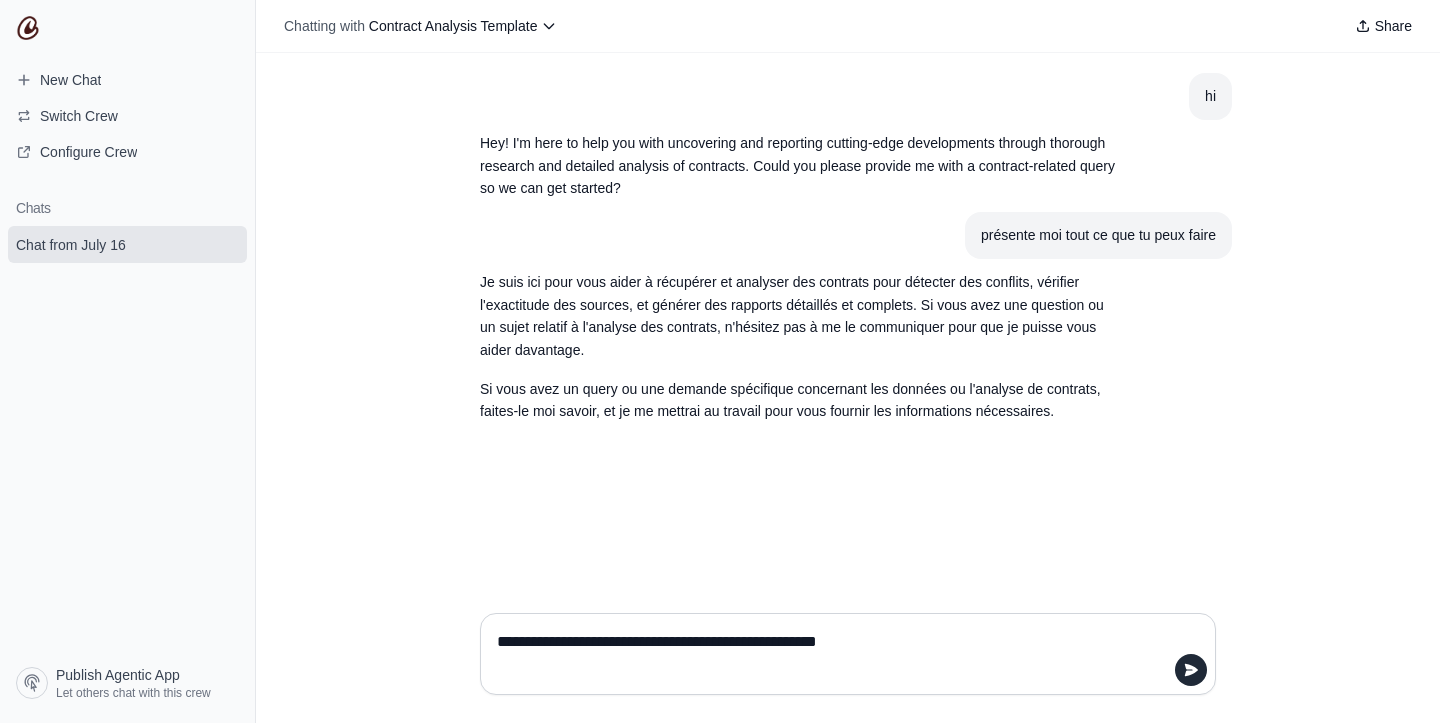 type on "**********" 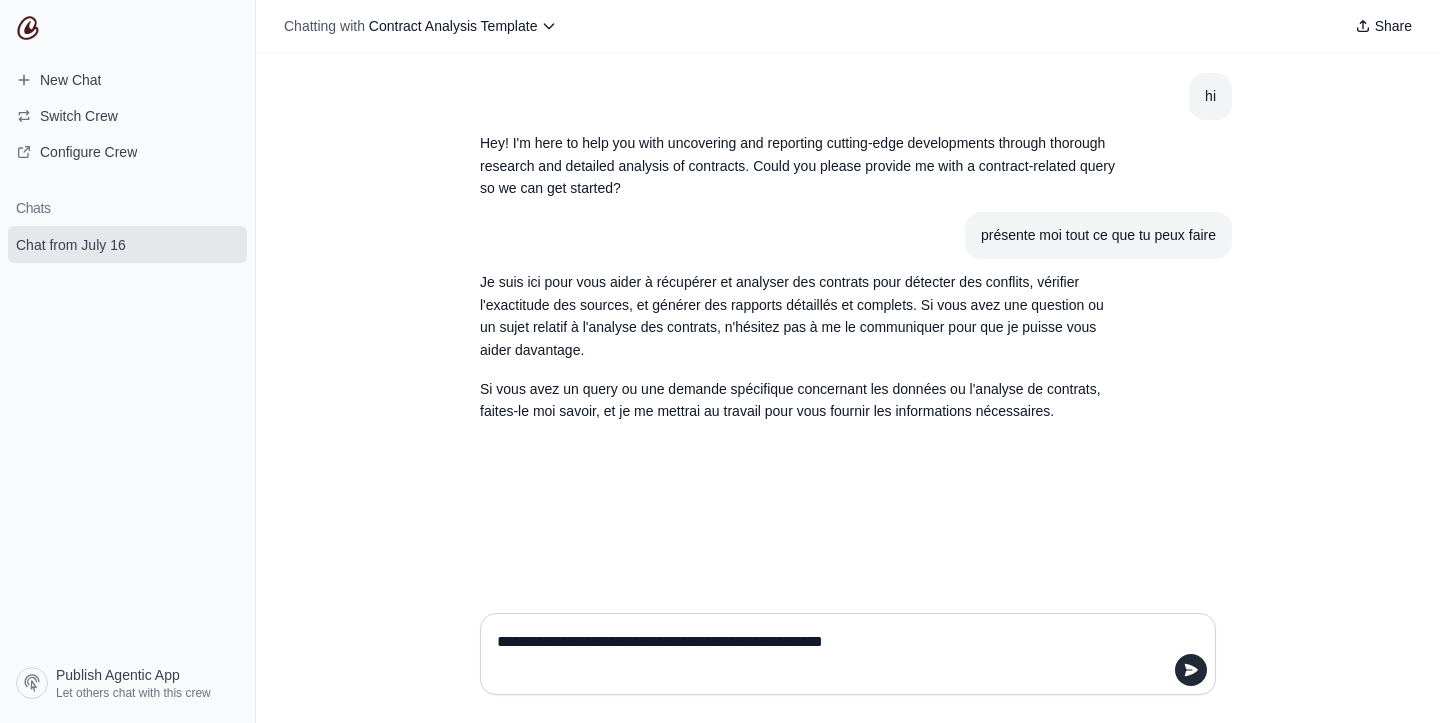 type 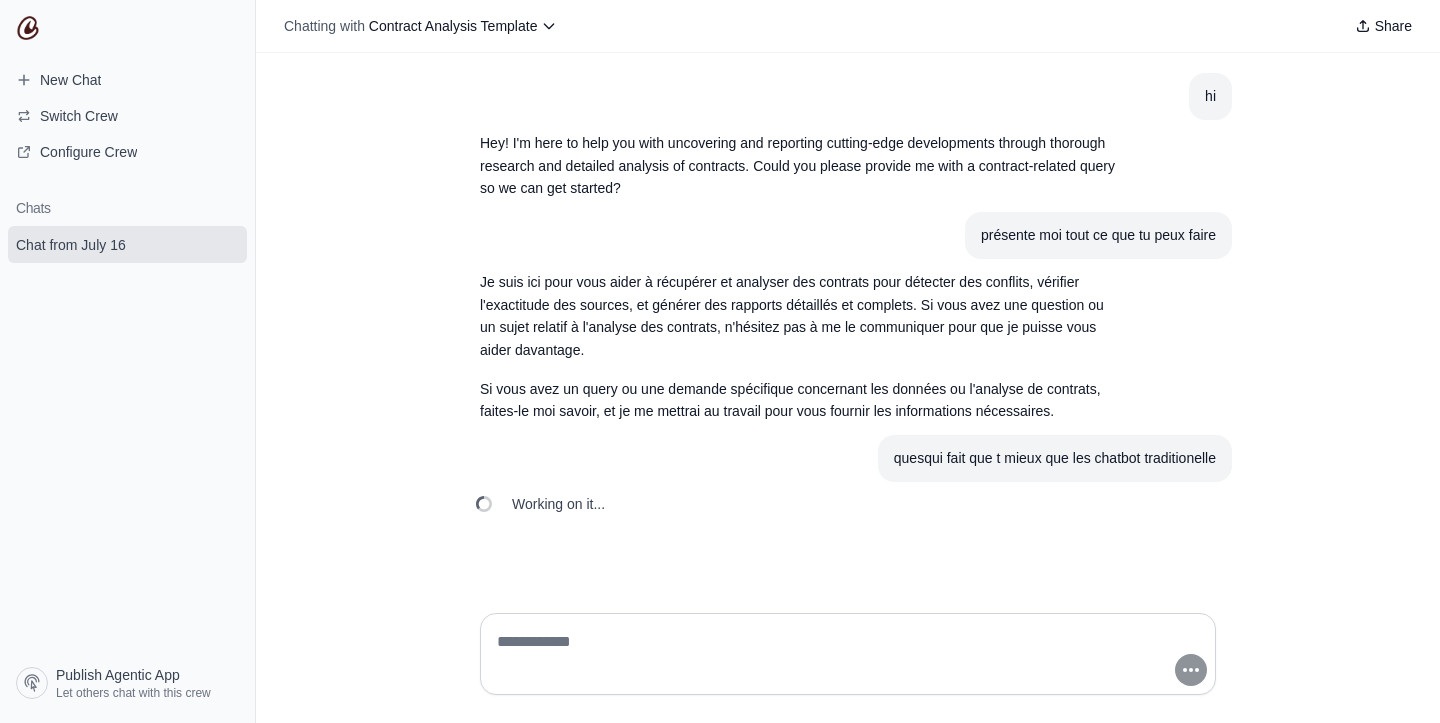 scroll, scrollTop: 68, scrollLeft: 0, axis: vertical 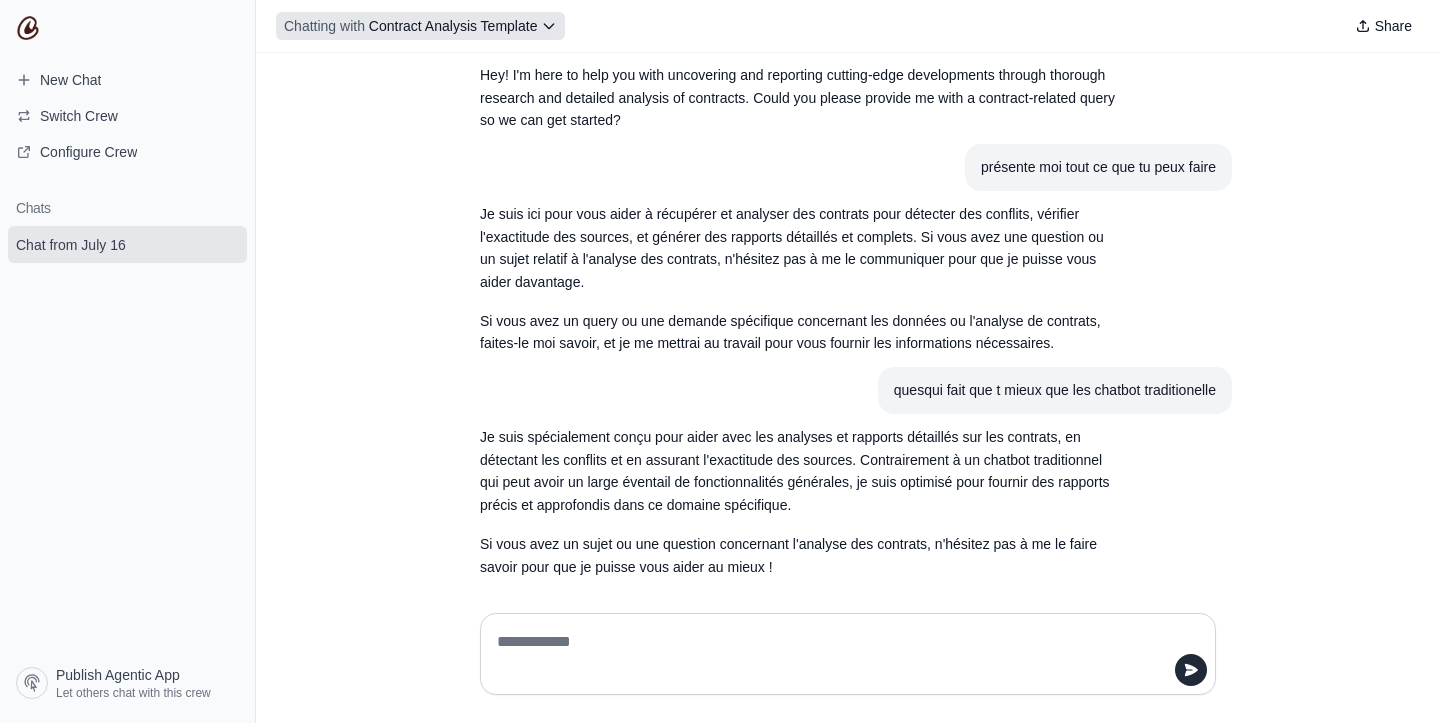 click on "Chatting with" at bounding box center [324, 26] 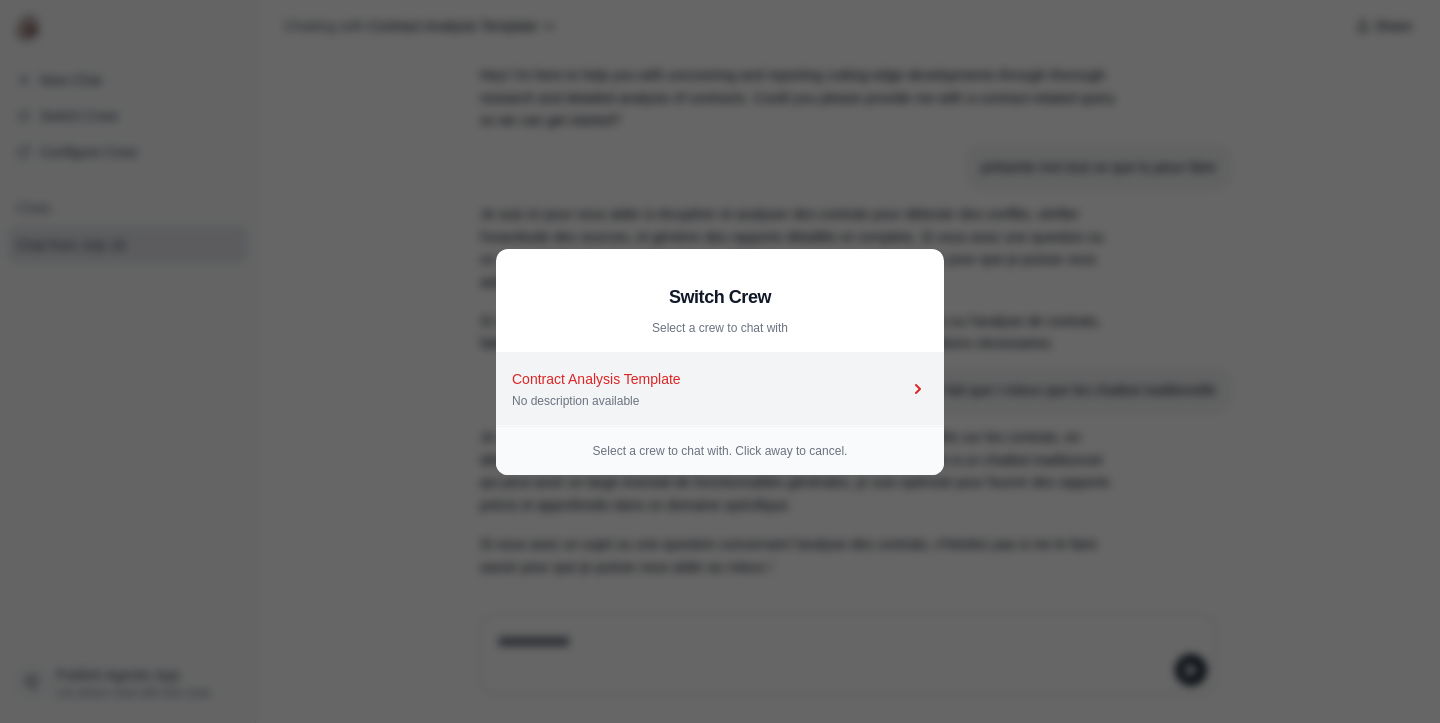 click on "Contract Analysis Template" at bounding box center (710, 379) 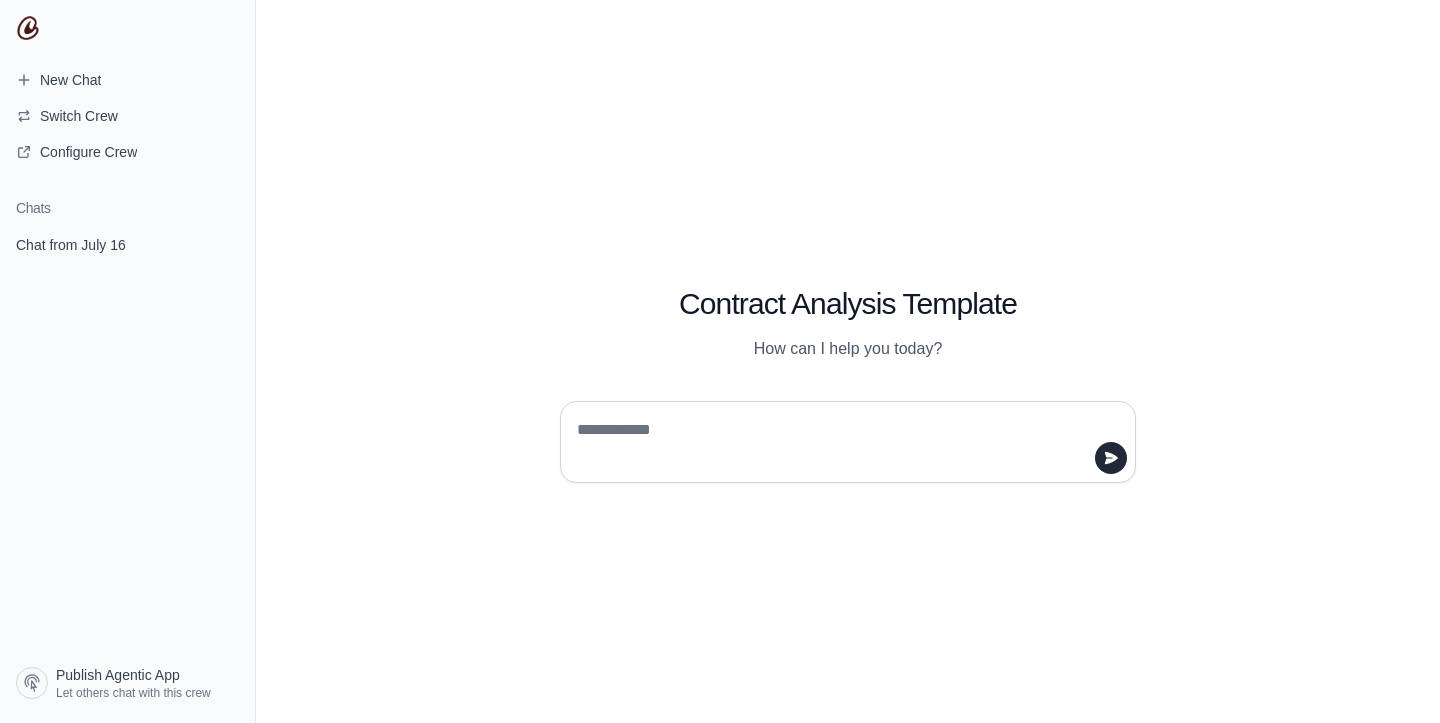 scroll, scrollTop: 0, scrollLeft: 0, axis: both 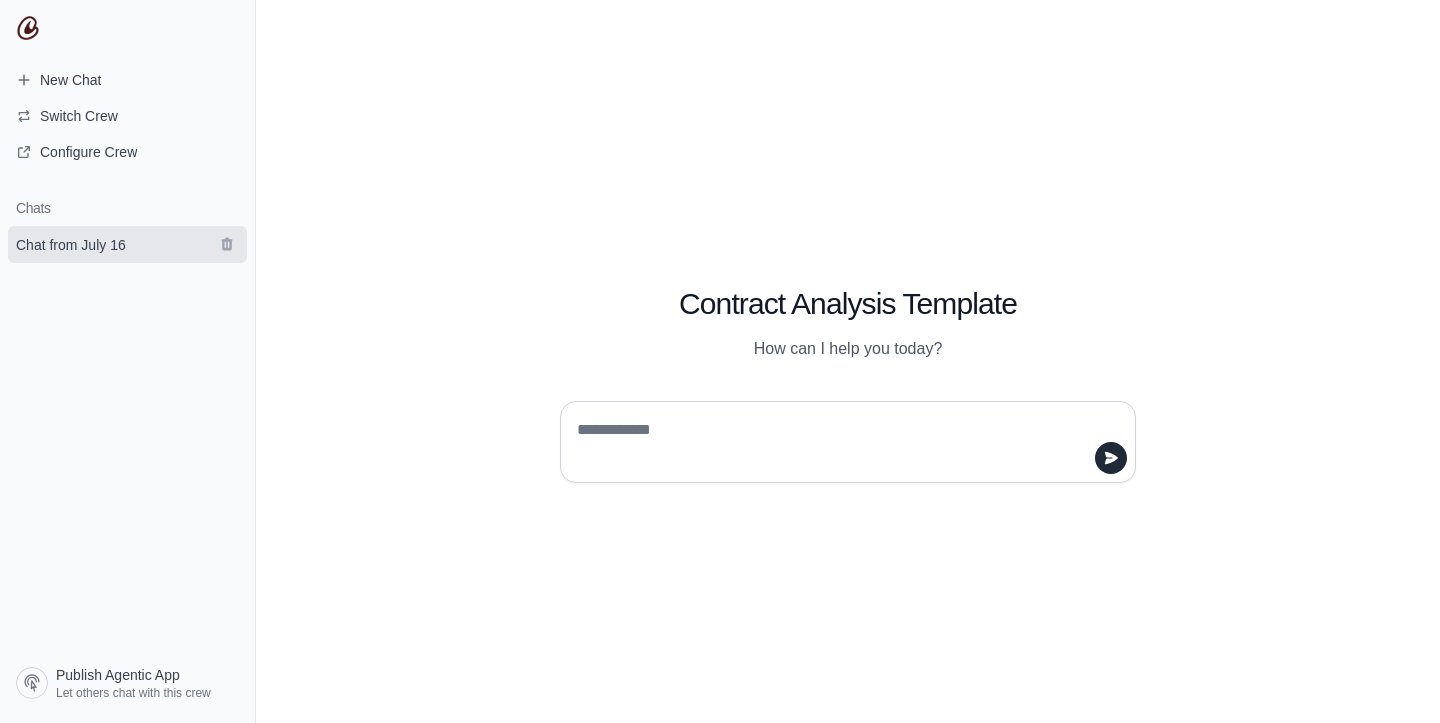click on "Chat from July 16" at bounding box center (71, 245) 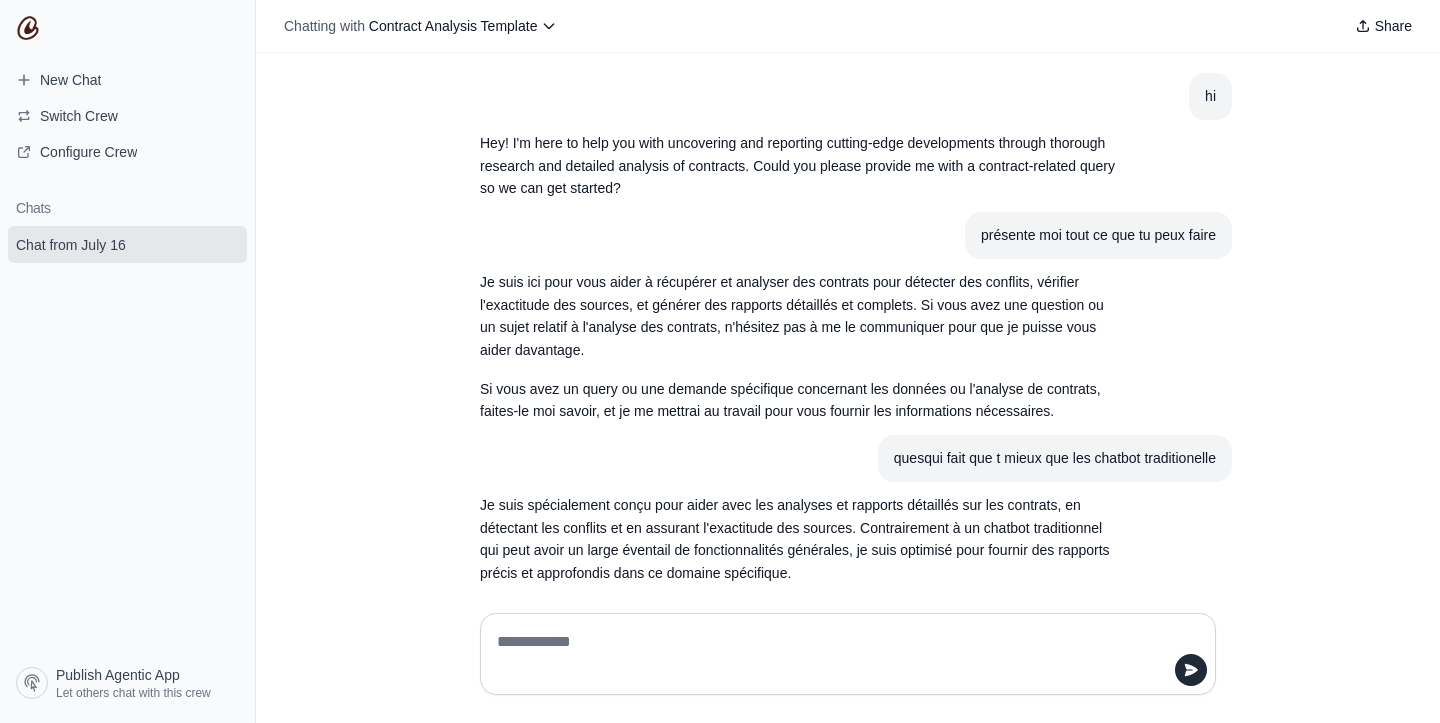 scroll, scrollTop: 68, scrollLeft: 0, axis: vertical 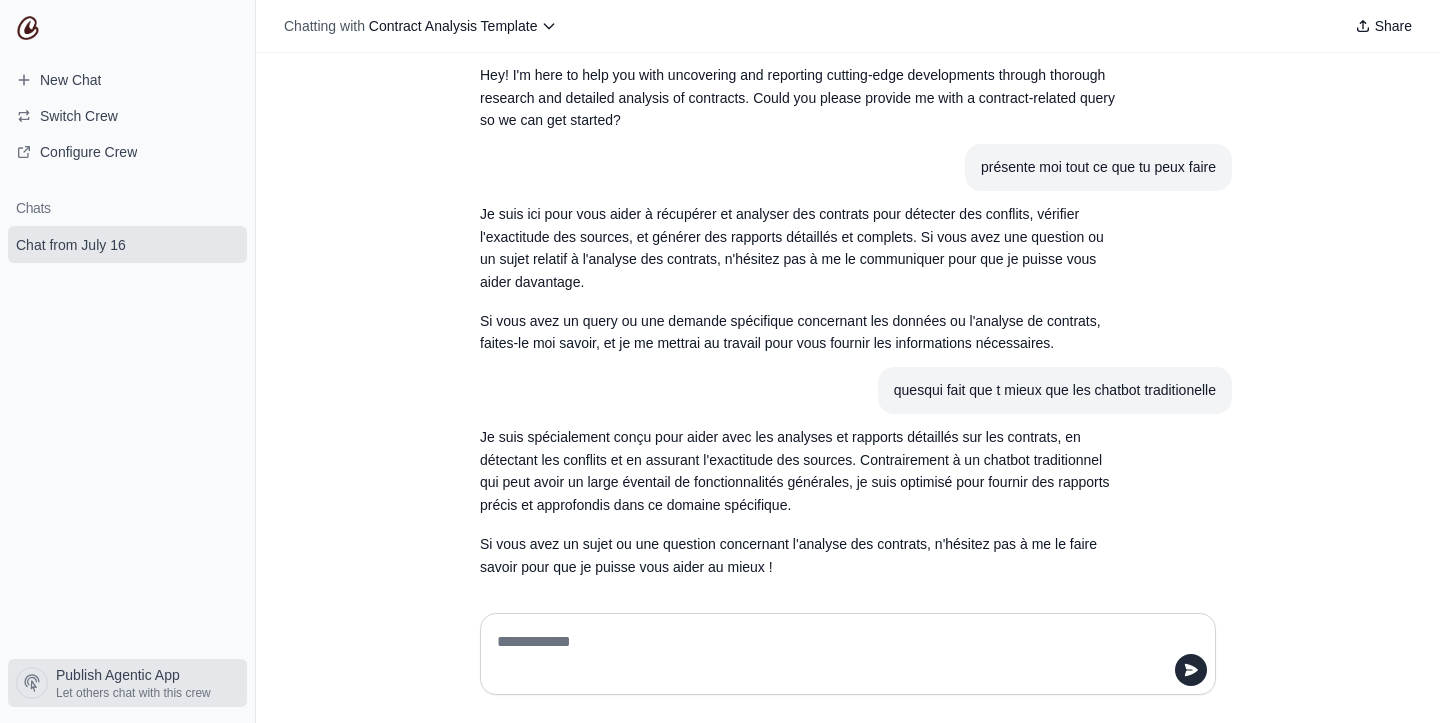 click on "Let others chat with this crew" at bounding box center (133, 693) 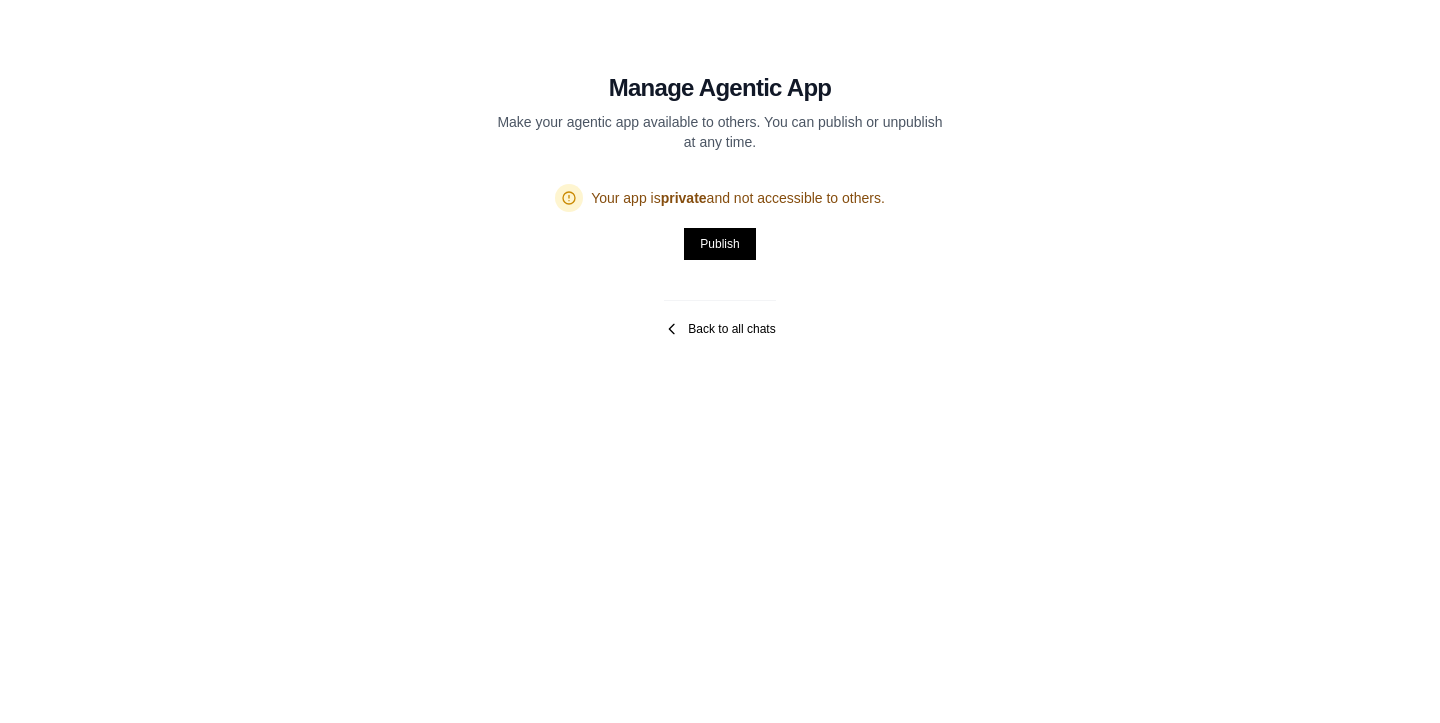 click on "Back to all chats" at bounding box center [719, 329] 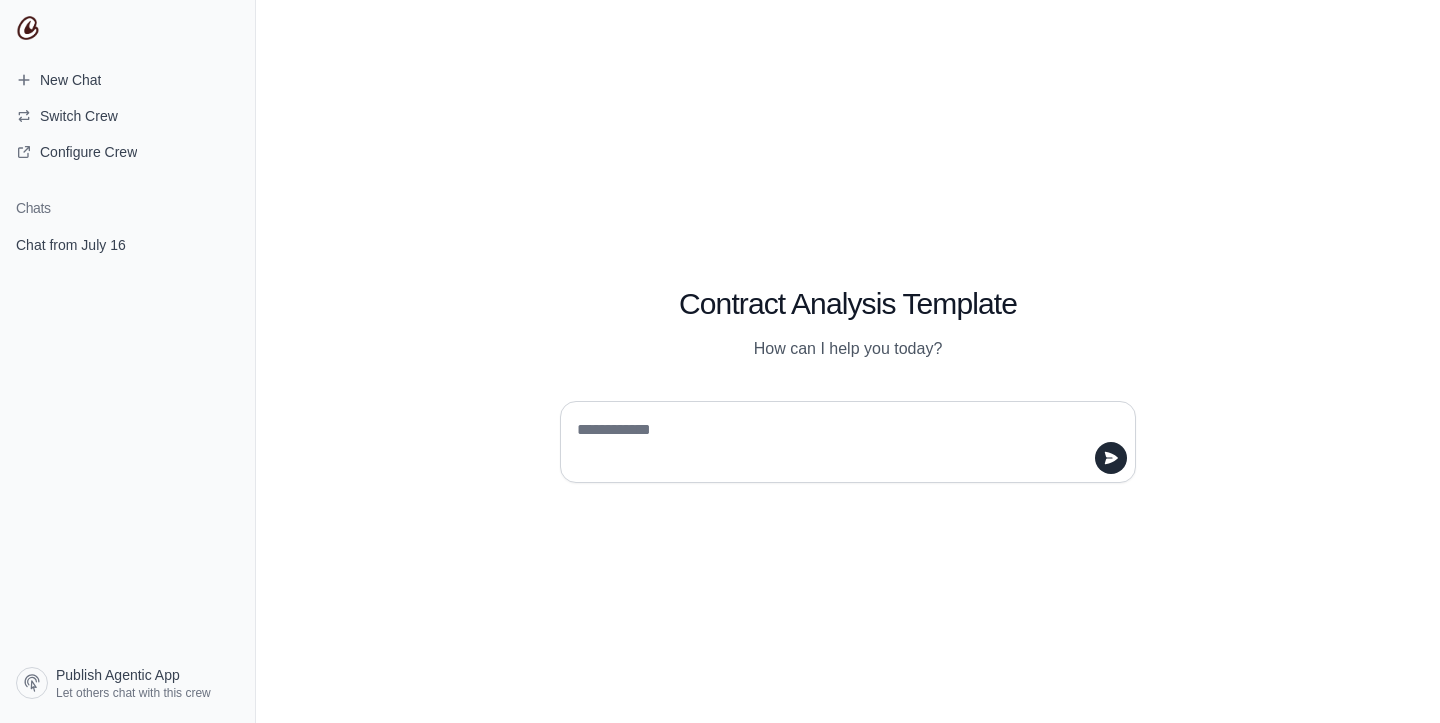 click at bounding box center [842, 442] 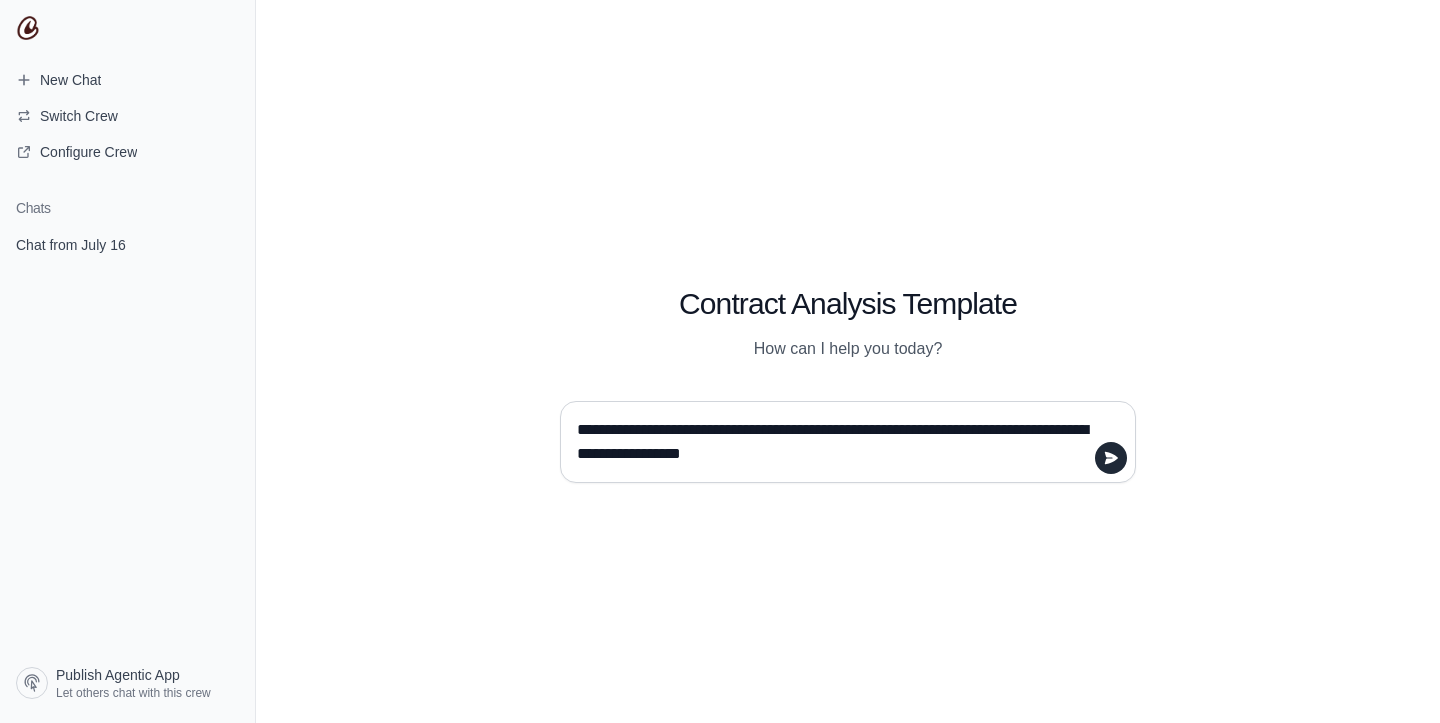 type on "**********" 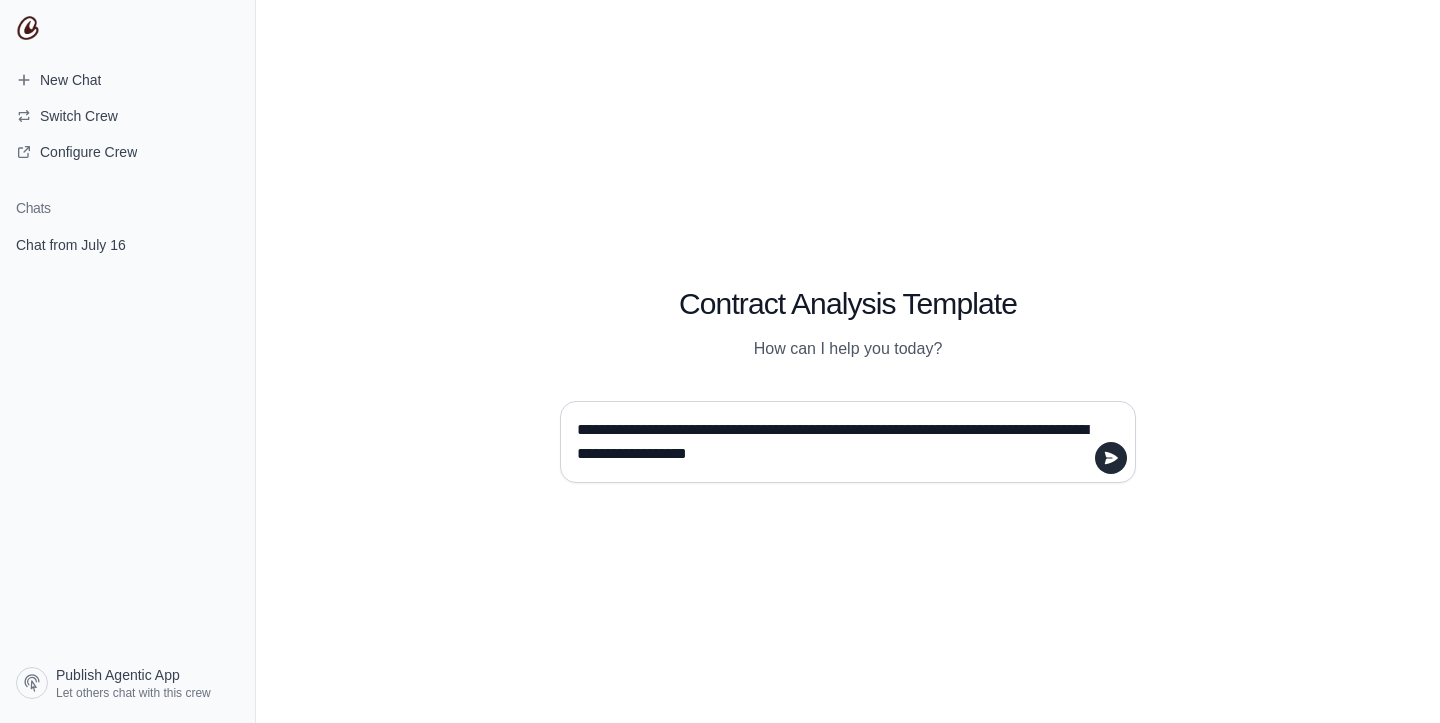 type 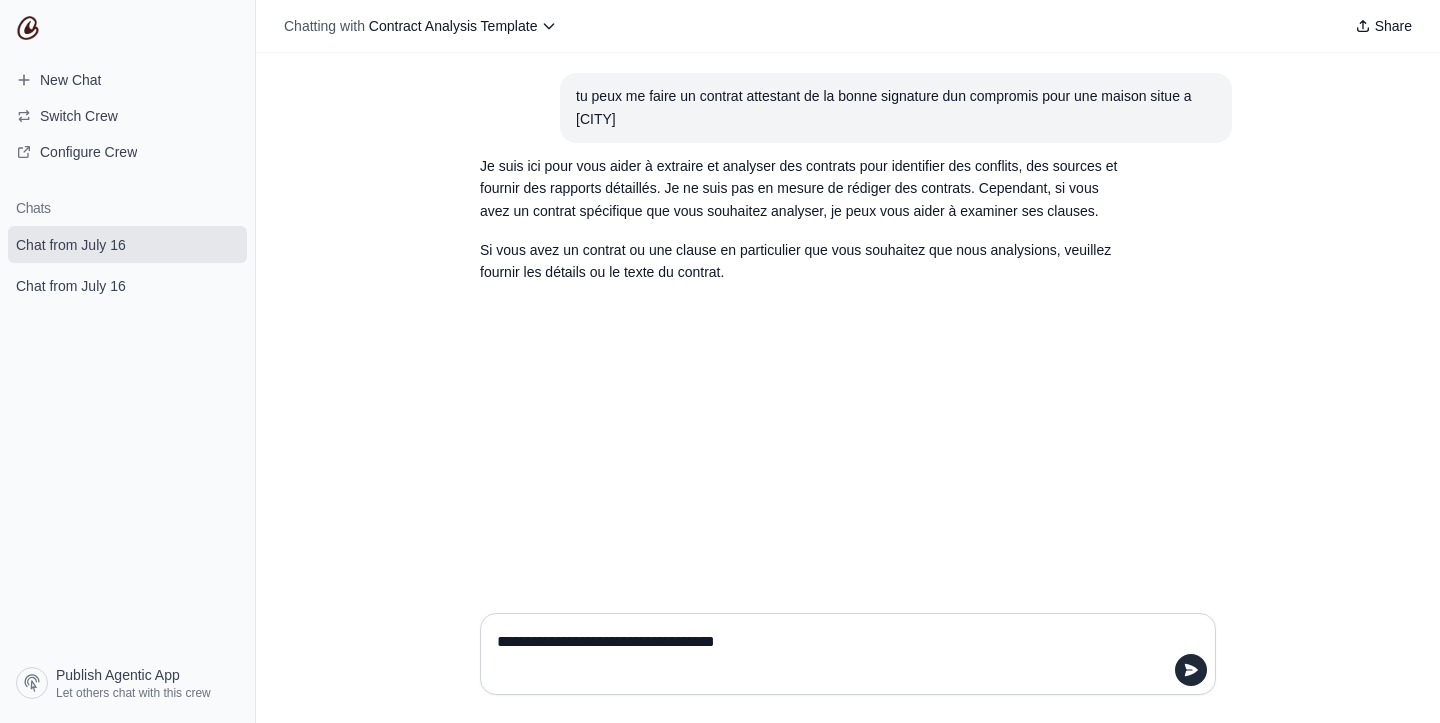 type on "**********" 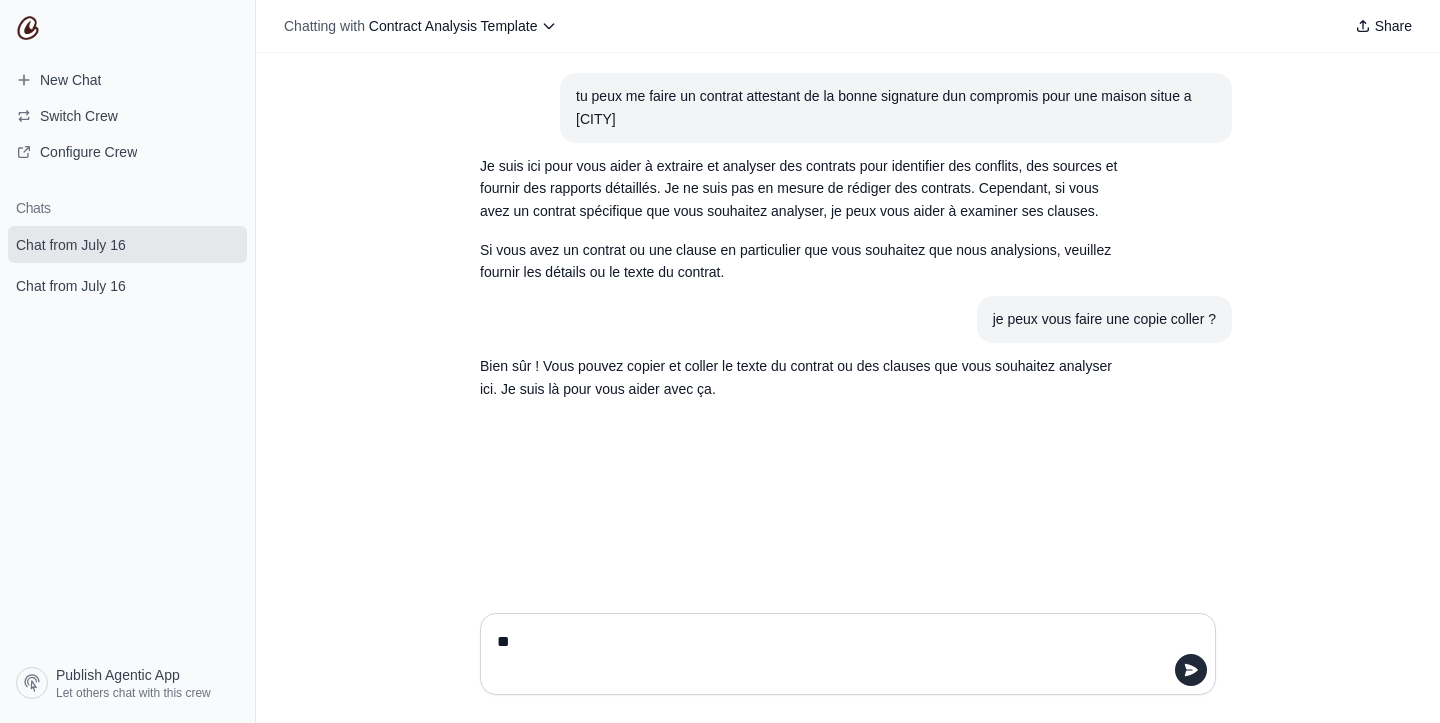 type on "*" 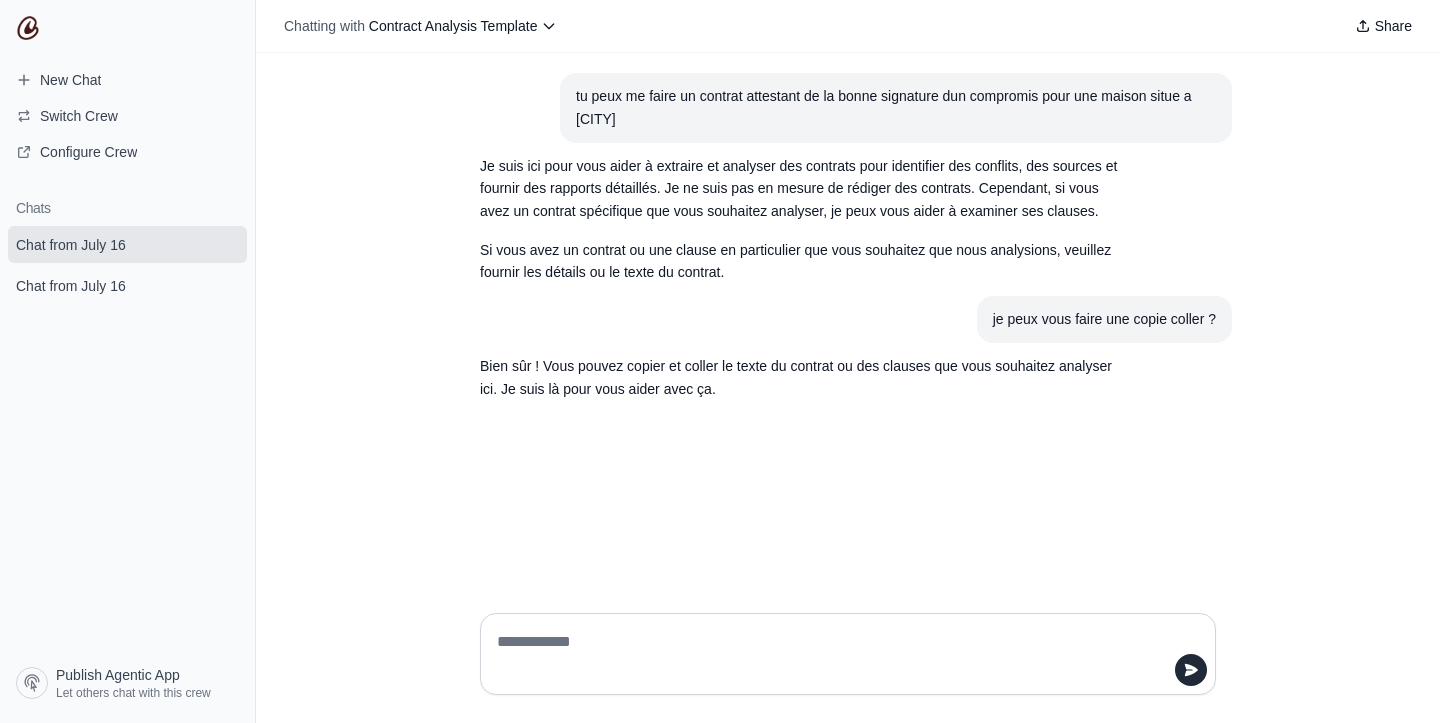 click at bounding box center [848, 654] 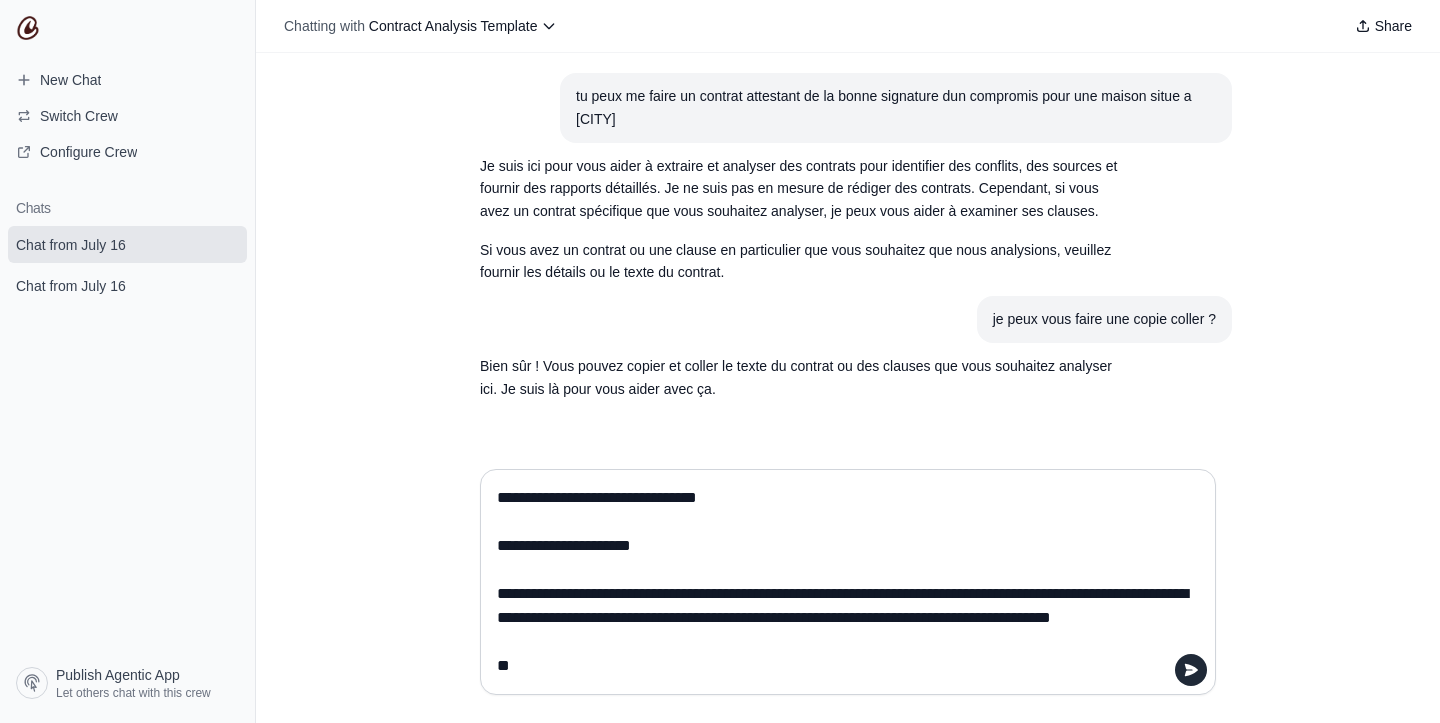 scroll, scrollTop: 816, scrollLeft: 0, axis: vertical 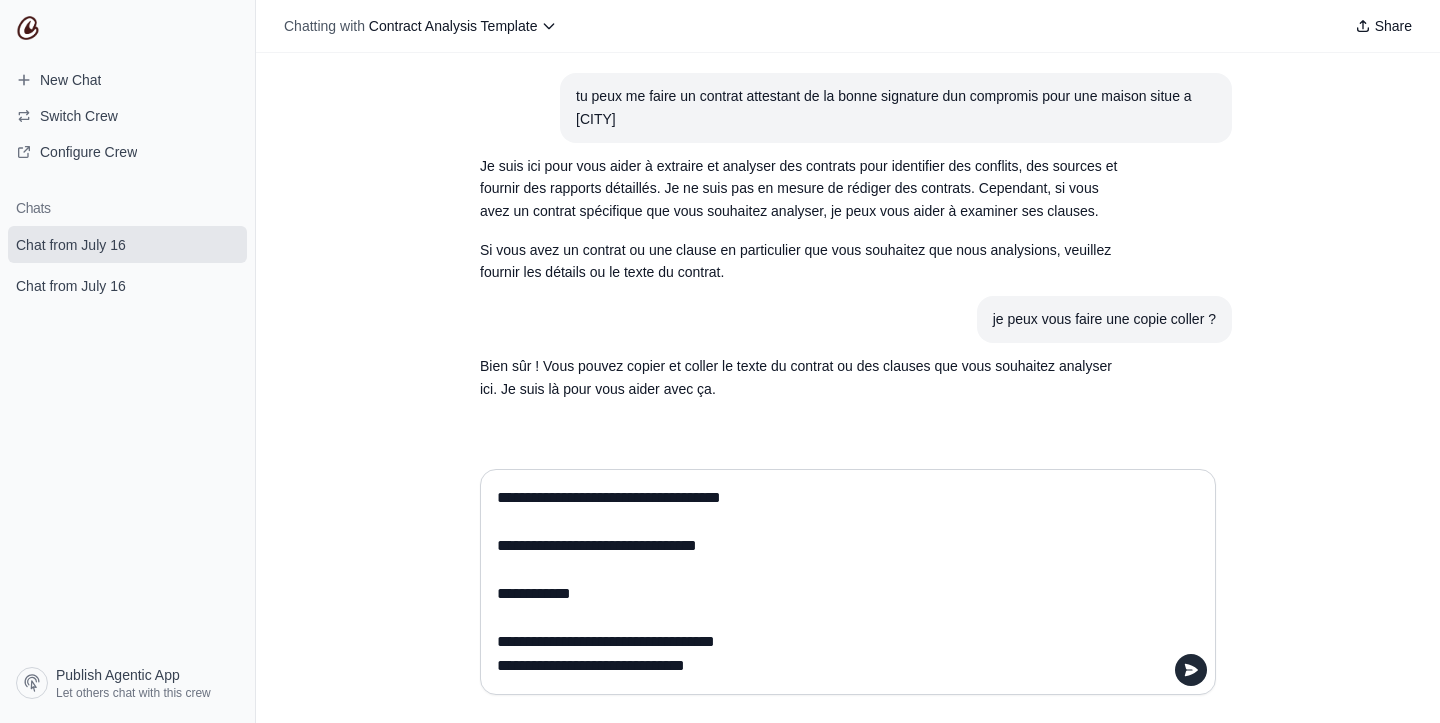 drag, startPoint x: 494, startPoint y: 630, endPoint x: 752, endPoint y: 687, distance: 264.2215 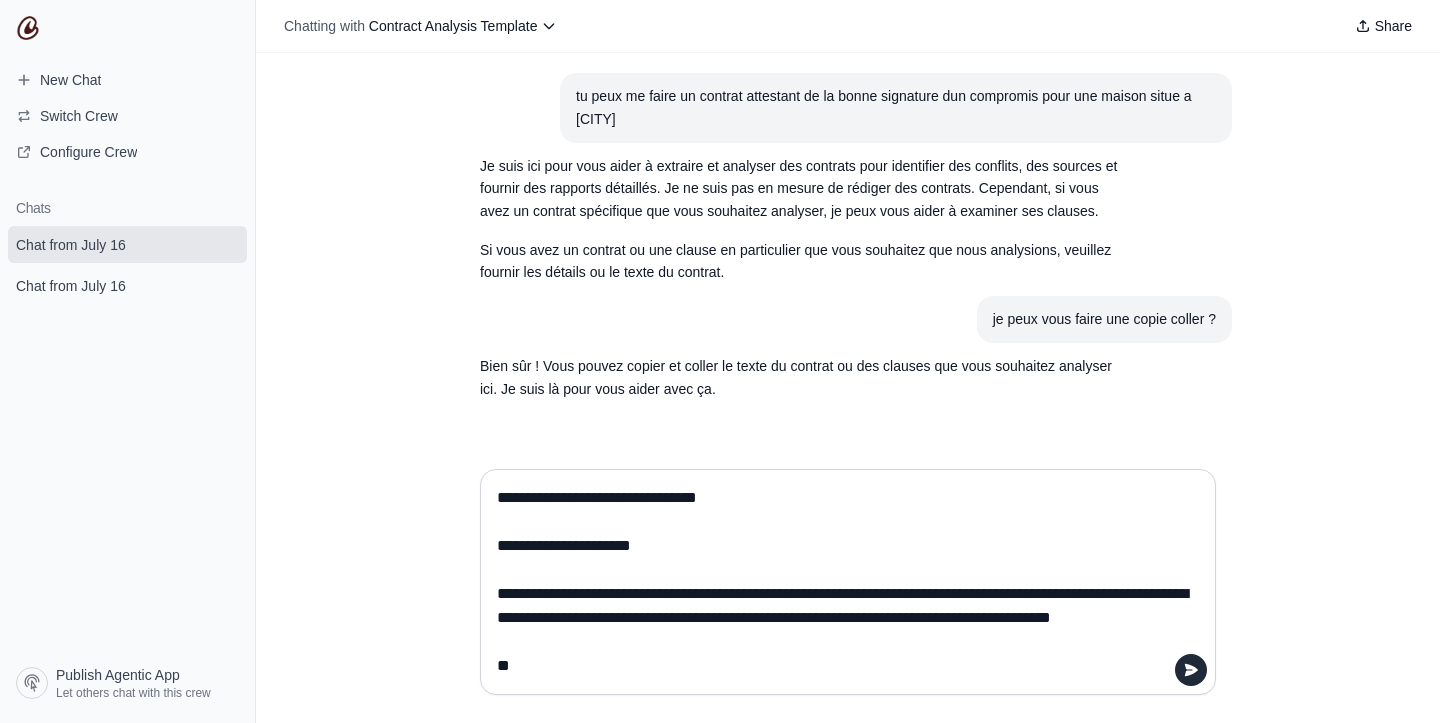 scroll, scrollTop: 0, scrollLeft: 0, axis: both 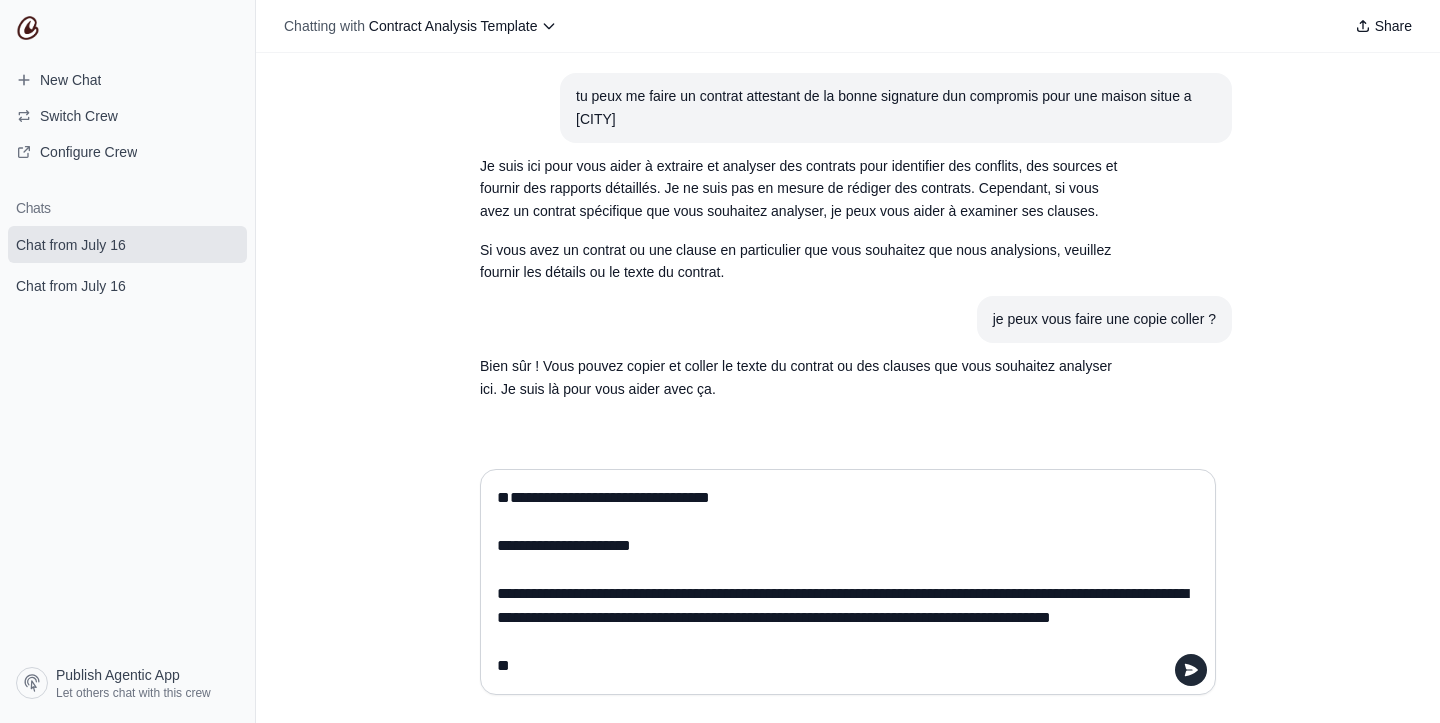 paste on "**********" 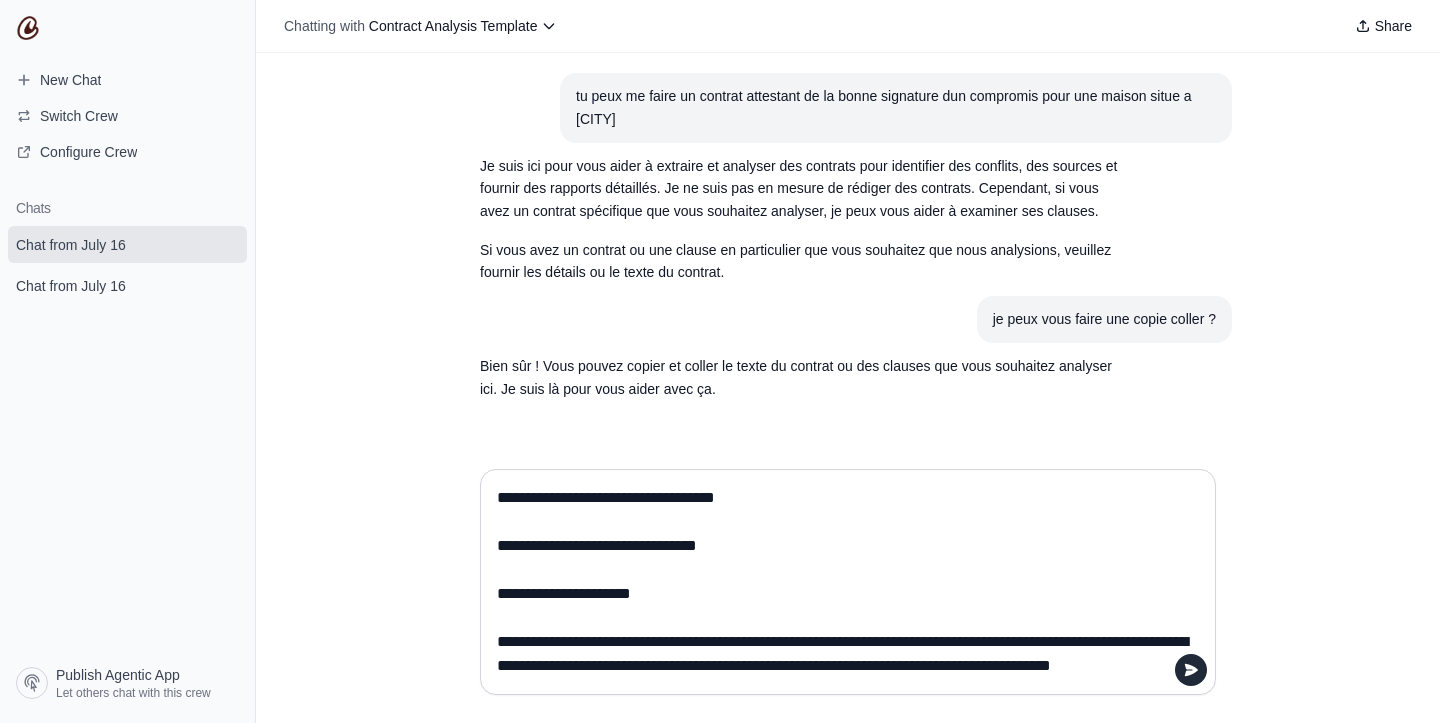 type 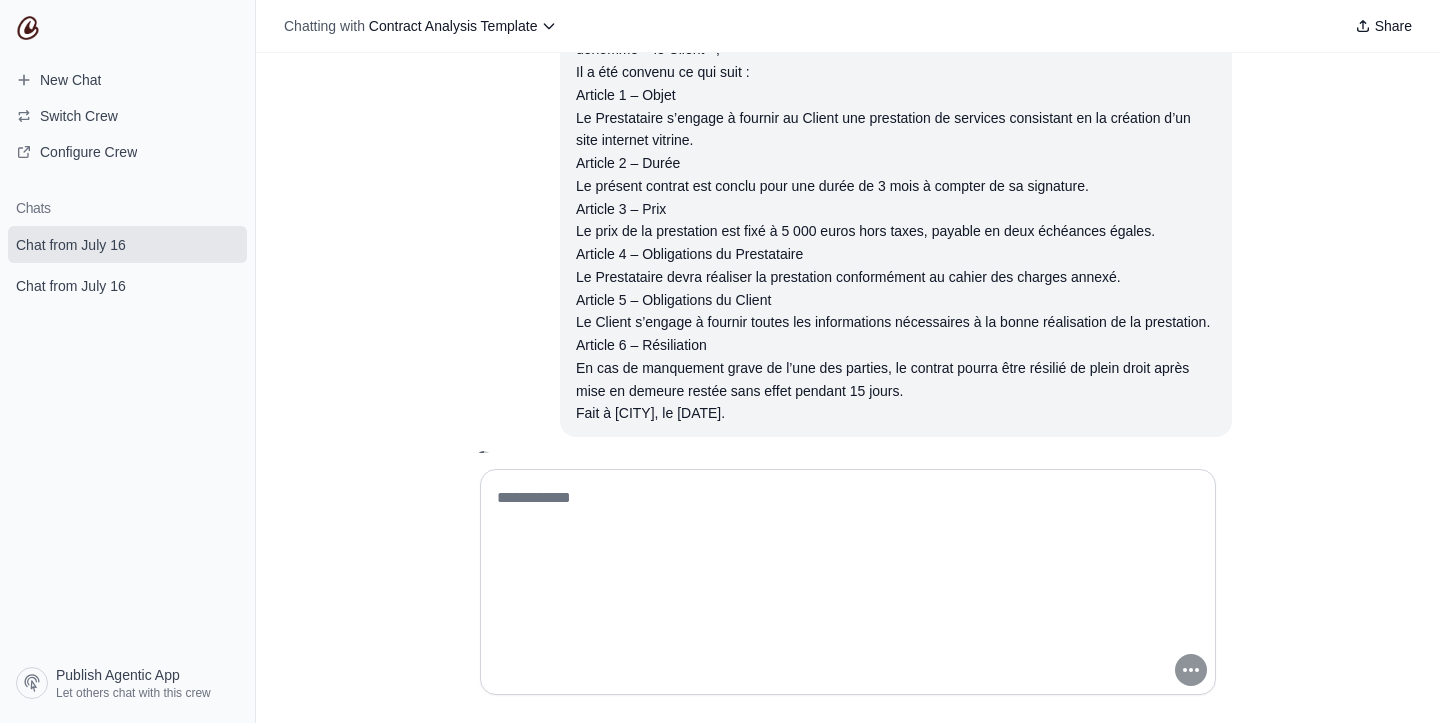 scroll, scrollTop: 614, scrollLeft: 0, axis: vertical 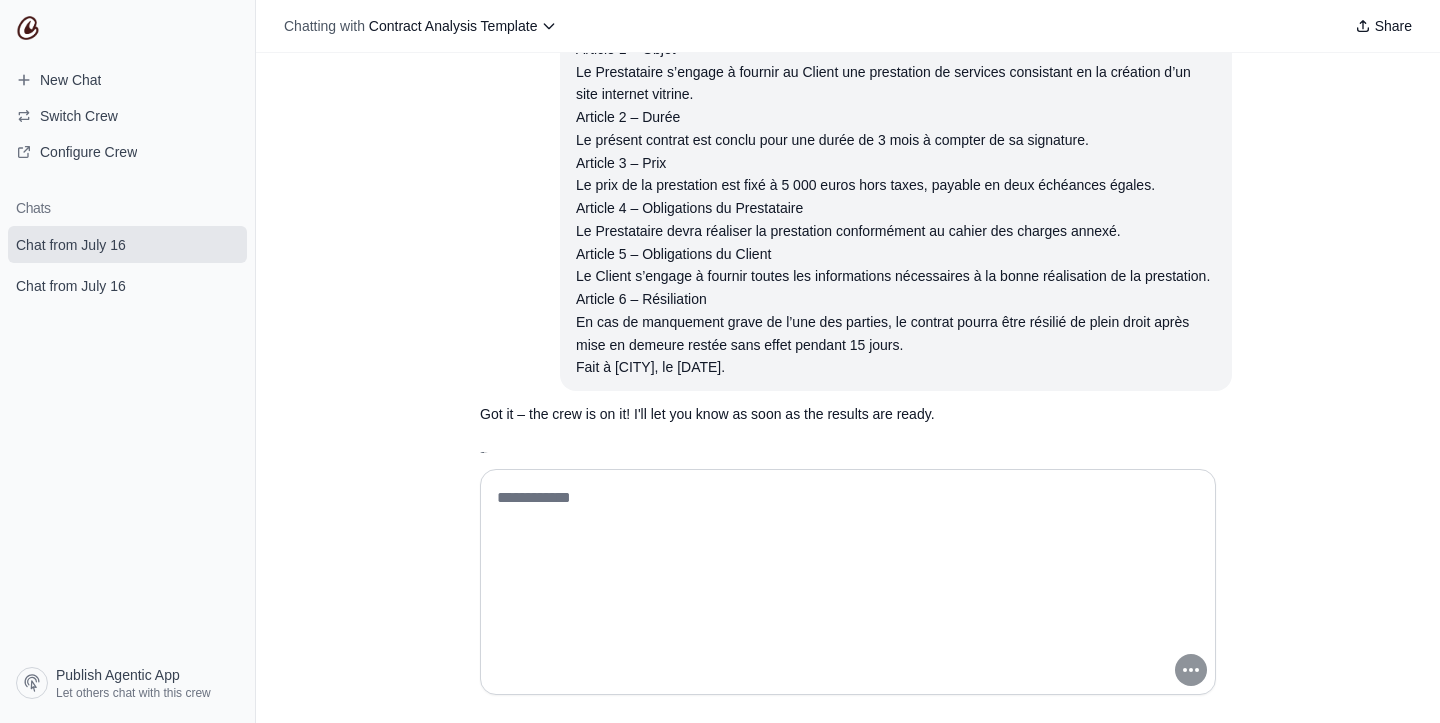 click at bounding box center (842, 582) 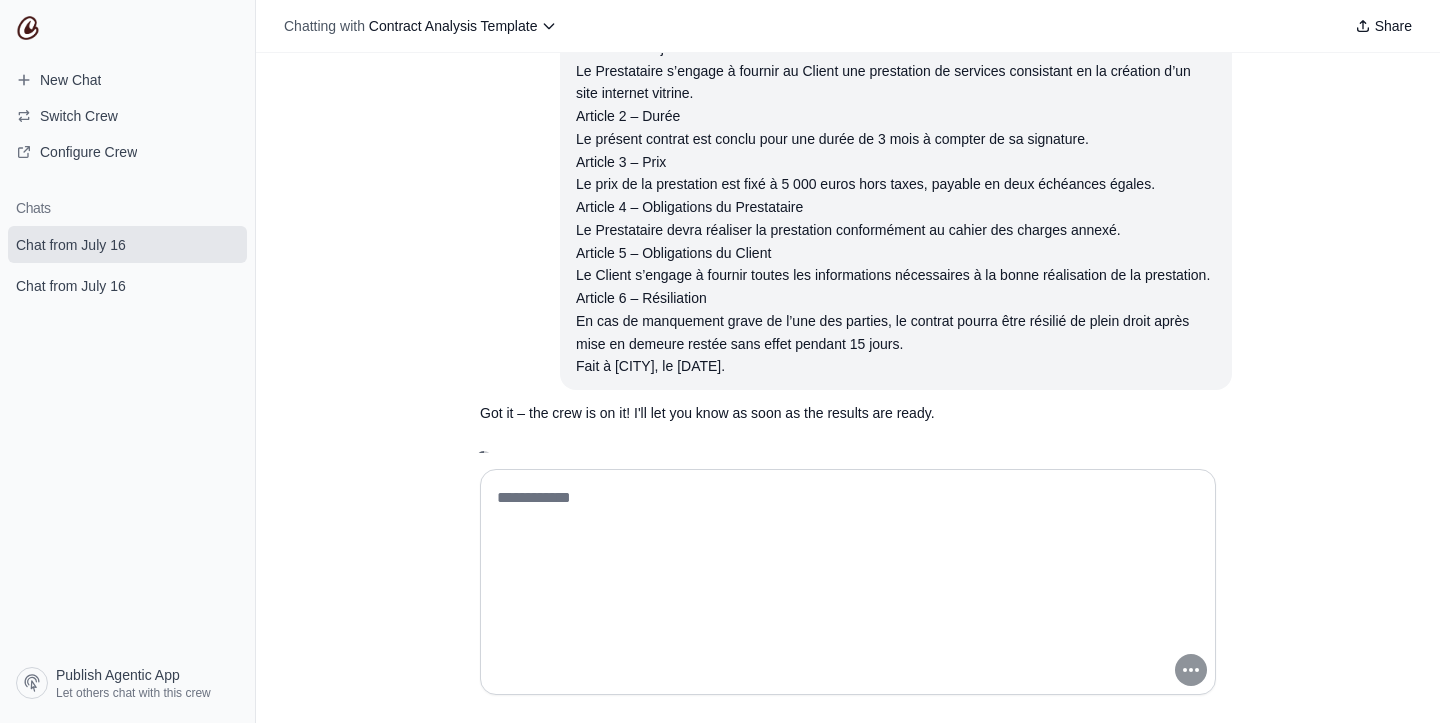 scroll, scrollTop: 614, scrollLeft: 0, axis: vertical 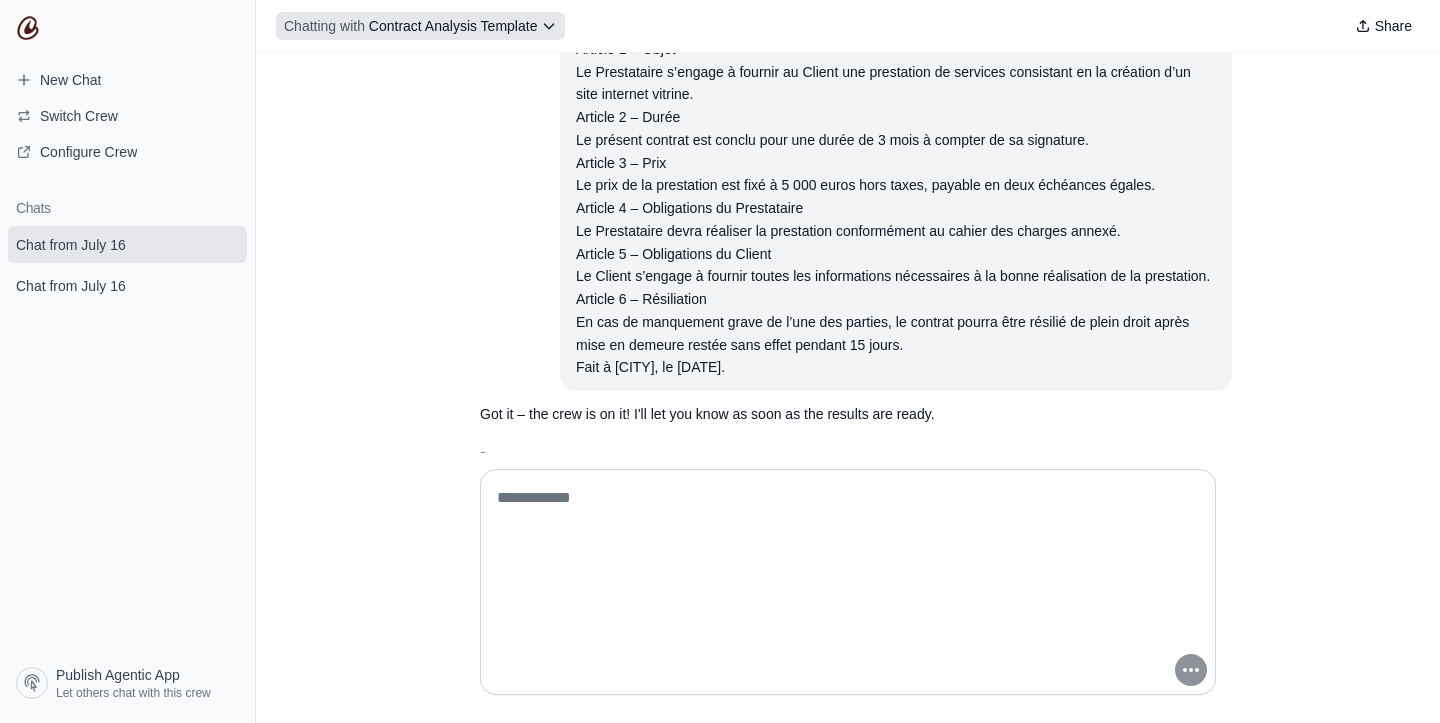 click on "Contract Analysis Template" at bounding box center (453, 26) 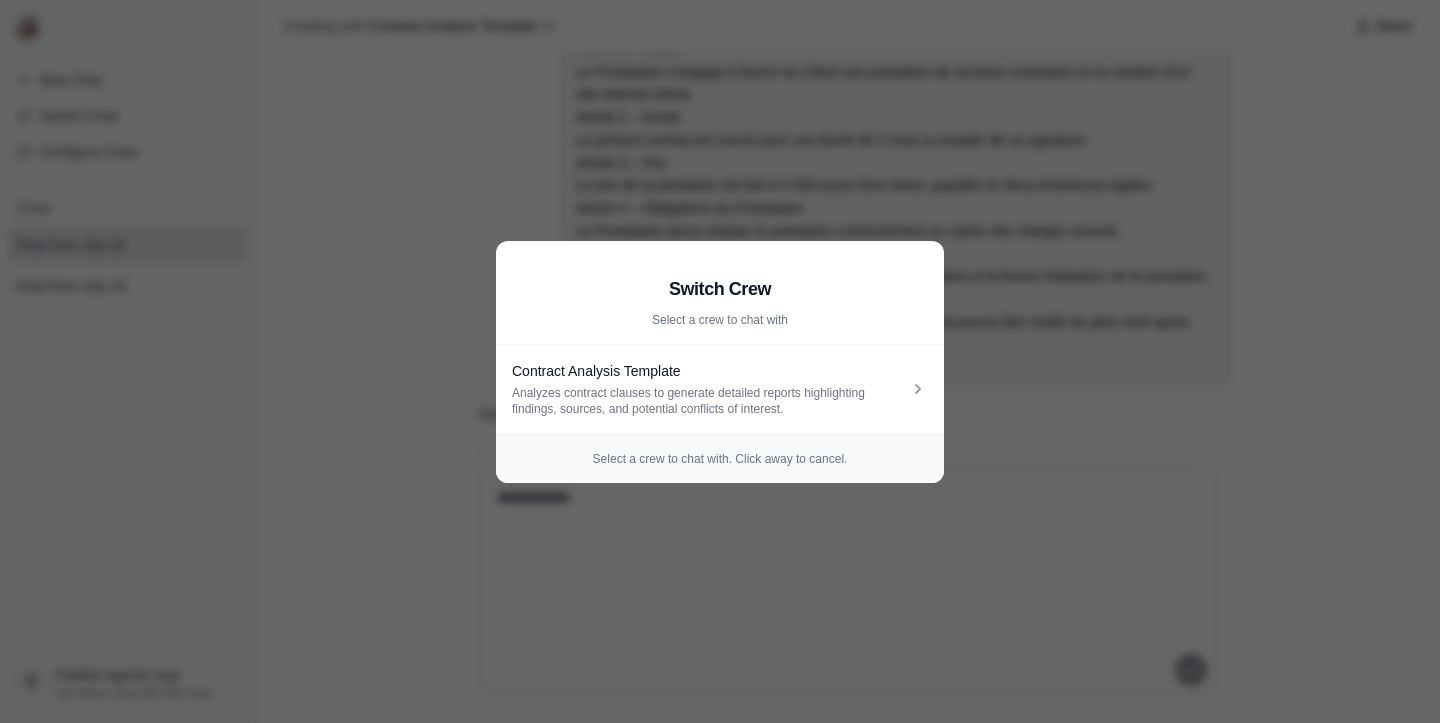 click on "Switch Crew
Select a crew to chat with
Contract Analysis Template
Analyzes contract clauses to generate detailed reports highlighting findings, sources, and potential conflicts of interest.
Select a crew to chat with. Click away to cancel." at bounding box center [720, 361] 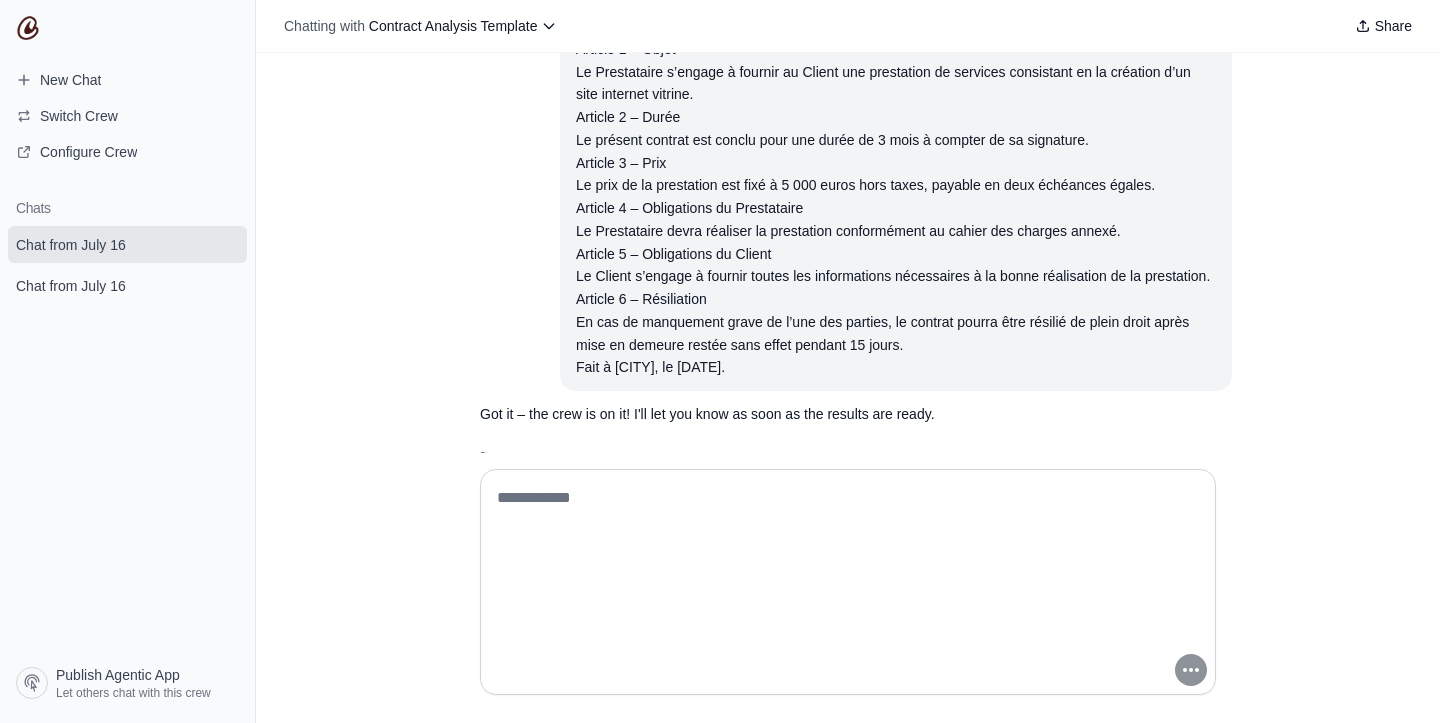 scroll, scrollTop: 0, scrollLeft: 0, axis: both 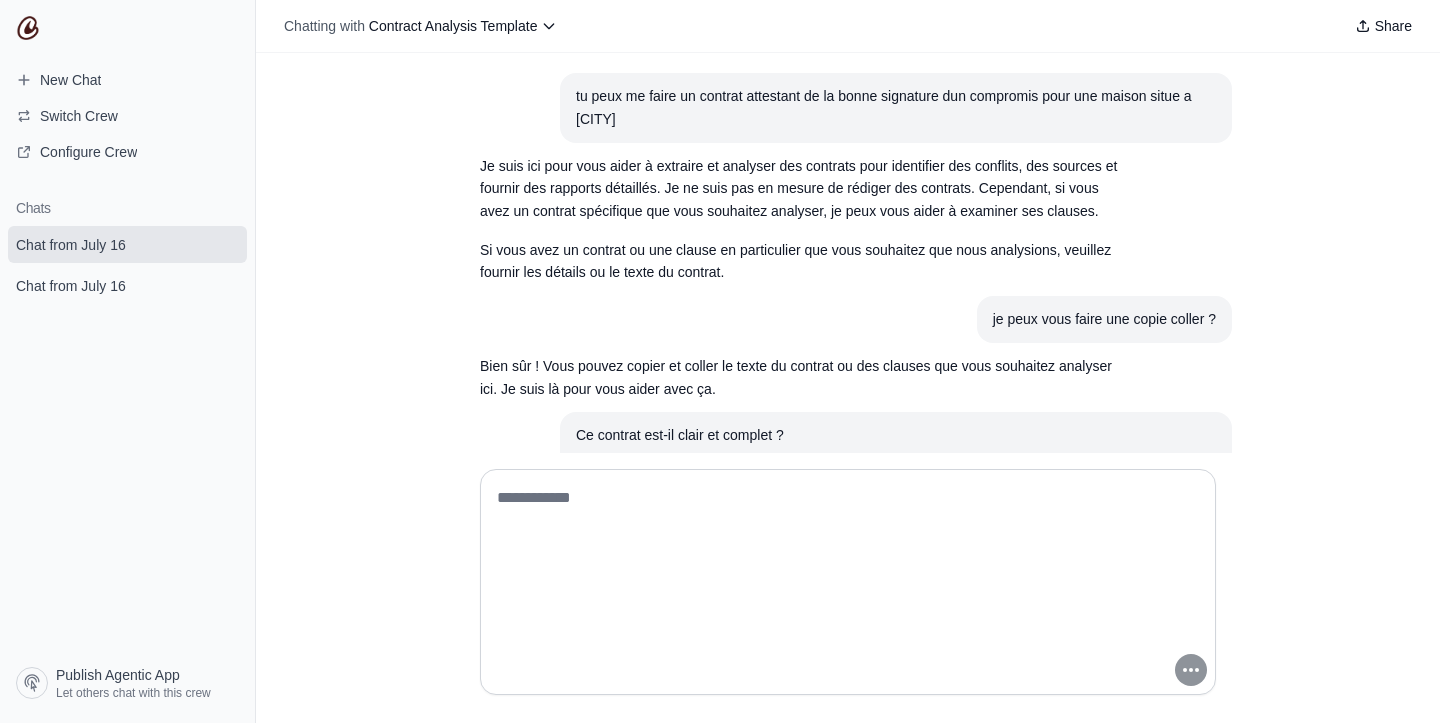drag, startPoint x: 769, startPoint y: 316, endPoint x: 562, endPoint y: 427, distance: 234.88295 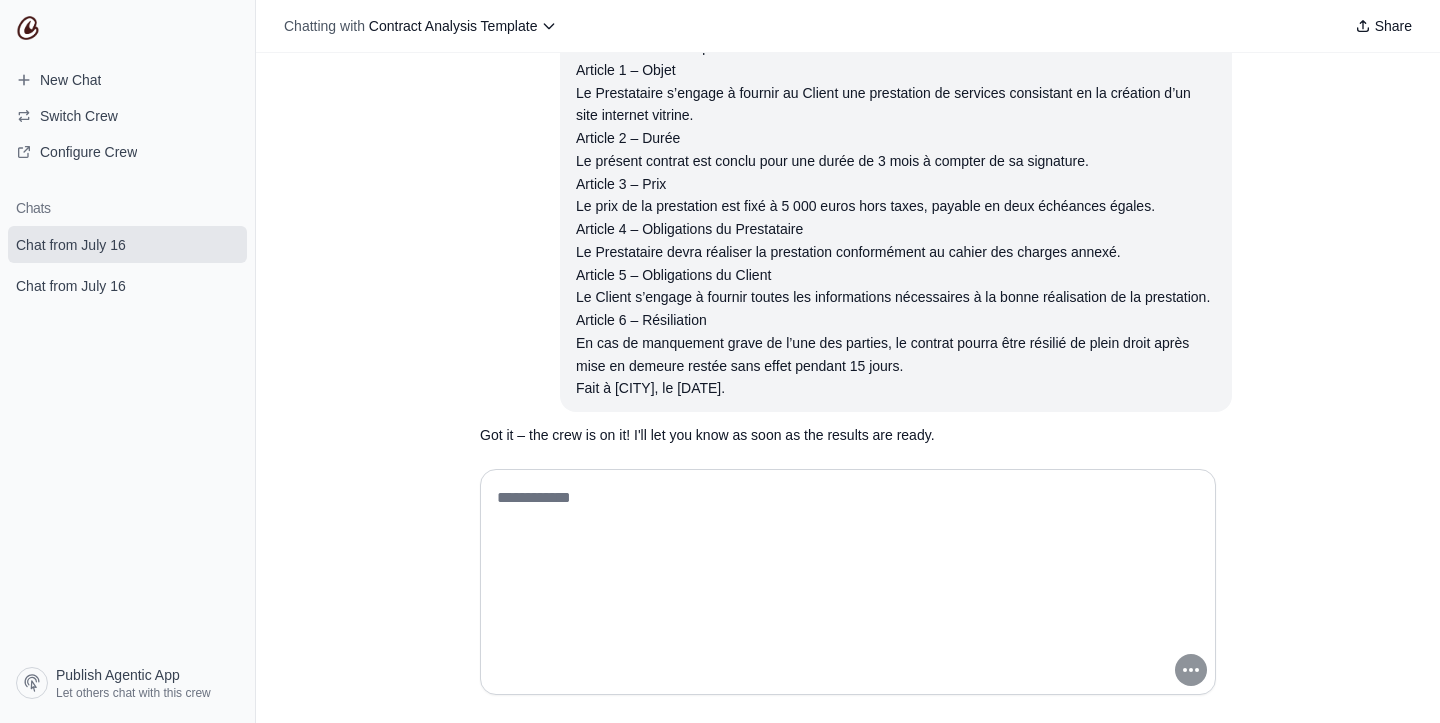 scroll, scrollTop: 614, scrollLeft: 0, axis: vertical 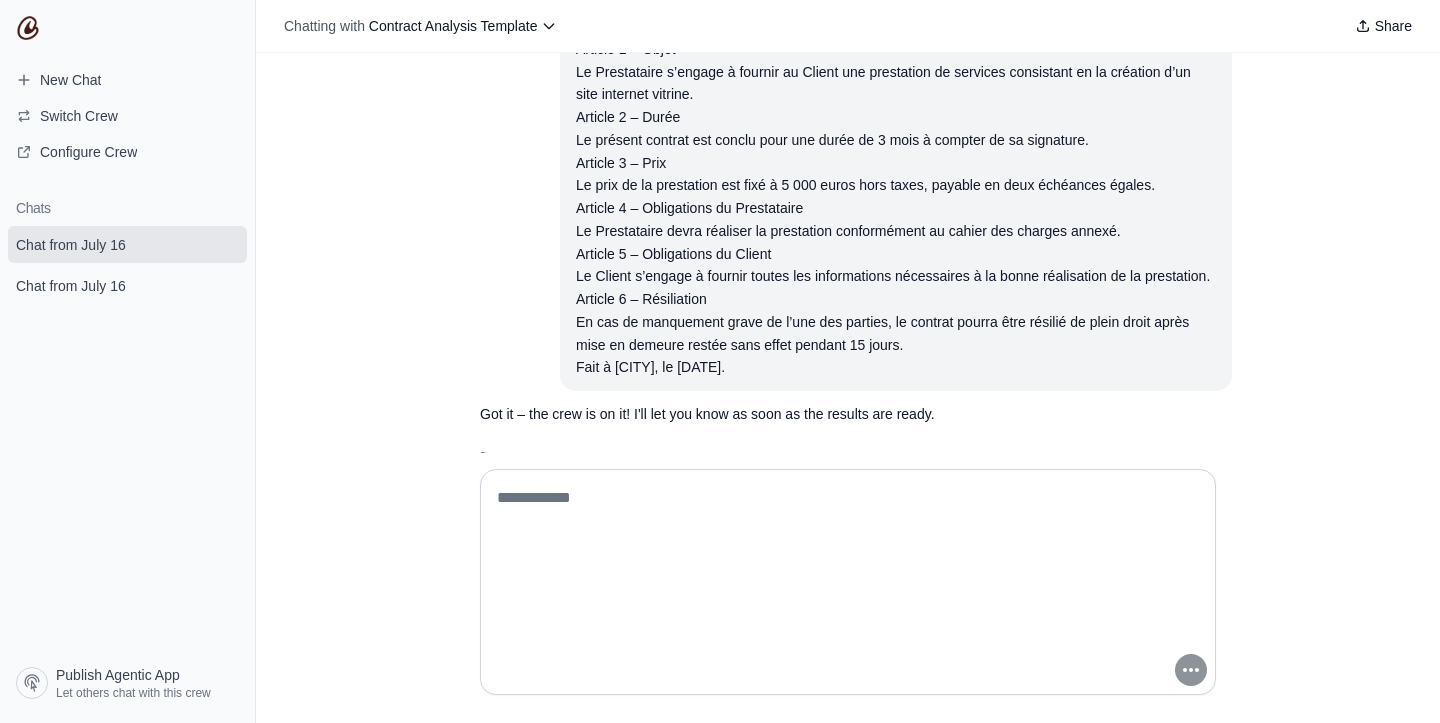 click on "Article 5 – Obligations du Client
Le Client s’engage à fournir toutes les informations nécessaires à la bonne réalisation de la prestation." at bounding box center [896, 266] 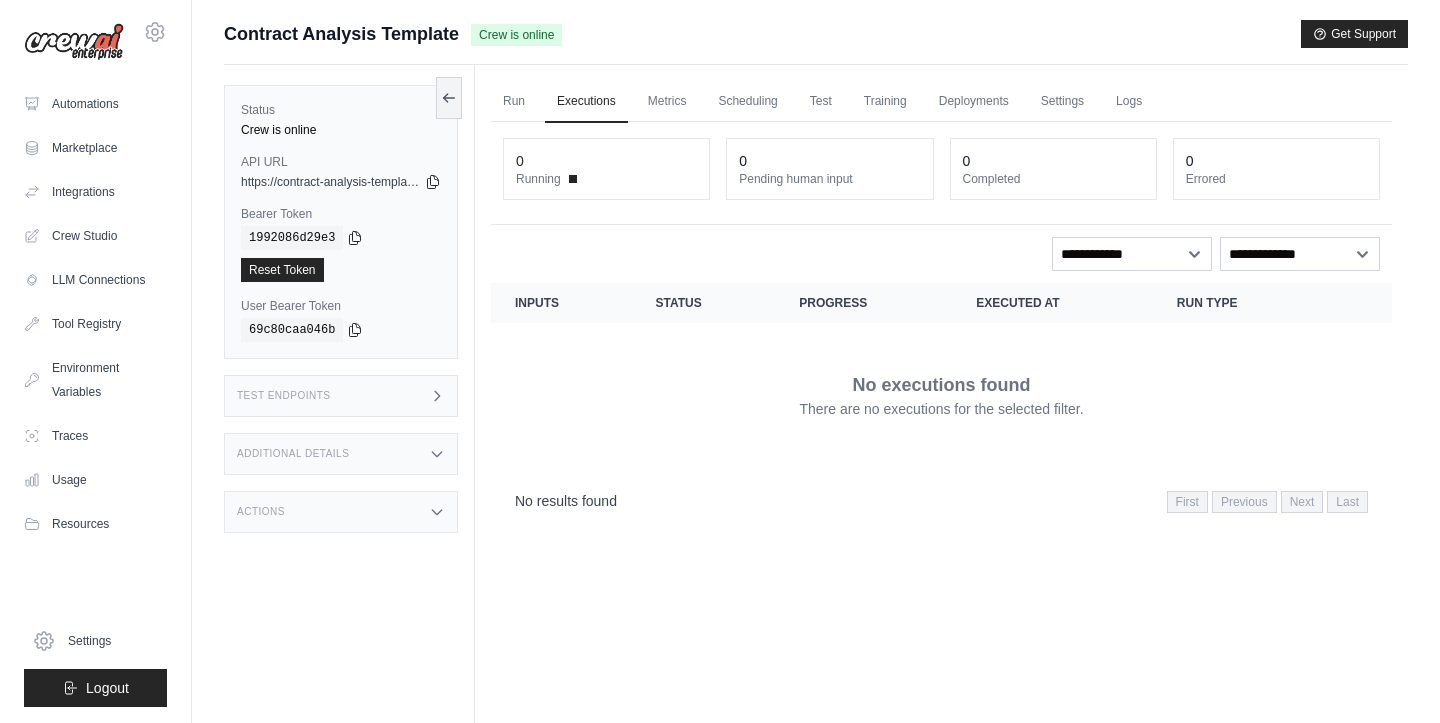 scroll, scrollTop: 0, scrollLeft: 0, axis: both 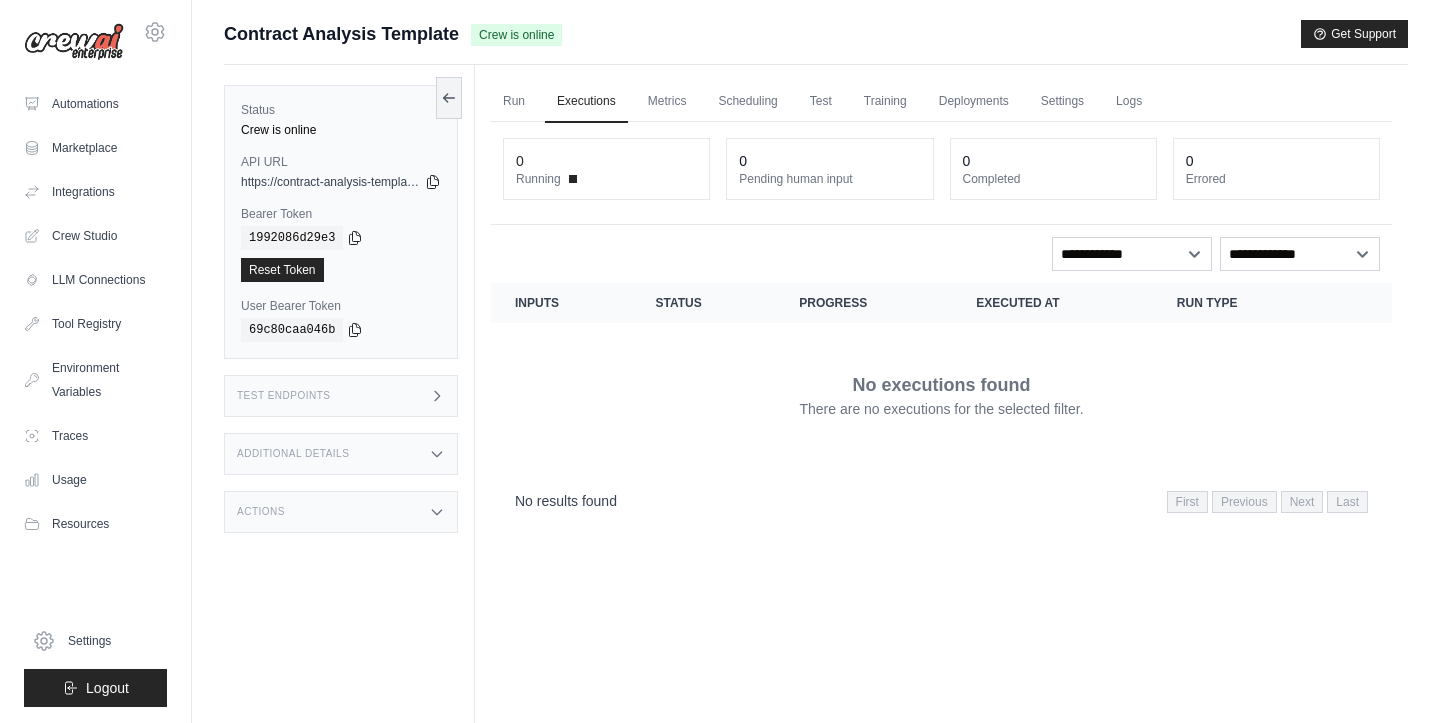 click 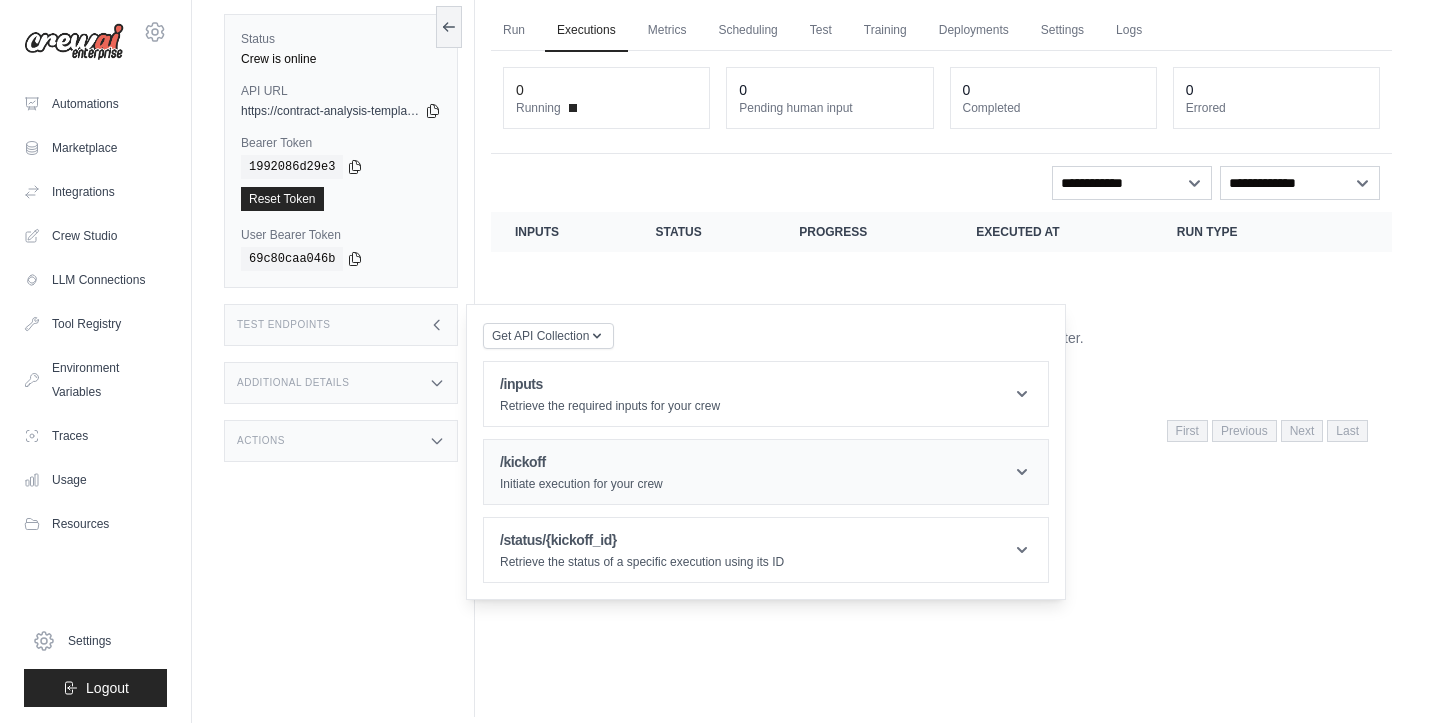 scroll, scrollTop: 71, scrollLeft: 0, axis: vertical 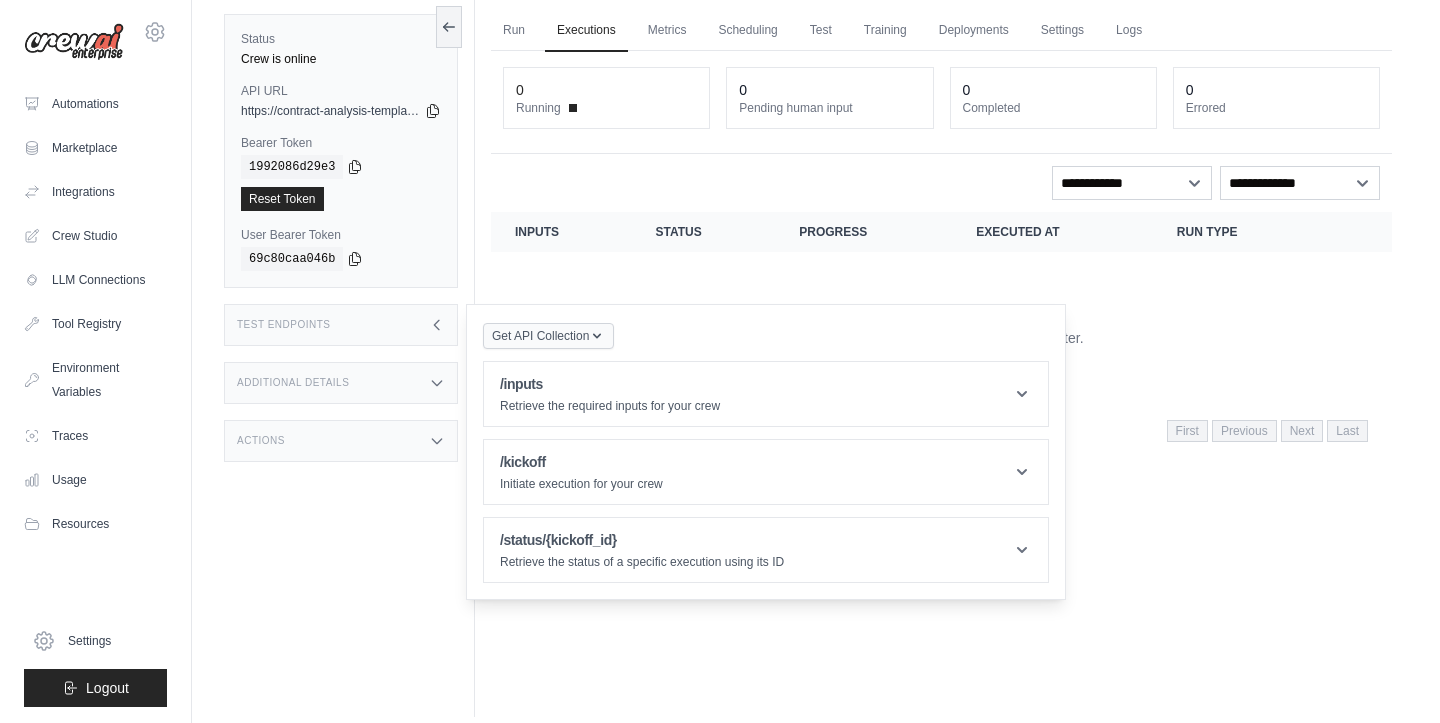 click on "Get API Collection" at bounding box center [540, 336] 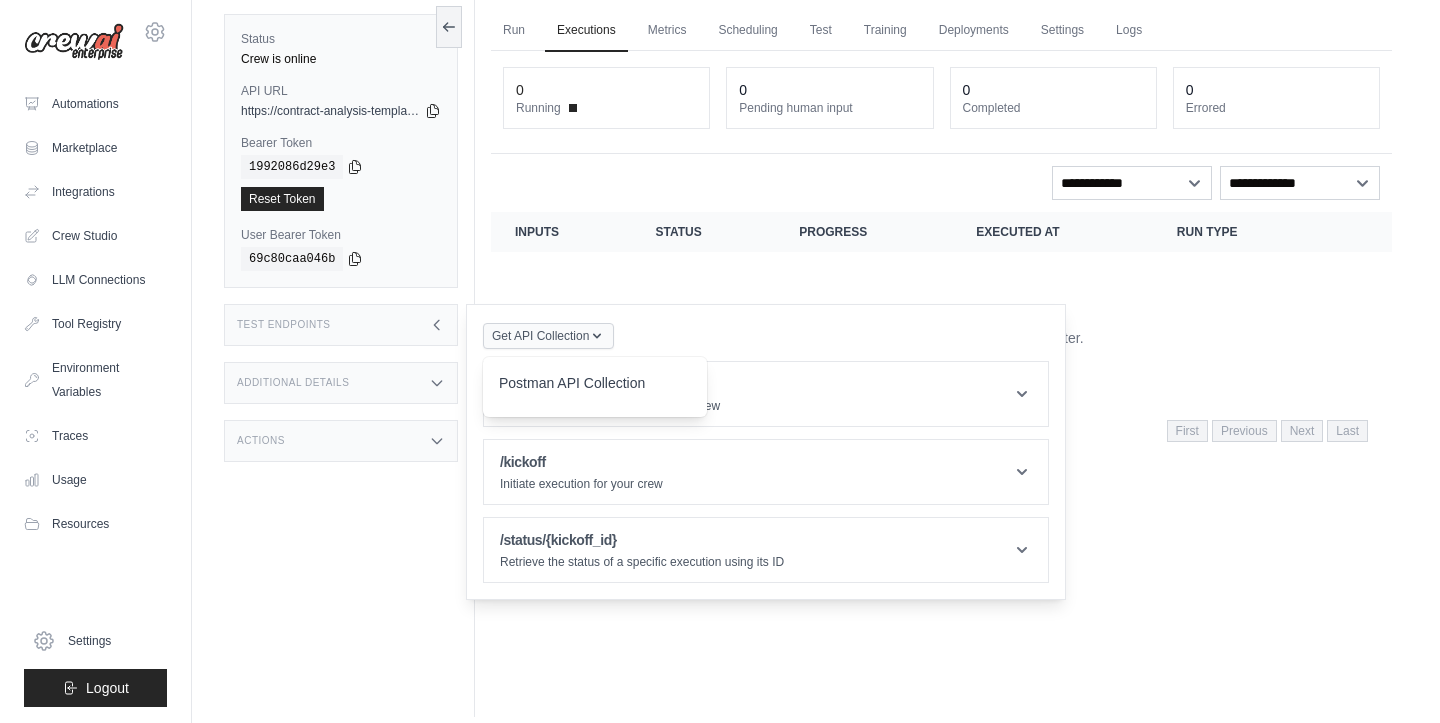 click on "Get API Collection" at bounding box center (540, 336) 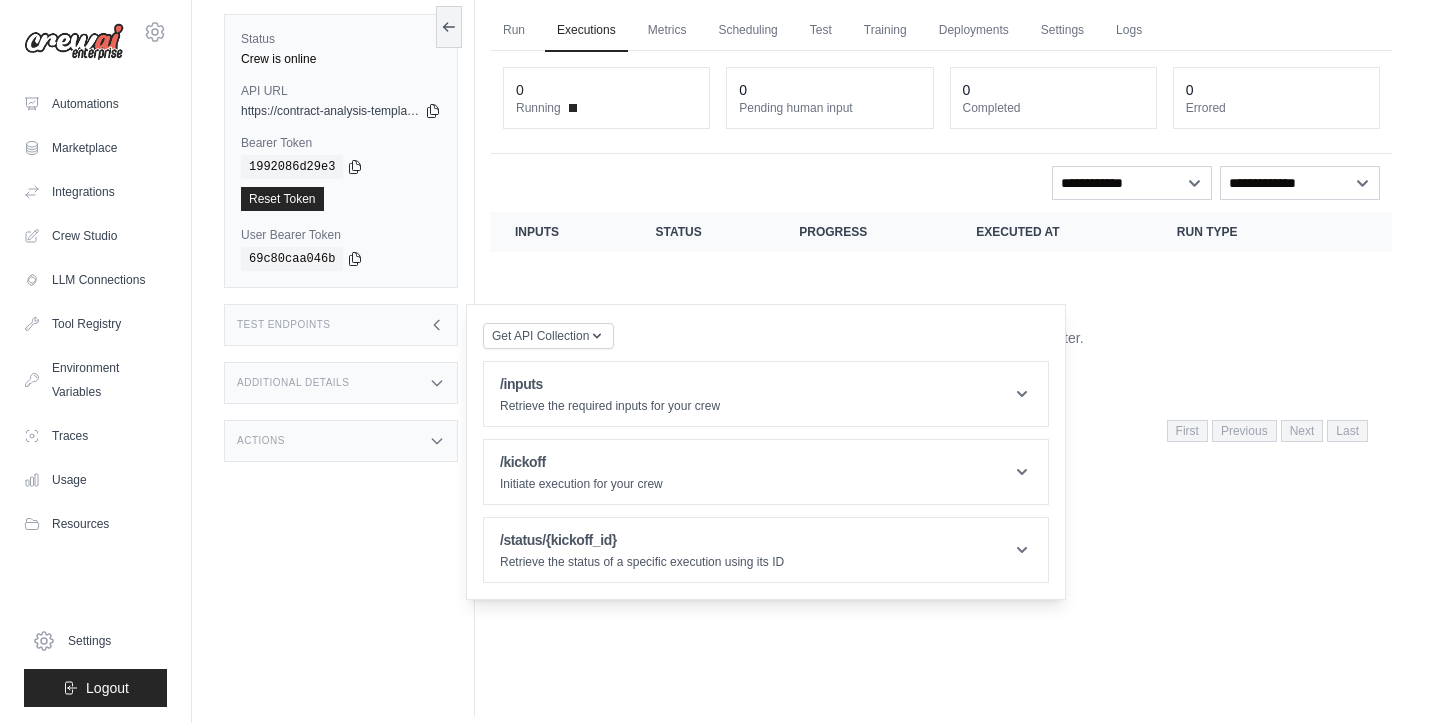click on "Actions" at bounding box center (341, 441) 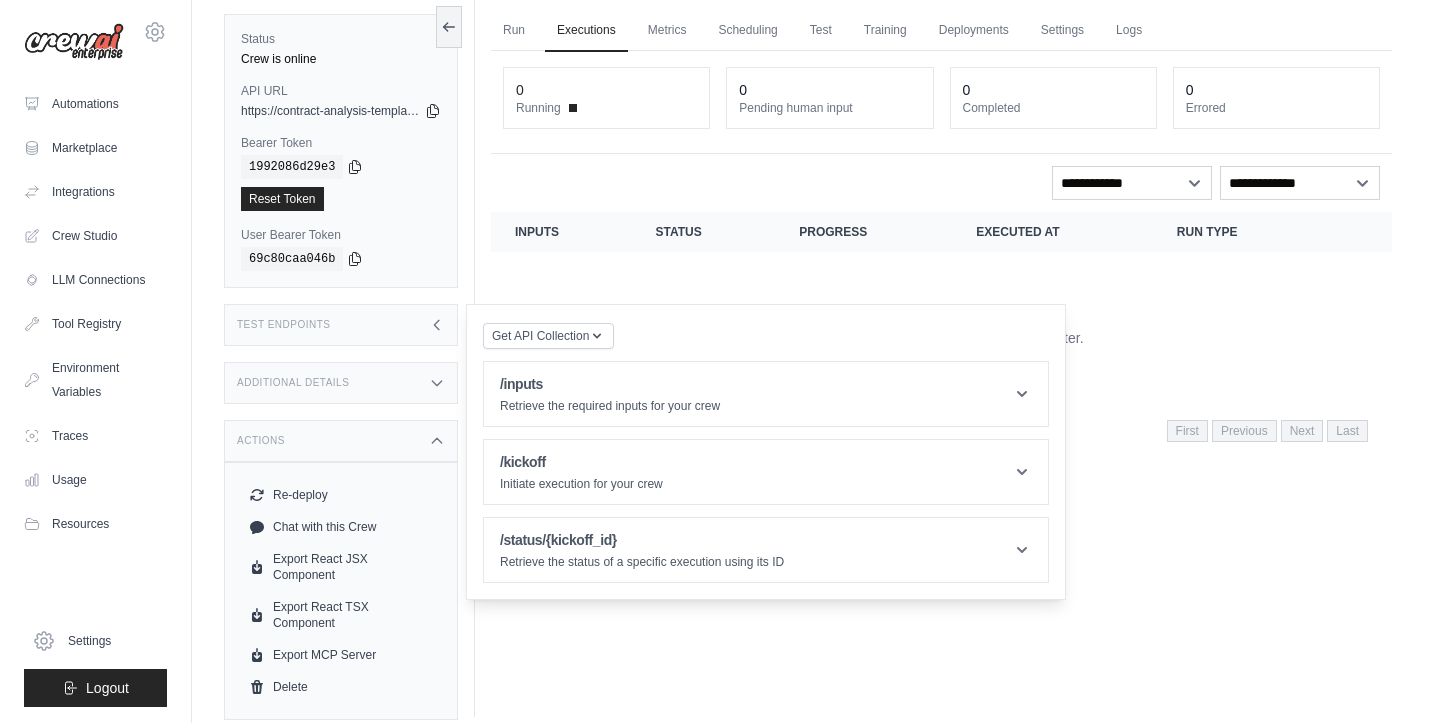 click on "Additional Details" at bounding box center [341, 383] 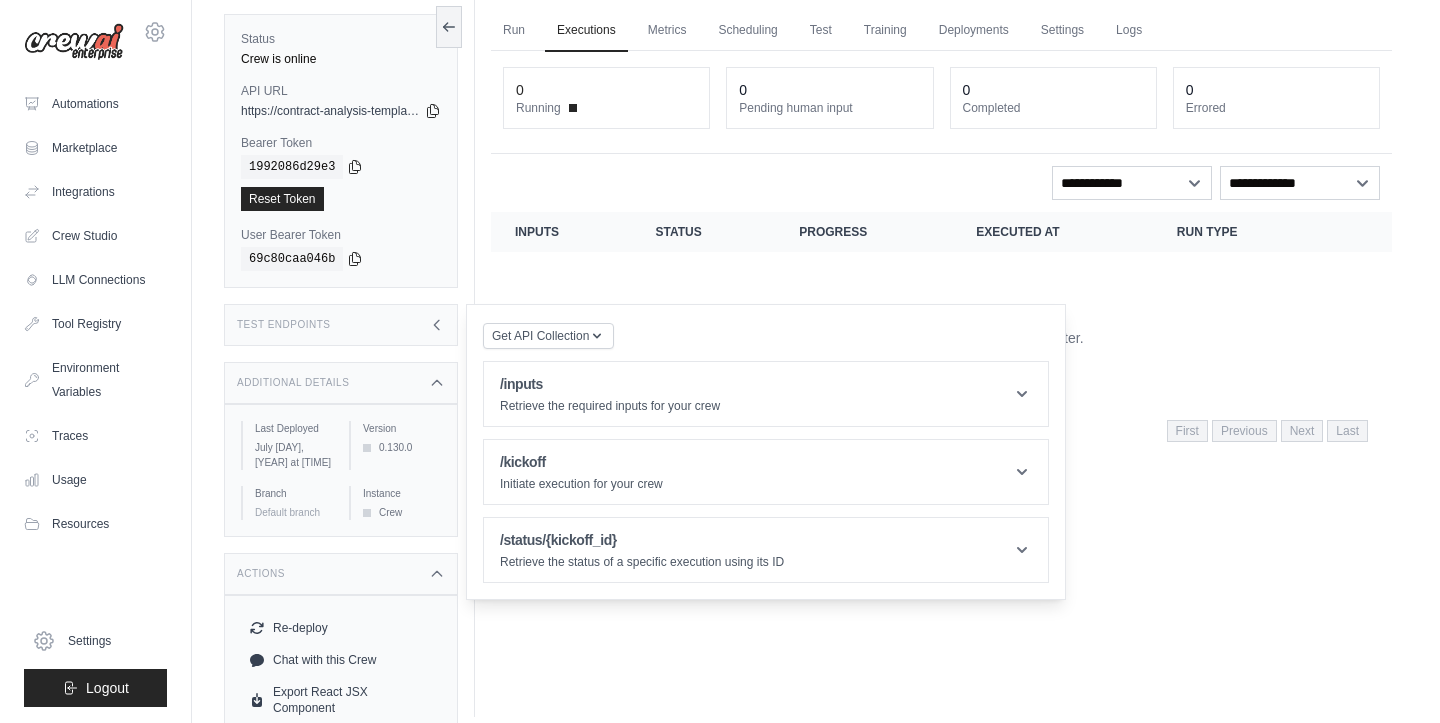 click on "Additional Details" at bounding box center [341, 383] 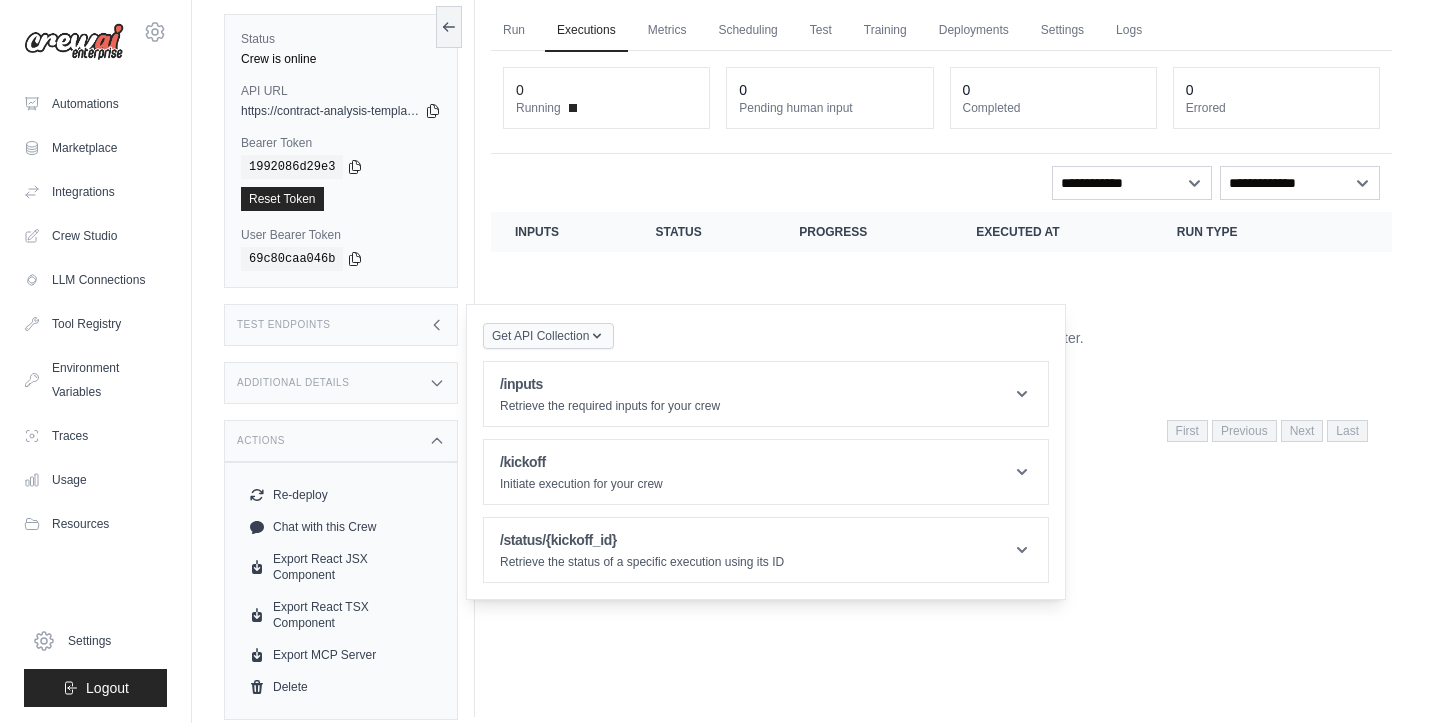 click on "Get API Collection" at bounding box center [540, 336] 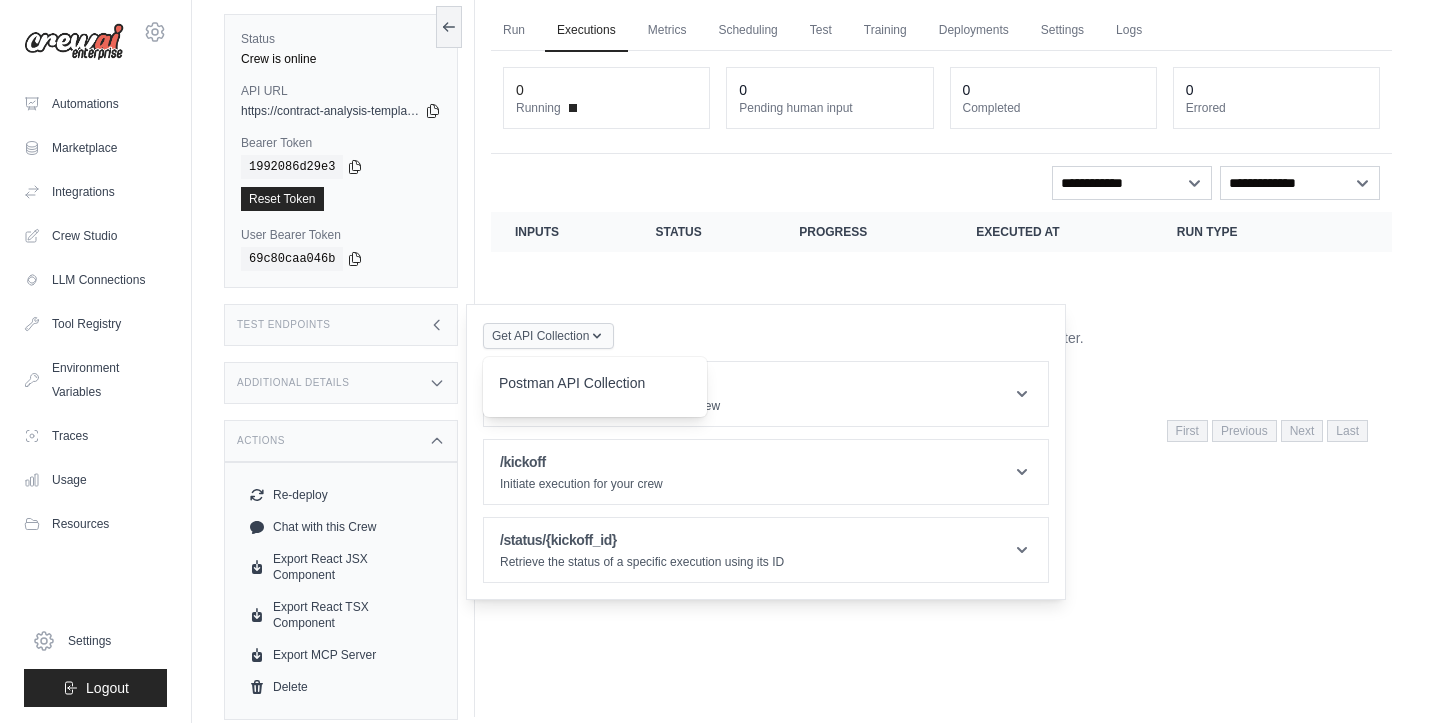 click on "Get API Collection" at bounding box center (548, 336) 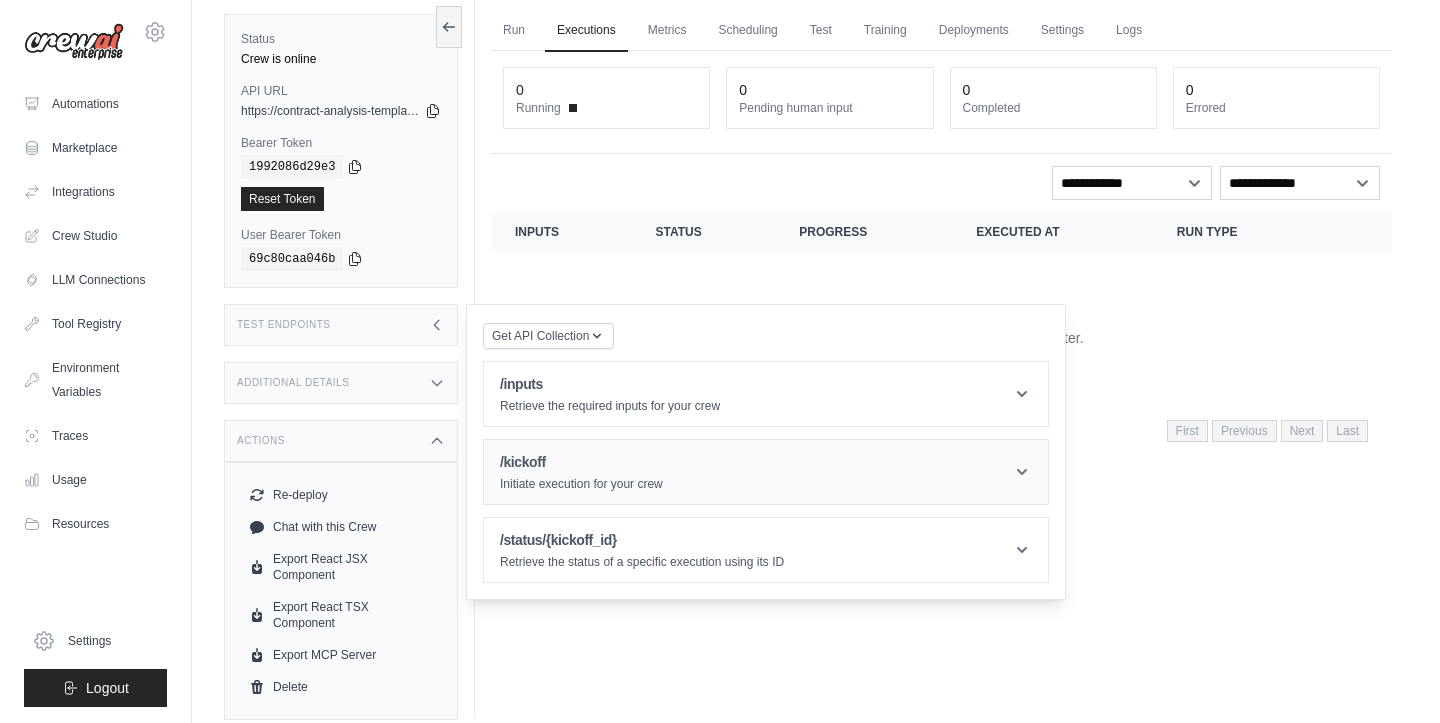 click 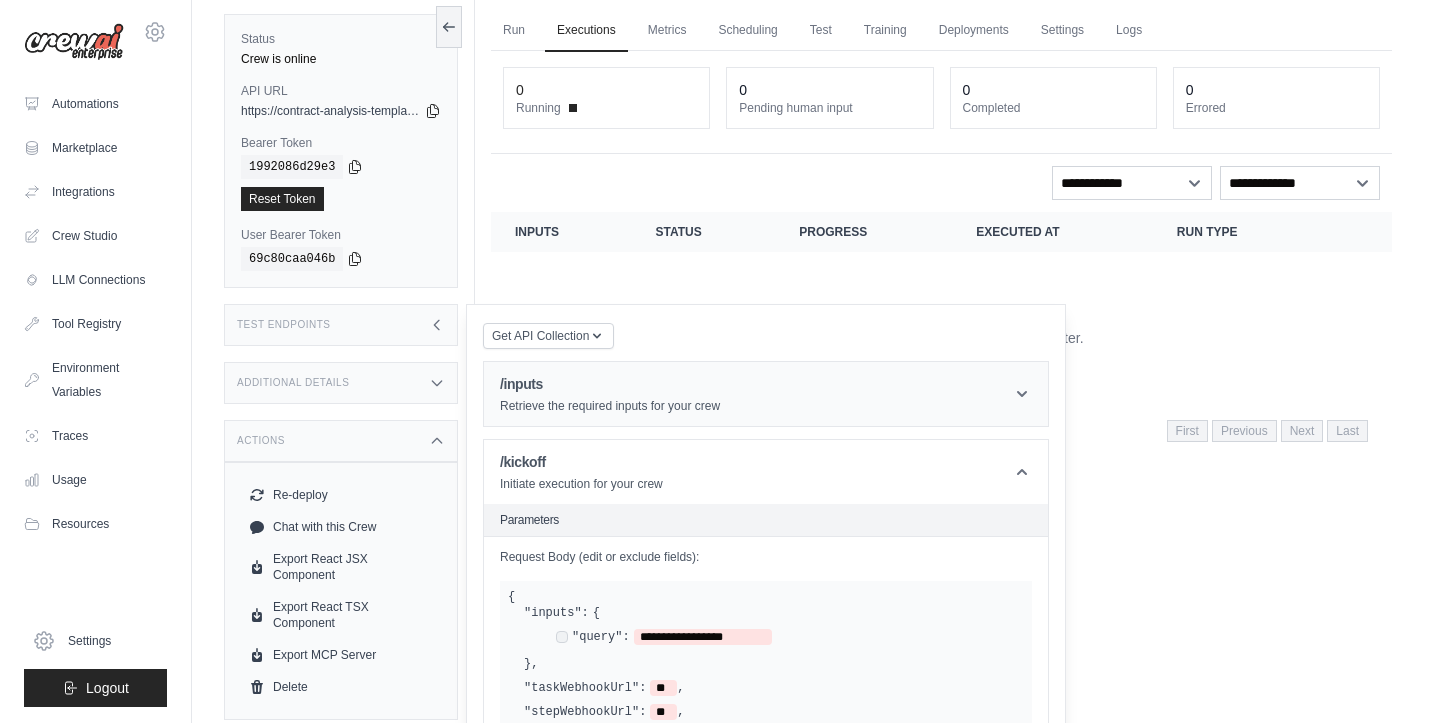 scroll, scrollTop: 375, scrollLeft: 0, axis: vertical 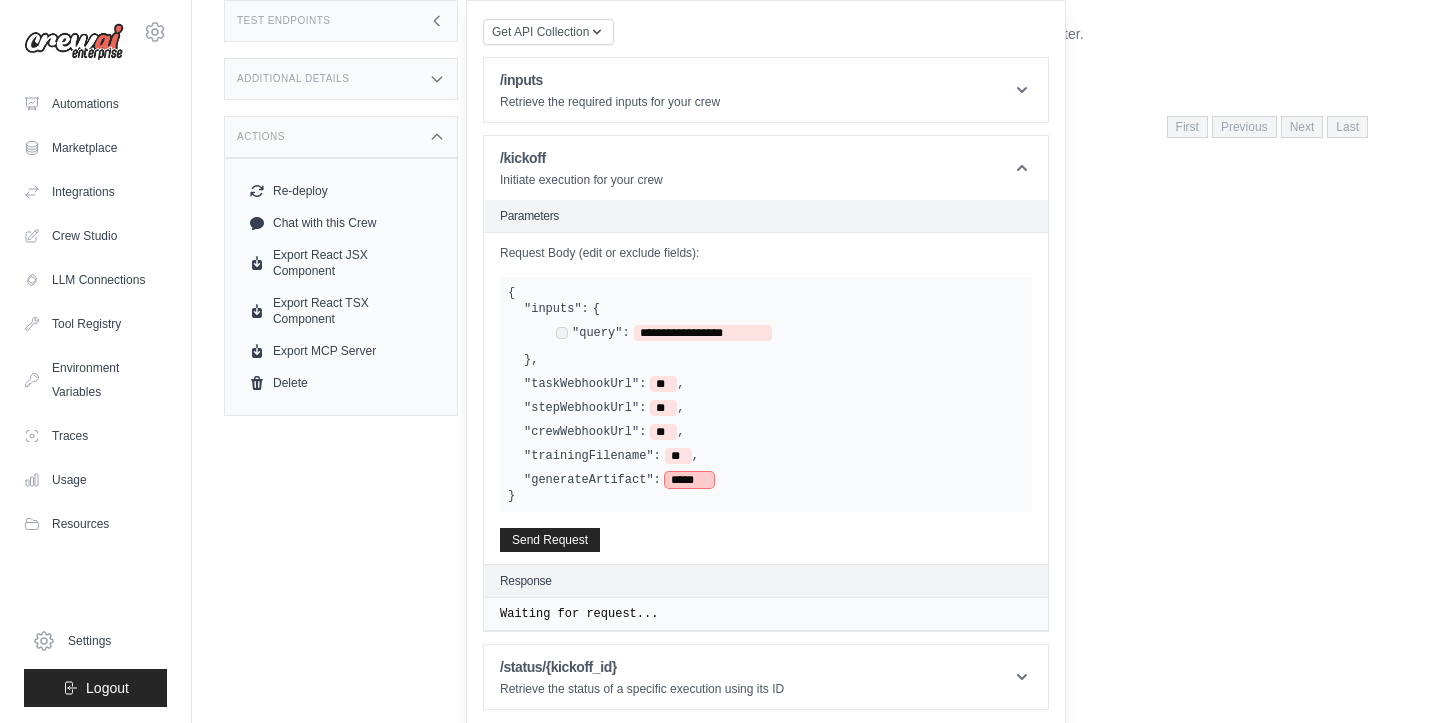 click on "*****" at bounding box center [689, 480] 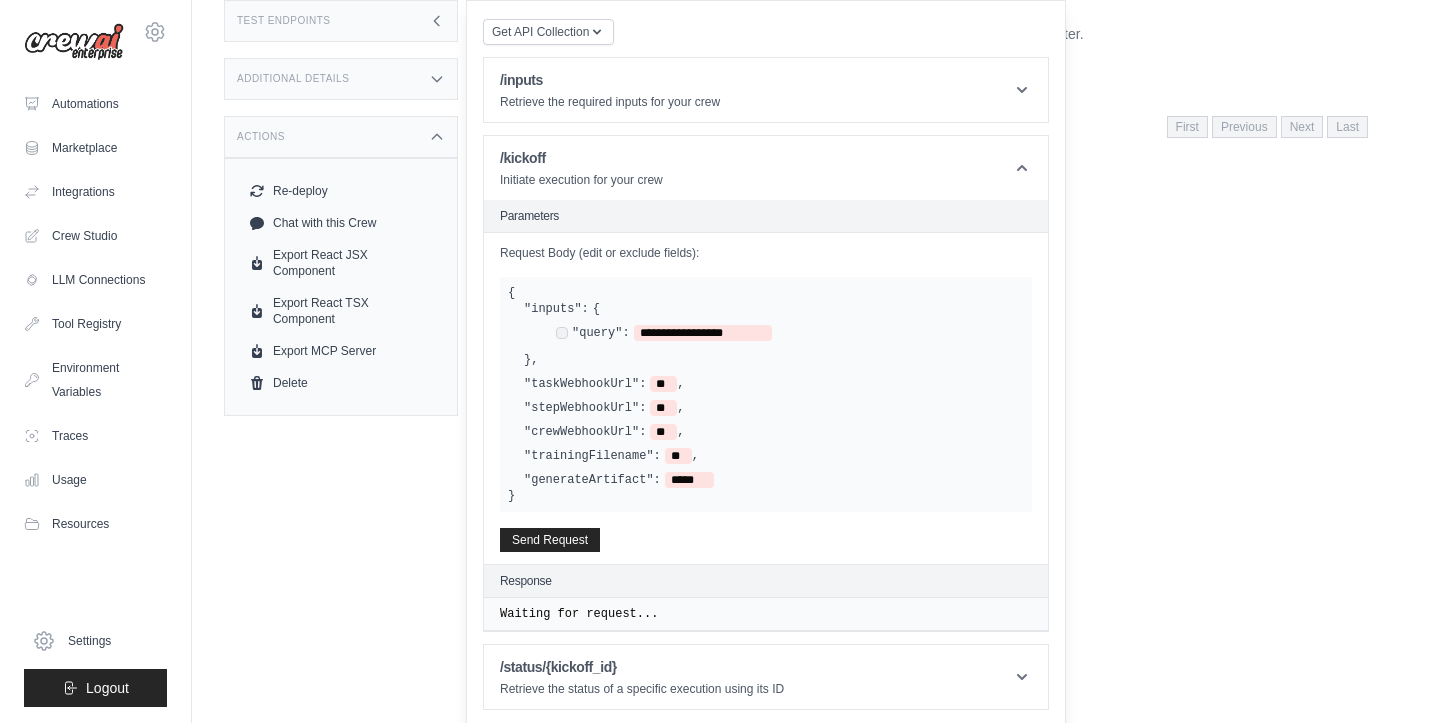 click on ""generateArtifact":
*****" at bounding box center [774, 480] 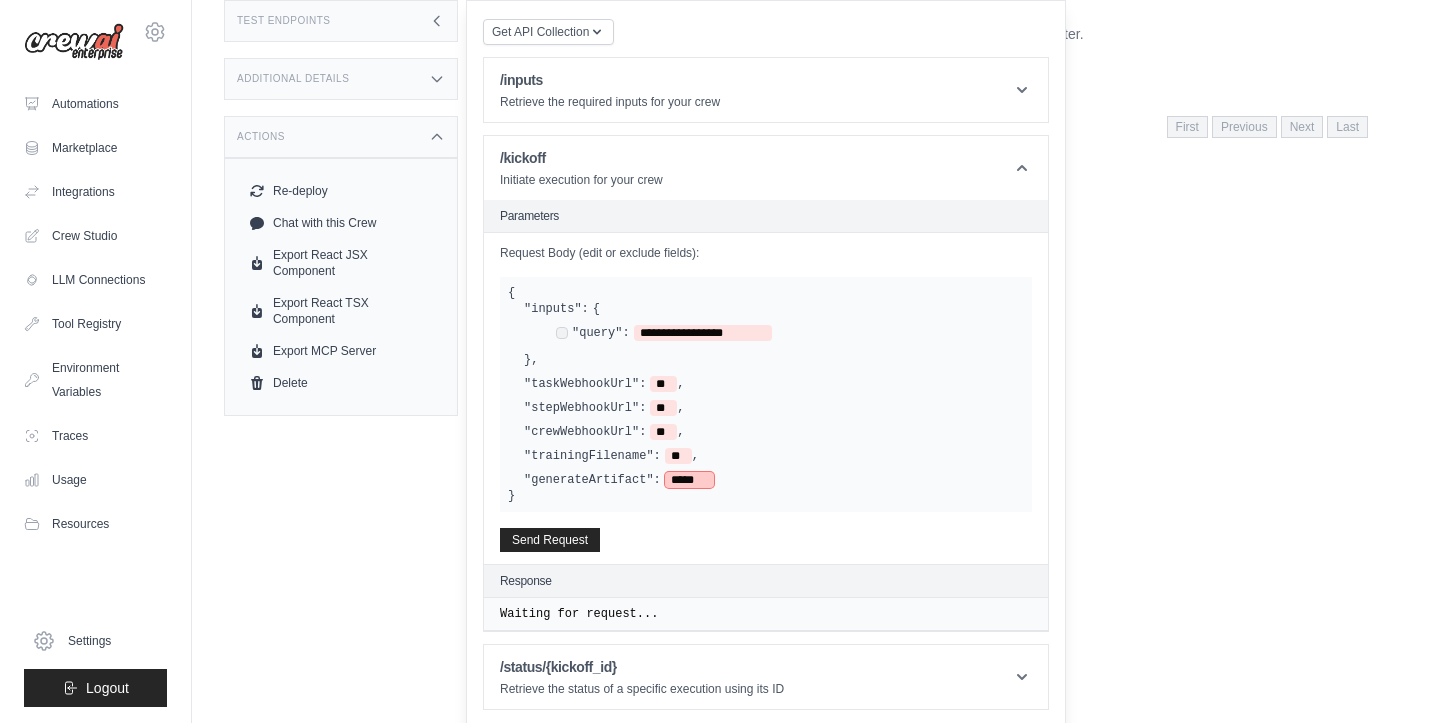 click on "*****" at bounding box center (689, 480) 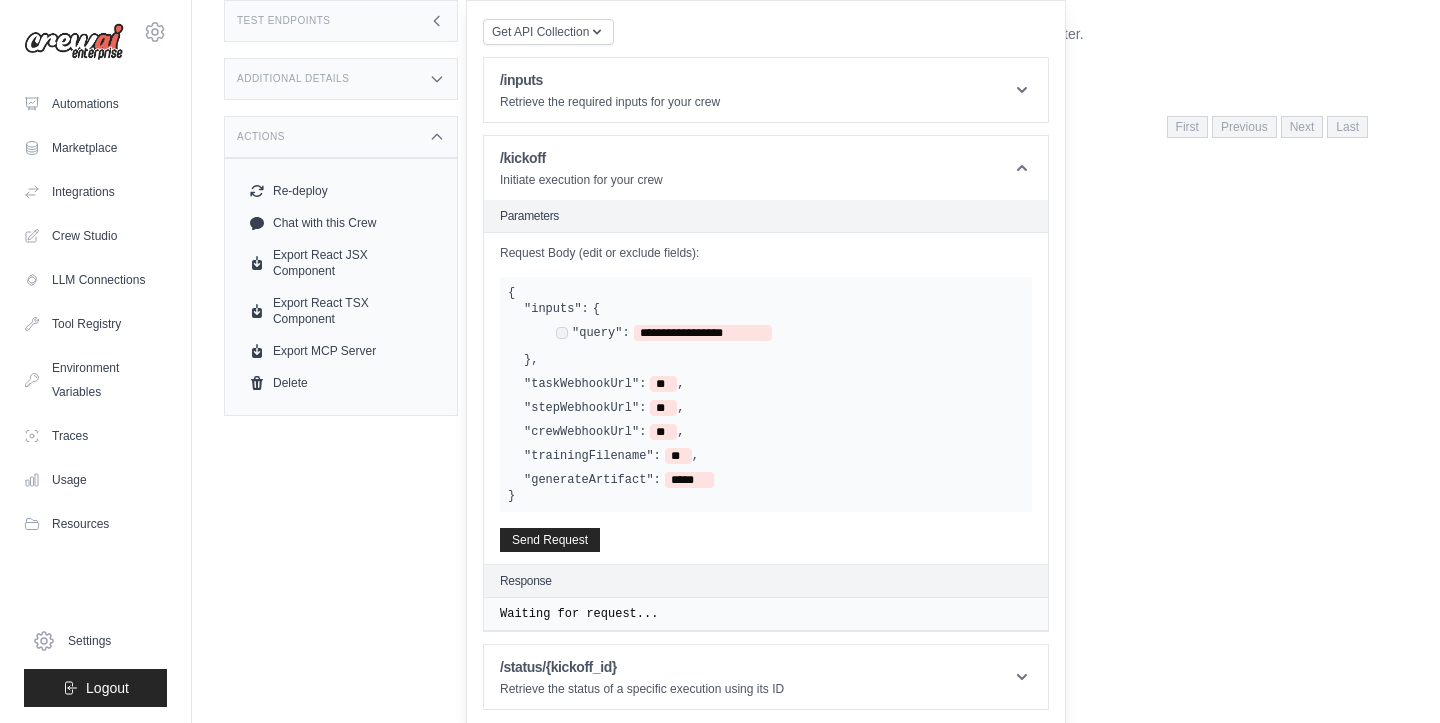 click on ""crewWebhookUrl":
**
," at bounding box center (774, 432) 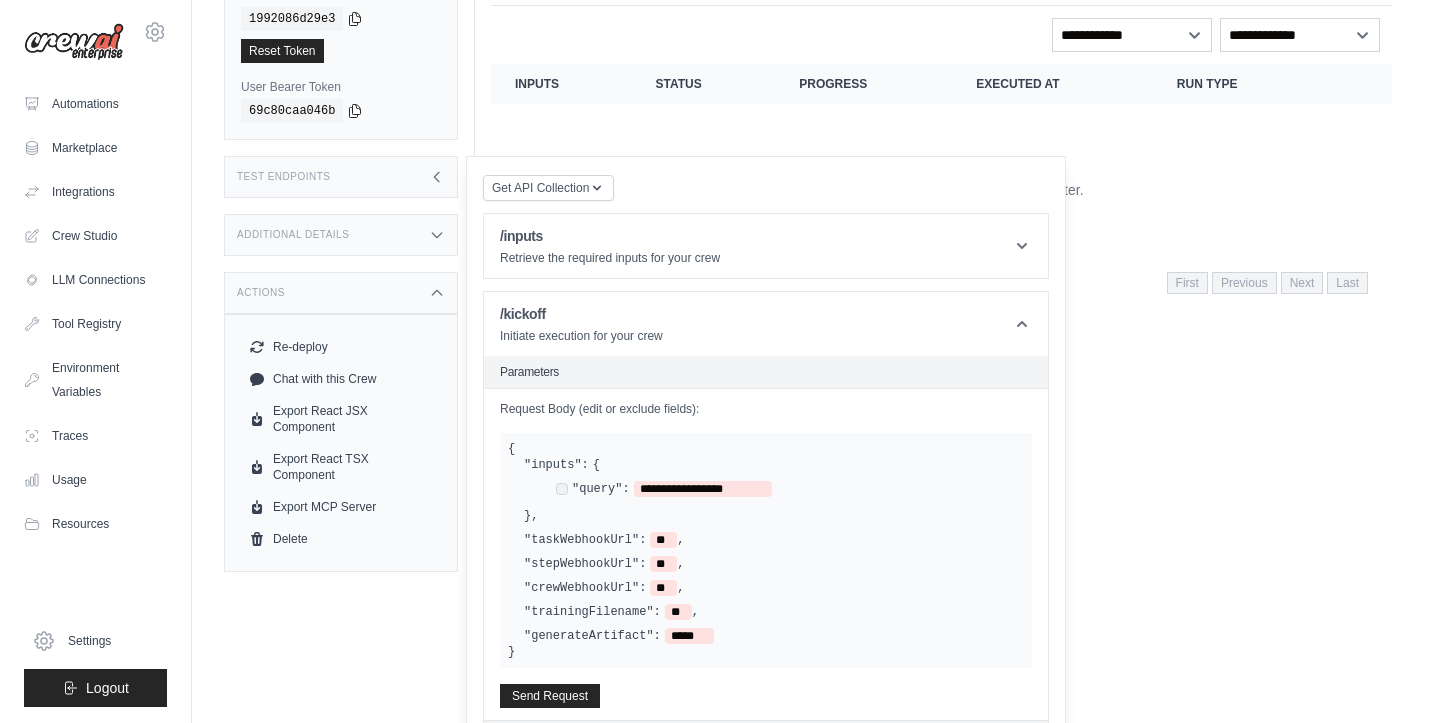 scroll, scrollTop: 217, scrollLeft: 0, axis: vertical 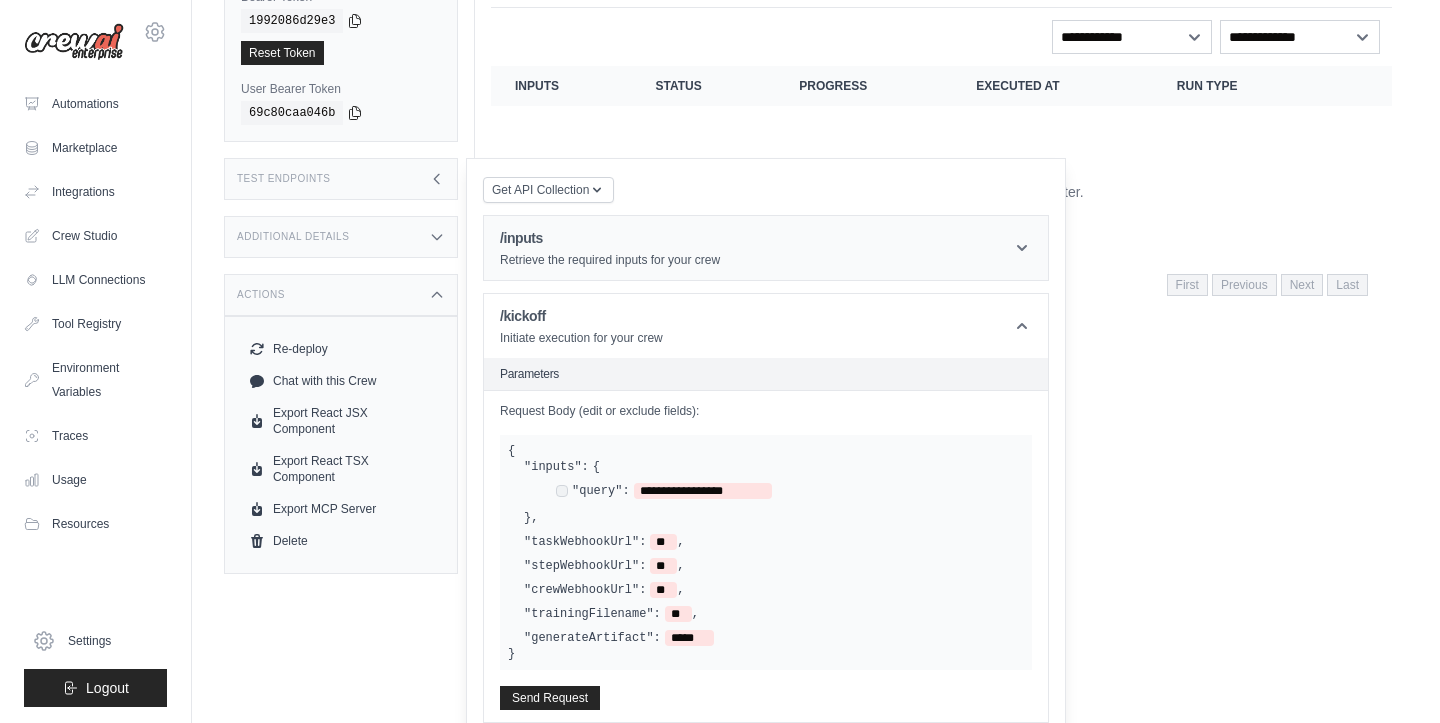click on "/inputs
Retrieve the required inputs for your crew" at bounding box center (766, 248) 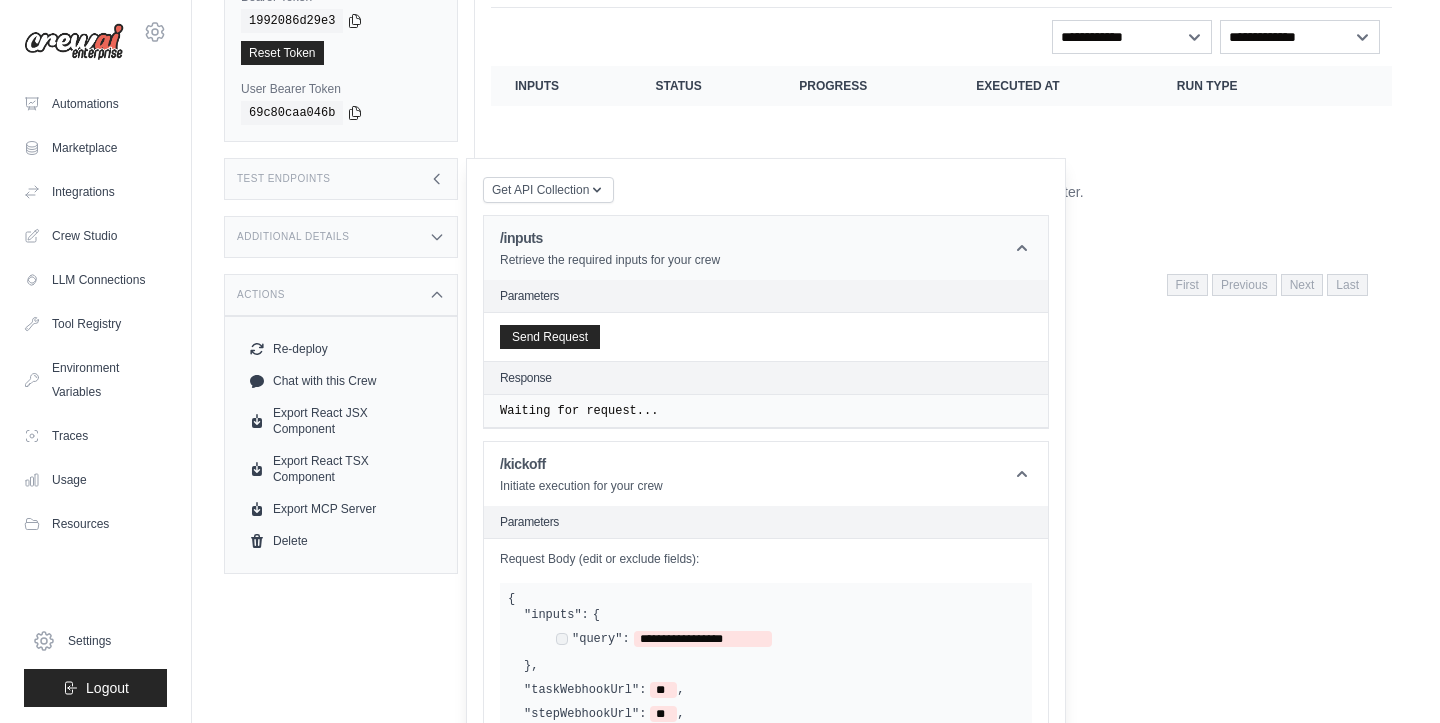click 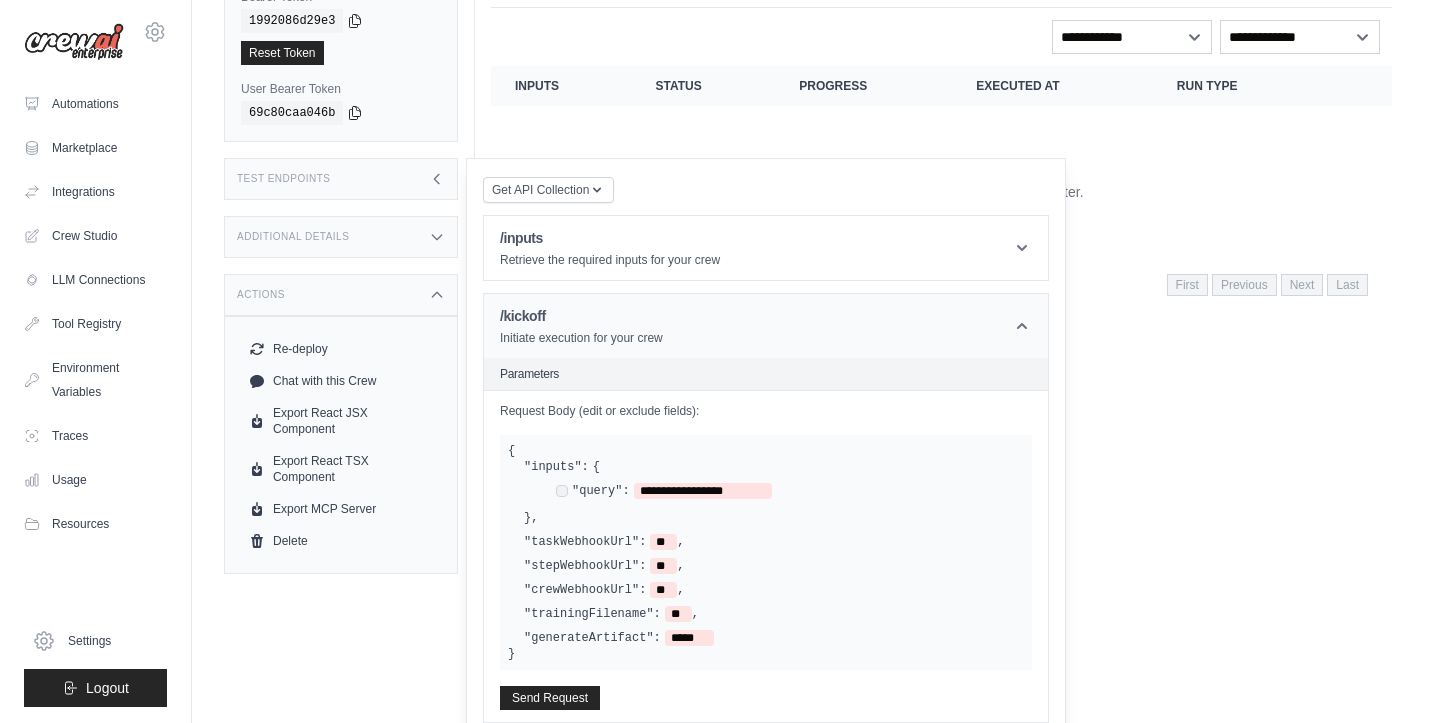 click 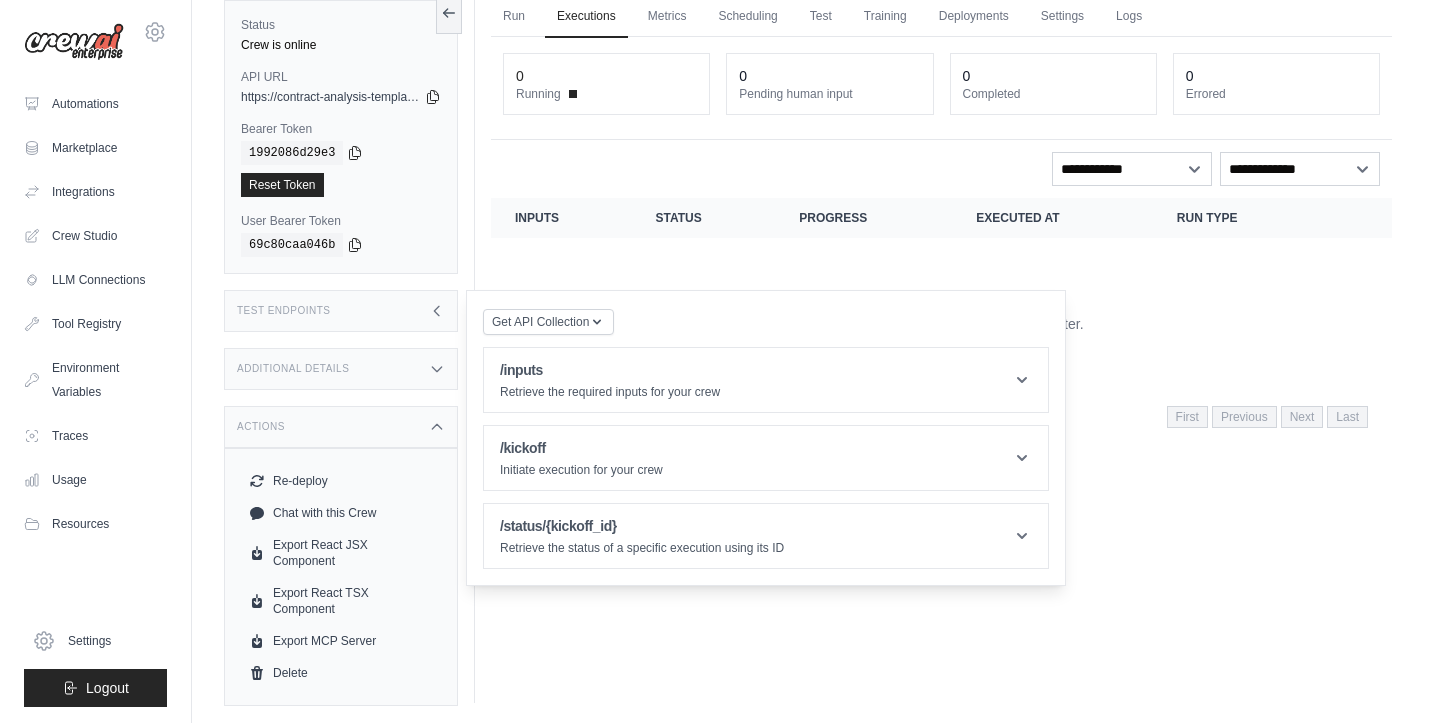 scroll, scrollTop: 85, scrollLeft: 0, axis: vertical 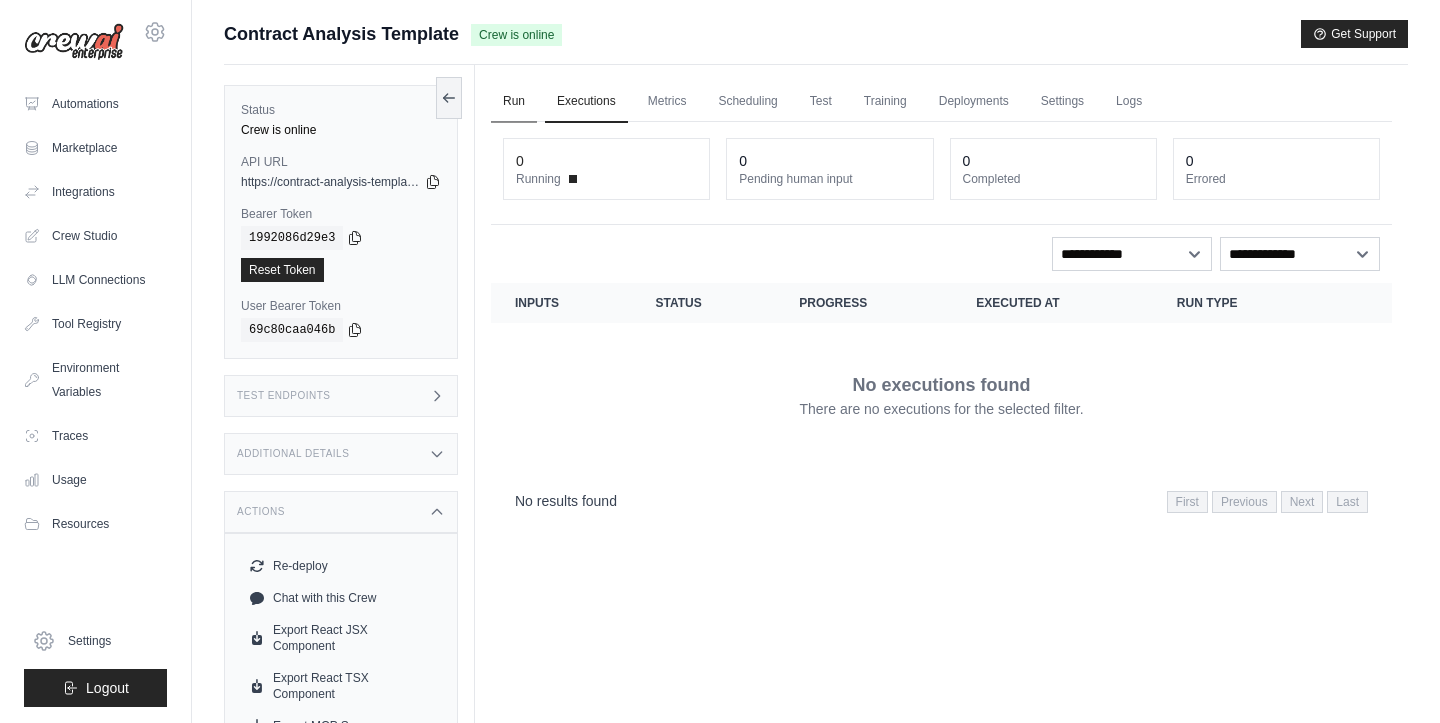 click on "Run" at bounding box center (514, 102) 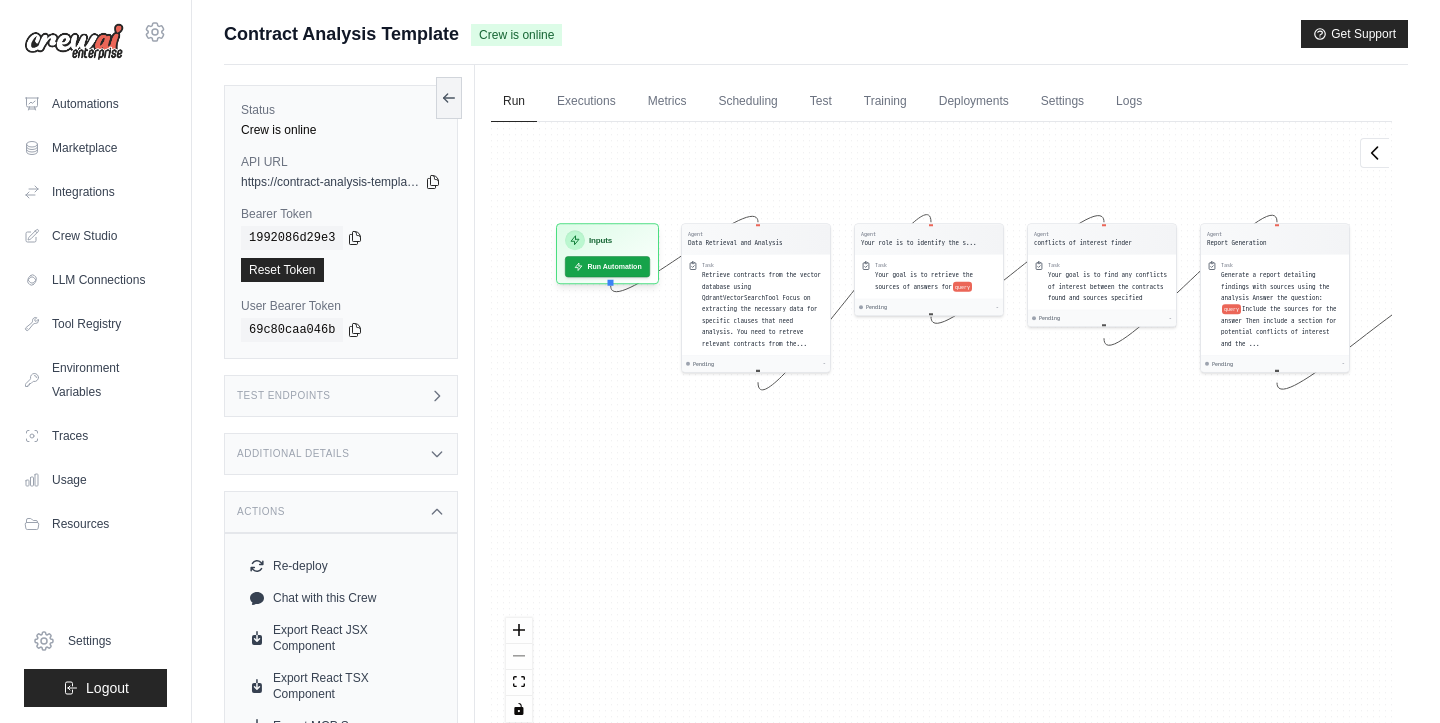 drag, startPoint x: 611, startPoint y: 329, endPoint x: 677, endPoint y: 222, distance: 125.71794 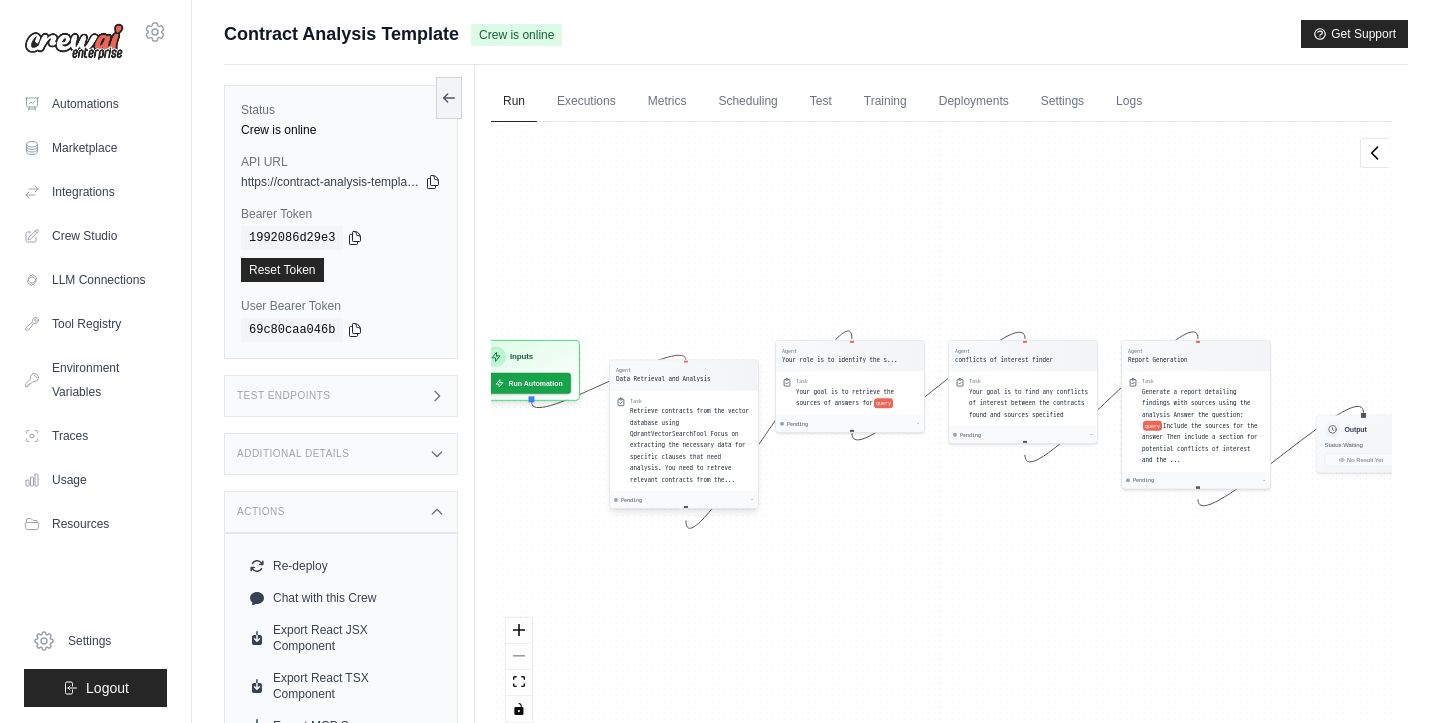 drag, startPoint x: 716, startPoint y: 254, endPoint x: 654, endPoint y: 391, distance: 150.37619 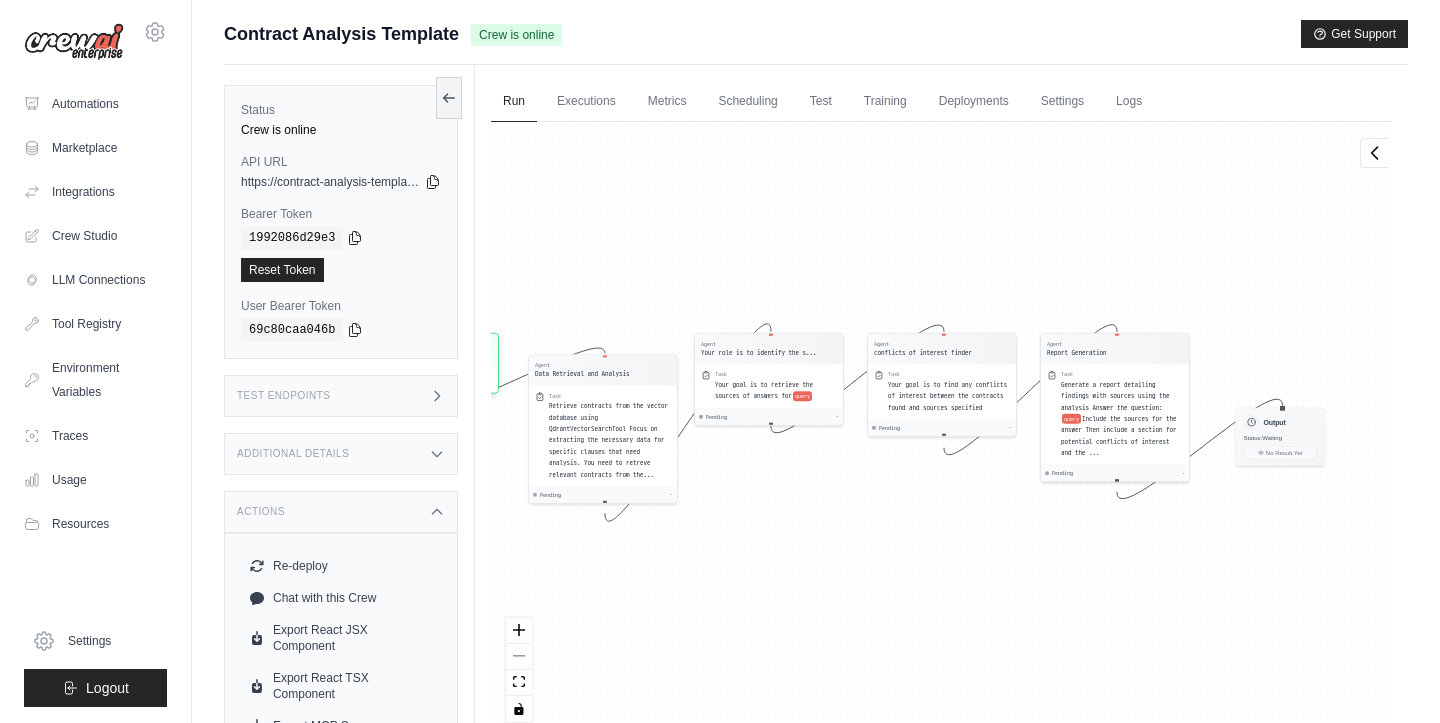drag, startPoint x: 667, startPoint y: 256, endPoint x: 586, endPoint y: 251, distance: 81.154175 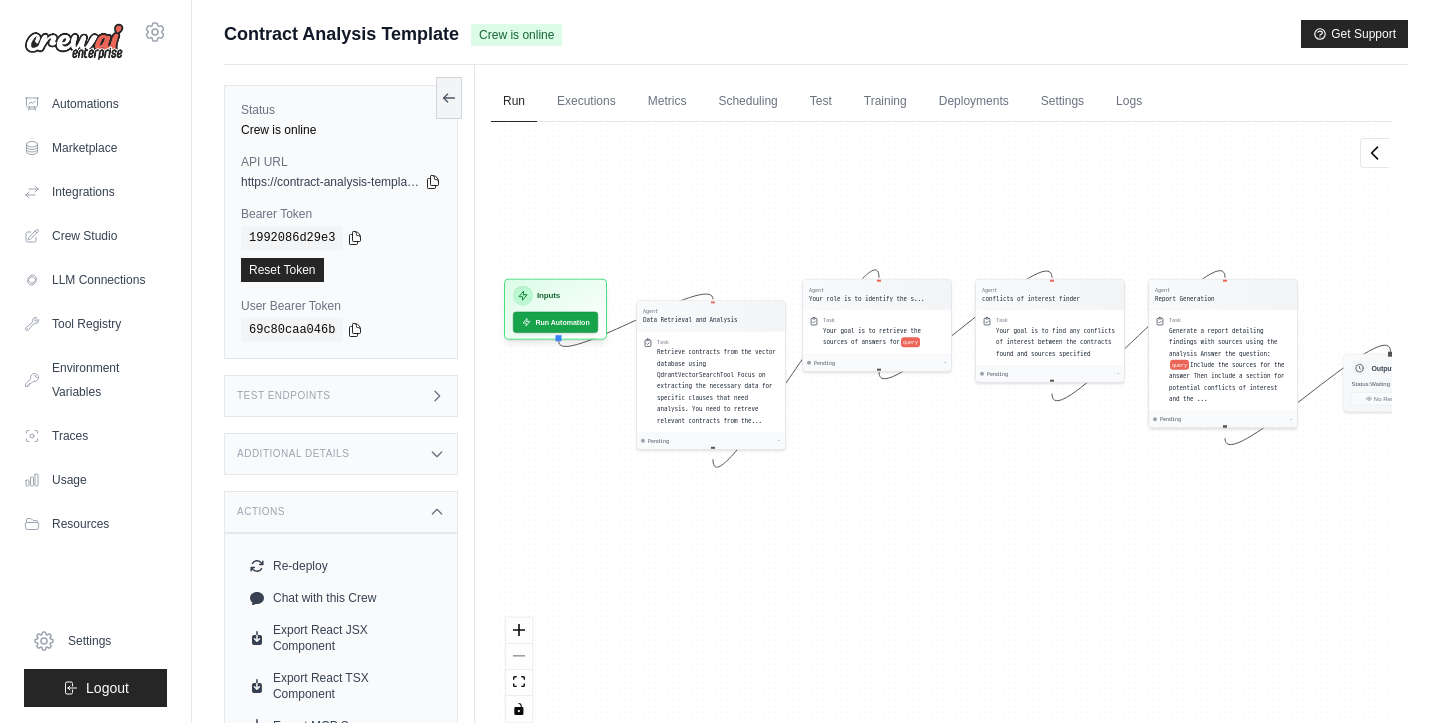 drag, startPoint x: 801, startPoint y: 232, endPoint x: 949, endPoint y: 170, distance: 160.46184 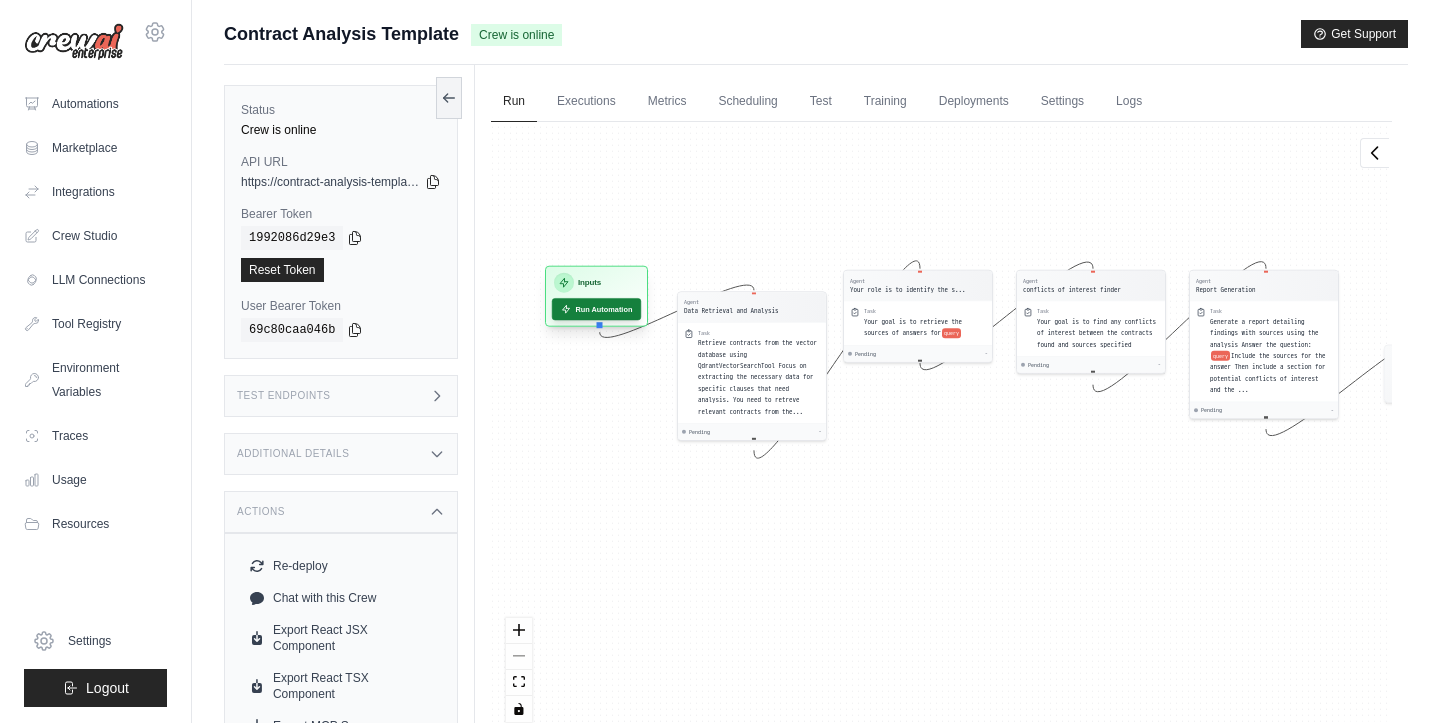 click on "Run Automation" at bounding box center (596, 309) 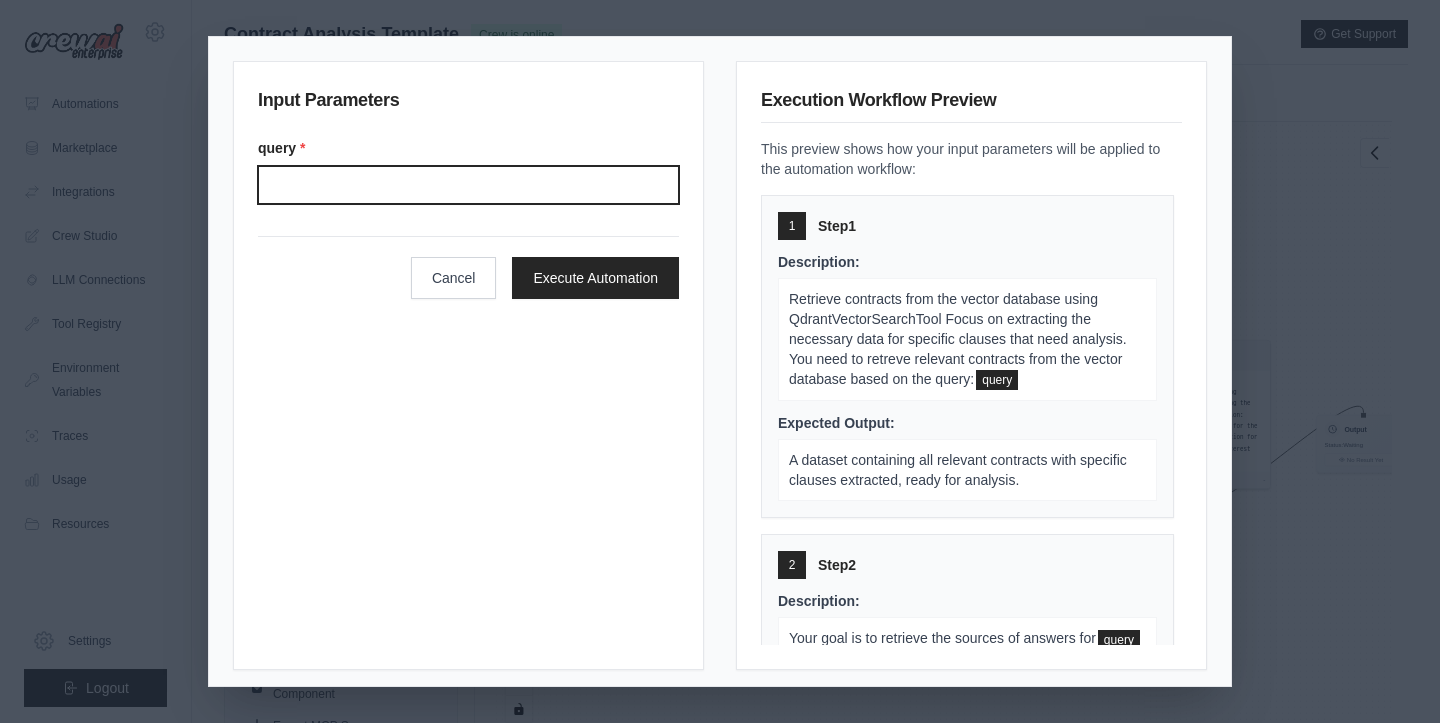 click on "Query" at bounding box center [468, 185] 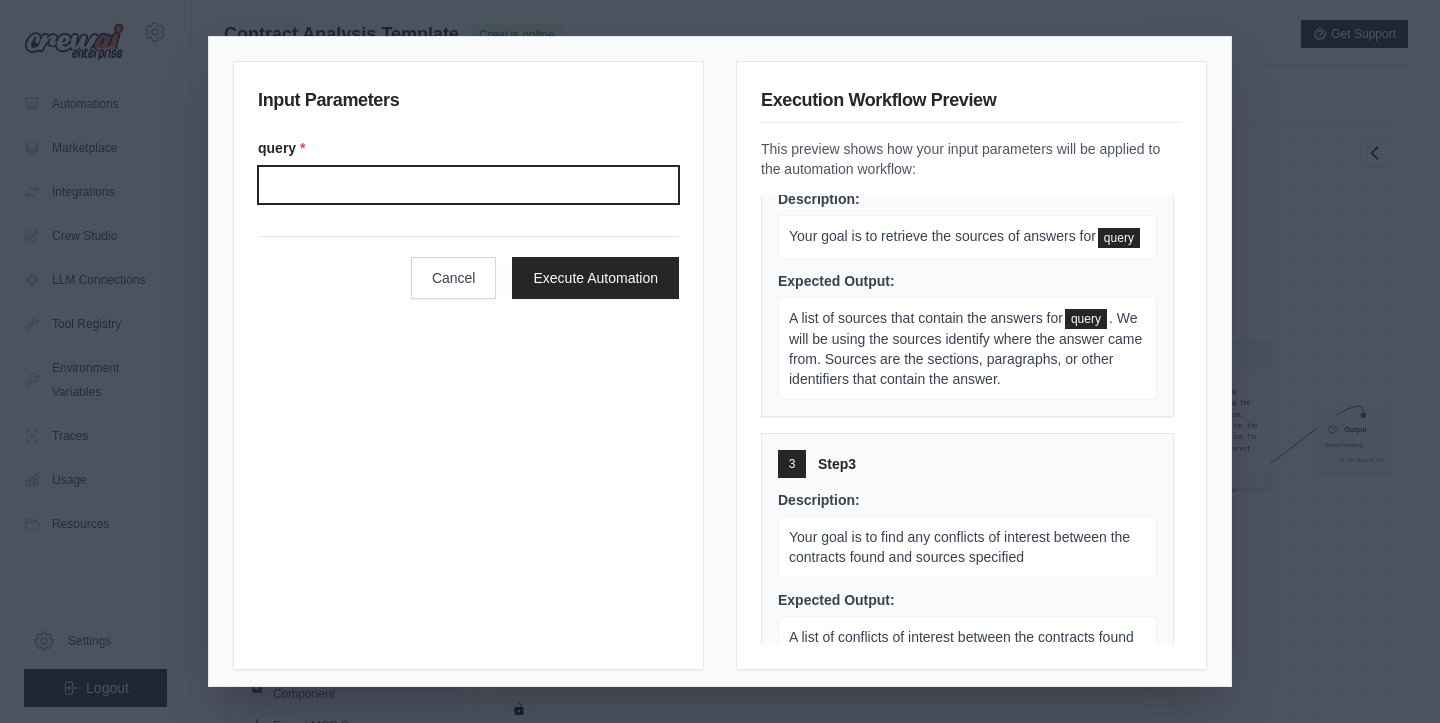 scroll, scrollTop: 414, scrollLeft: 0, axis: vertical 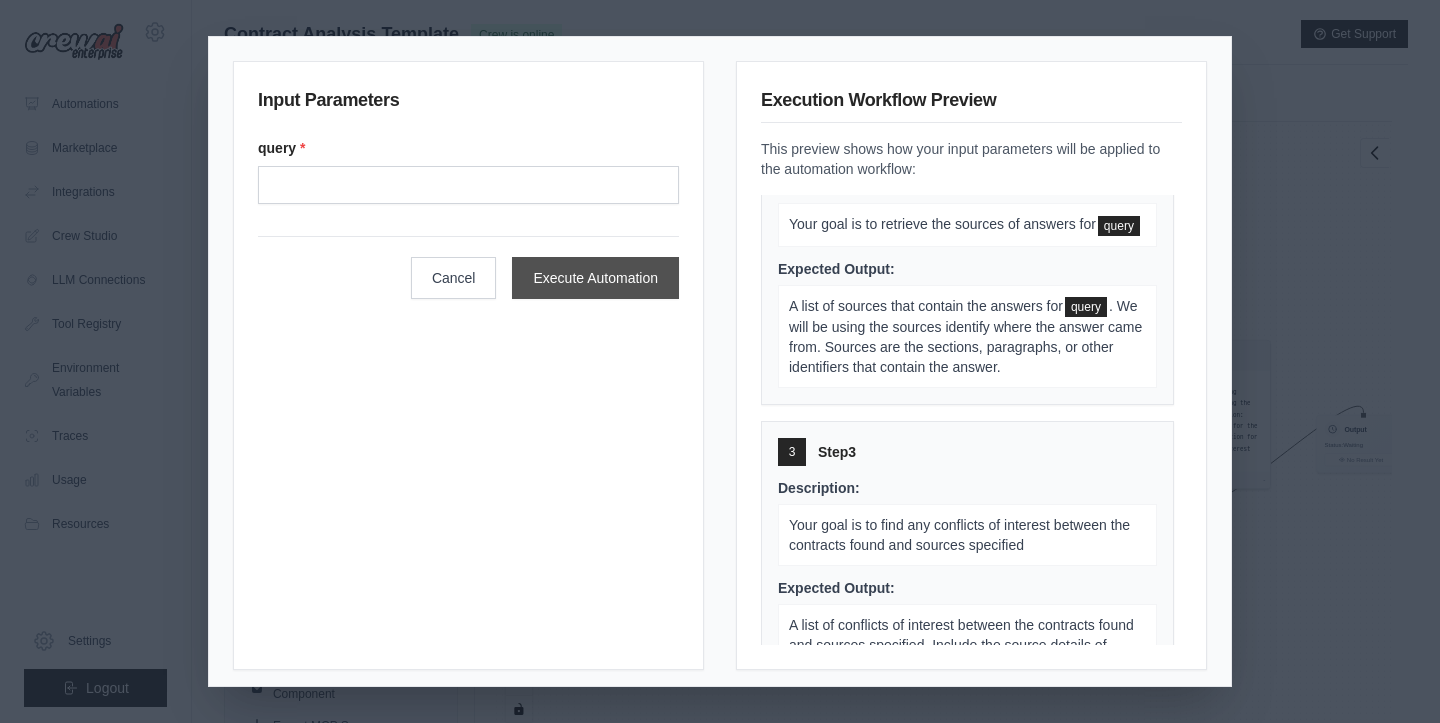 click on "Execute Automation" at bounding box center [595, 278] 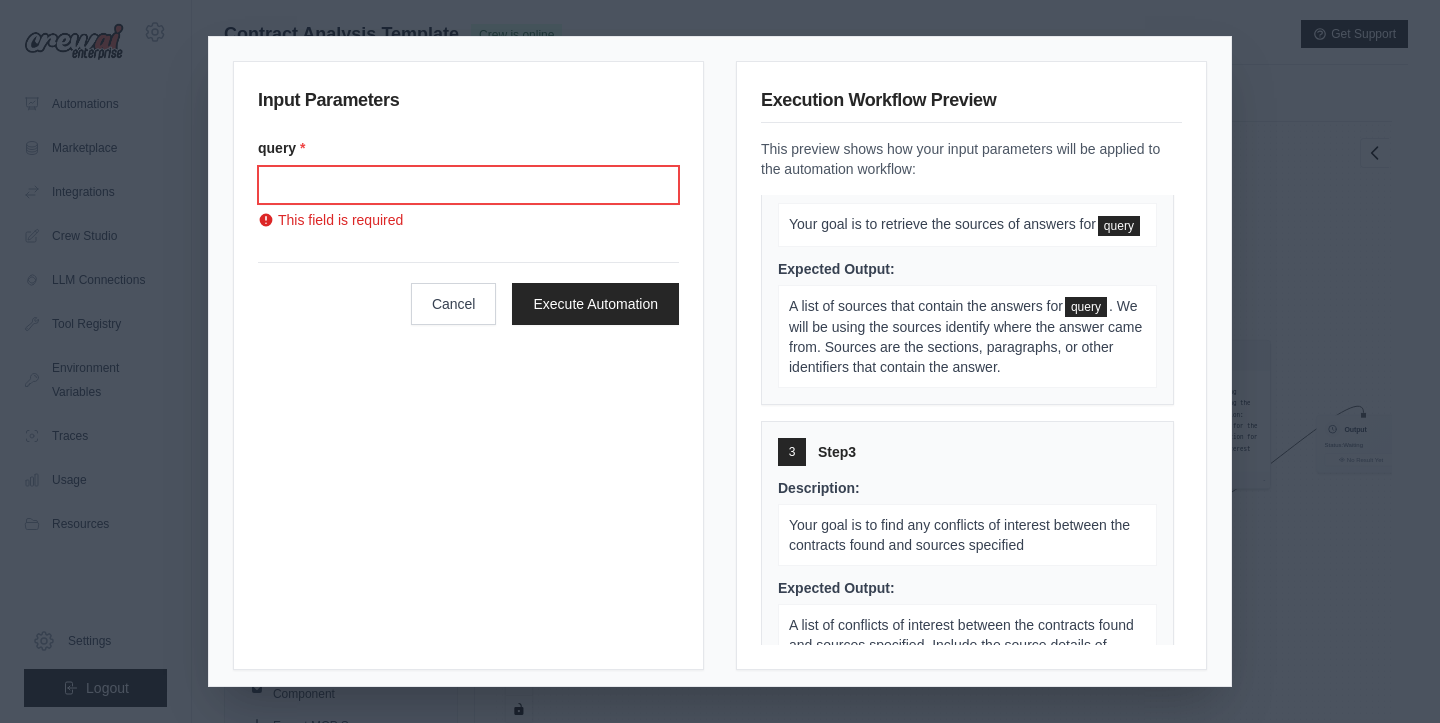 click on "Query" at bounding box center (468, 185) 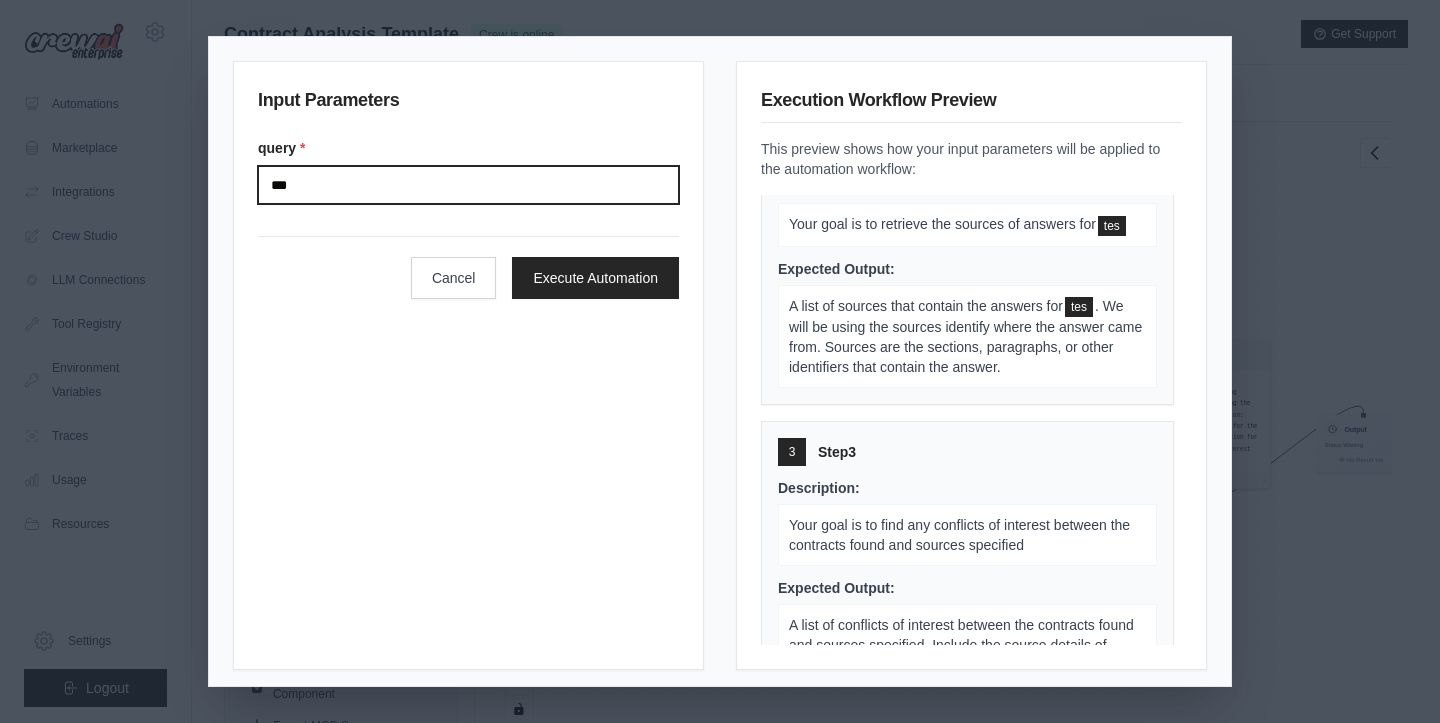 type on "****" 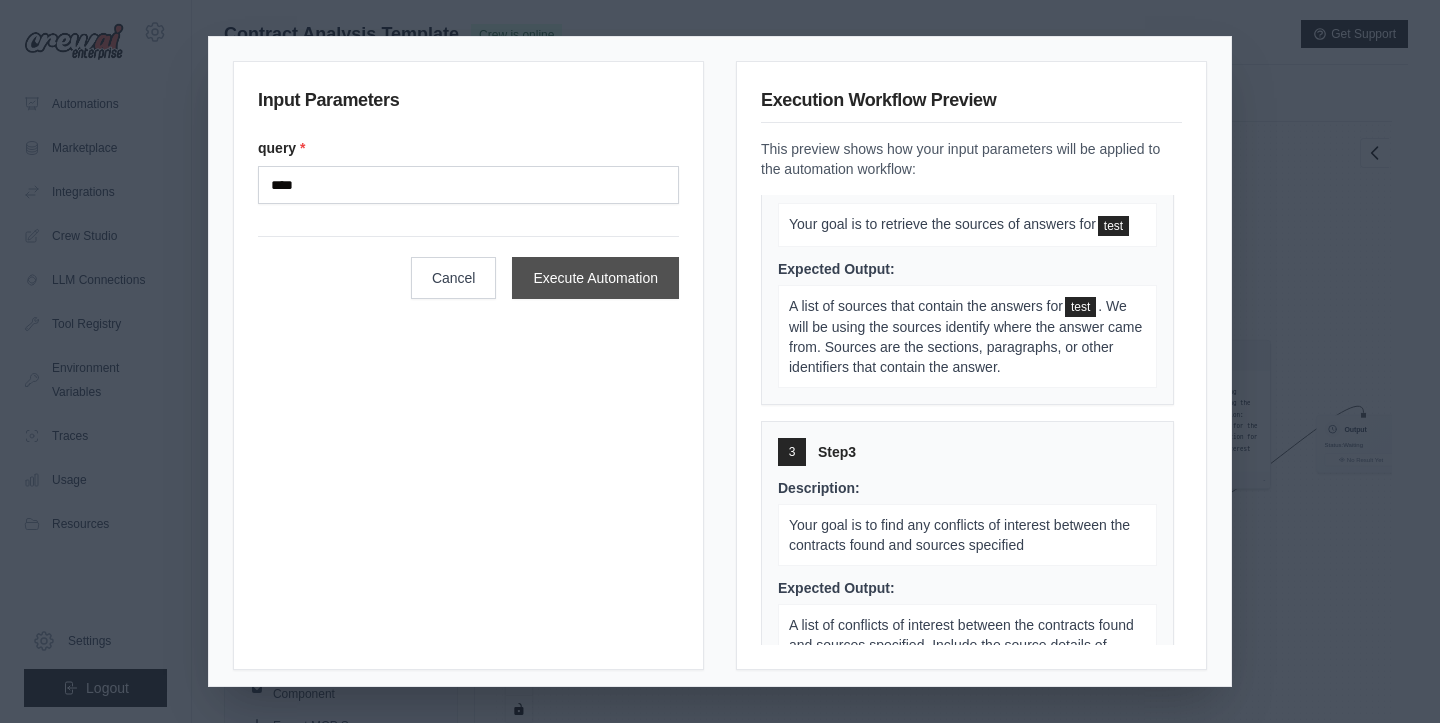 click on "Execute Automation" at bounding box center (595, 278) 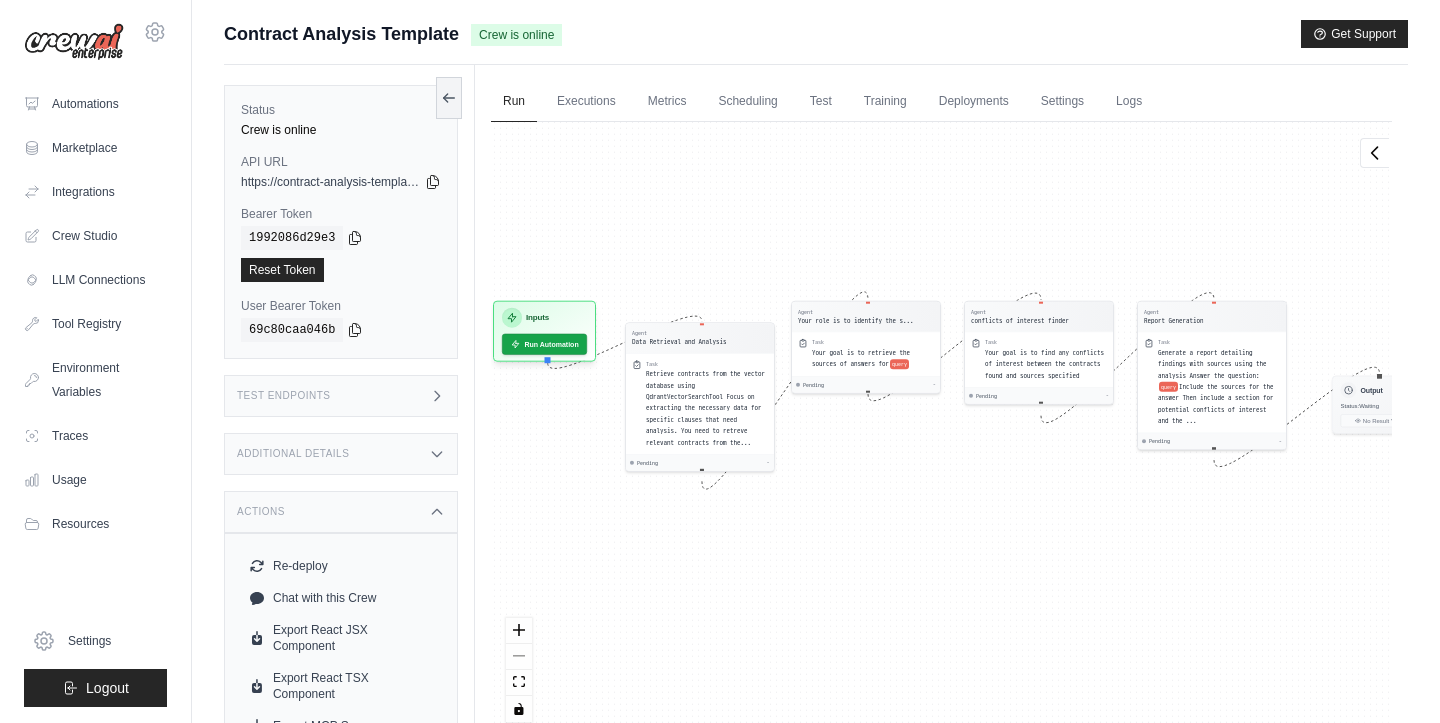 drag, startPoint x: 633, startPoint y: 268, endPoint x: 649, endPoint y: 229, distance: 42.154476 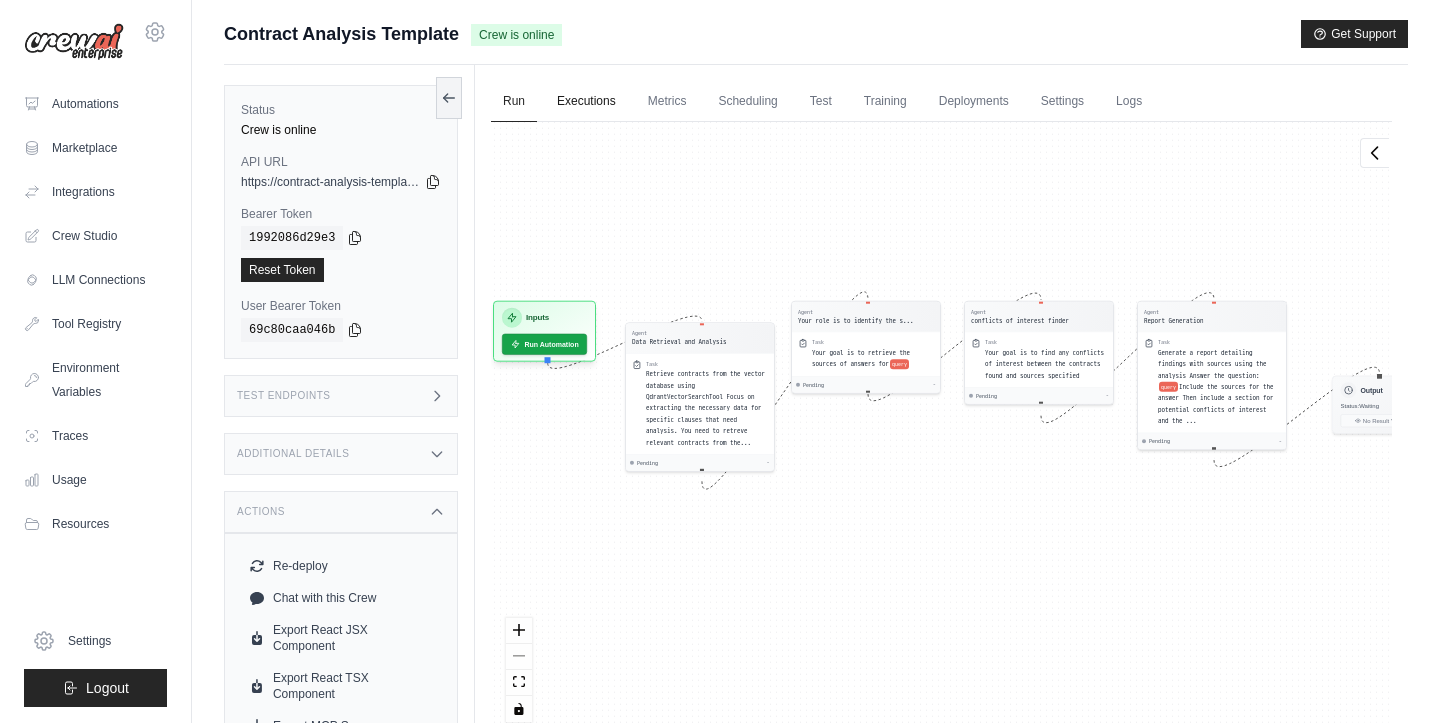 click on "Executions" at bounding box center [586, 102] 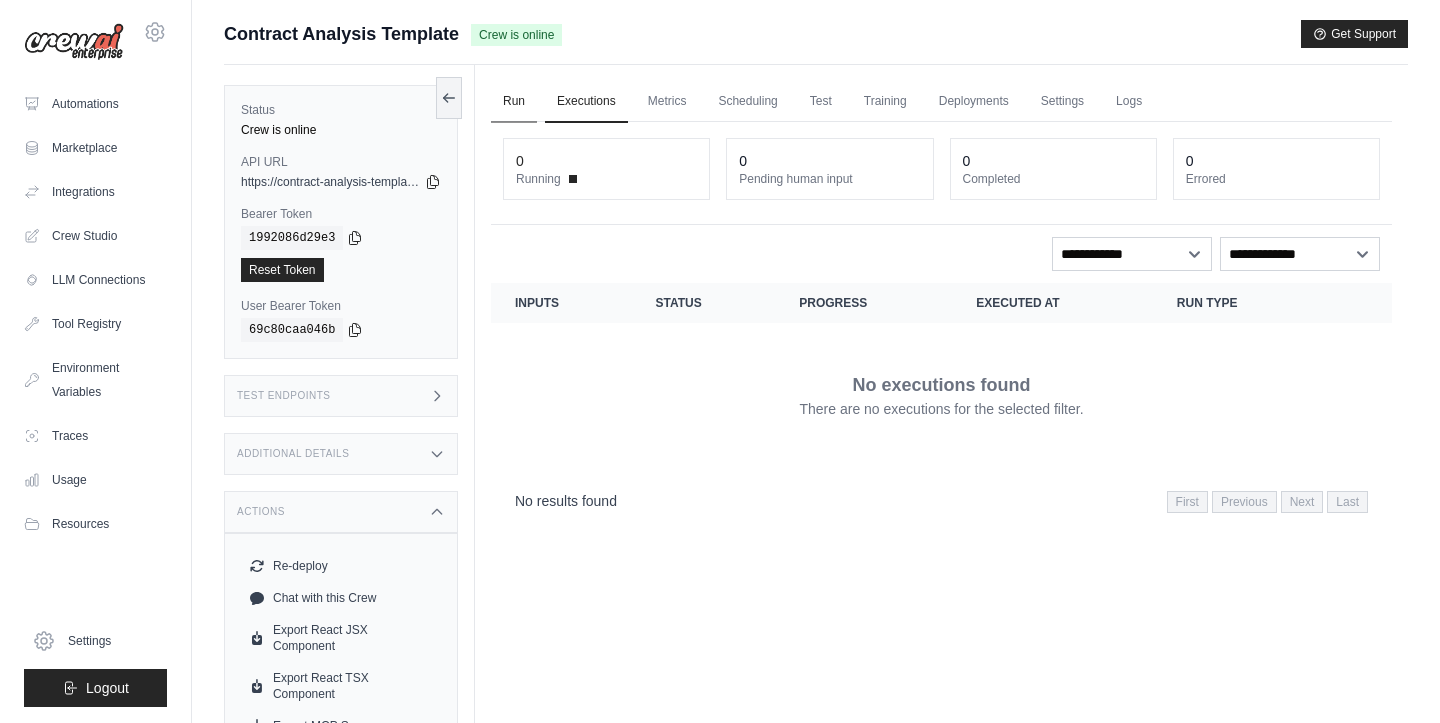 click on "Run" at bounding box center [514, 102] 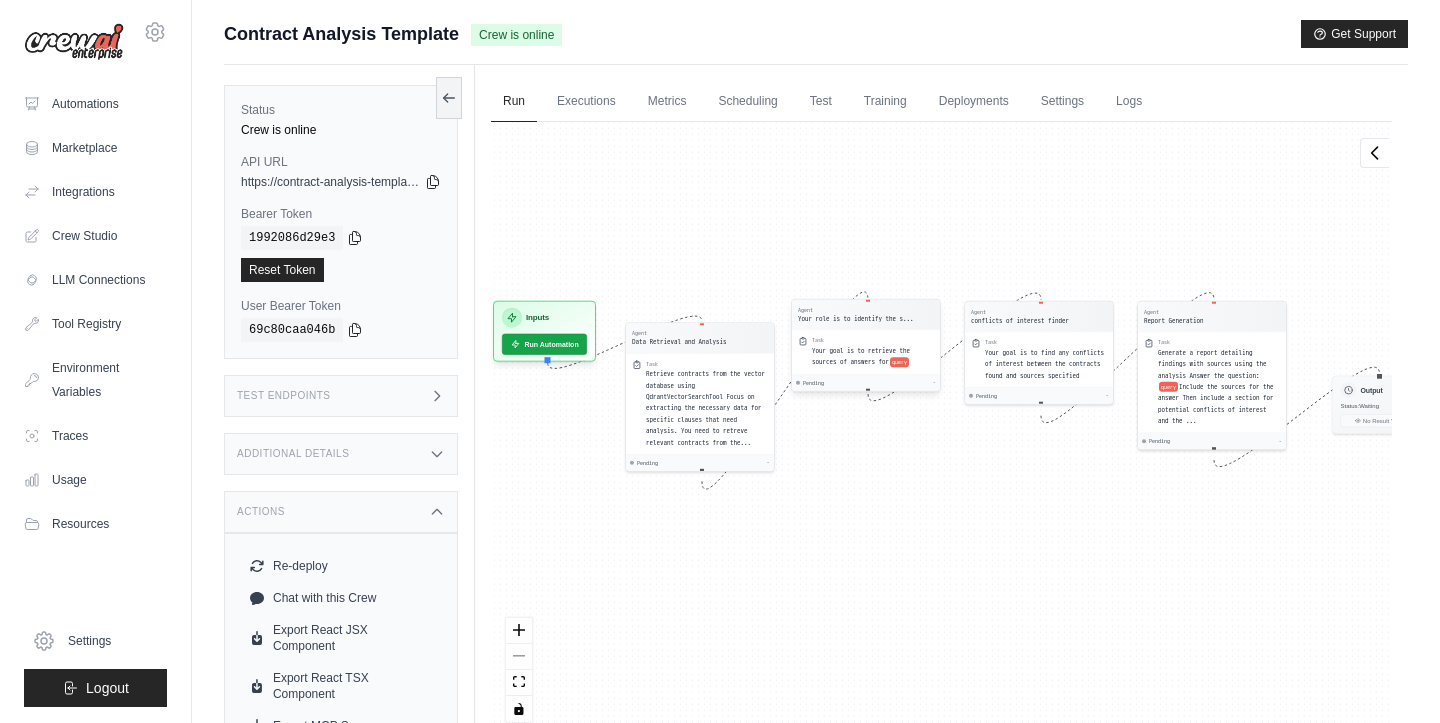 click on "query" at bounding box center (899, 362) 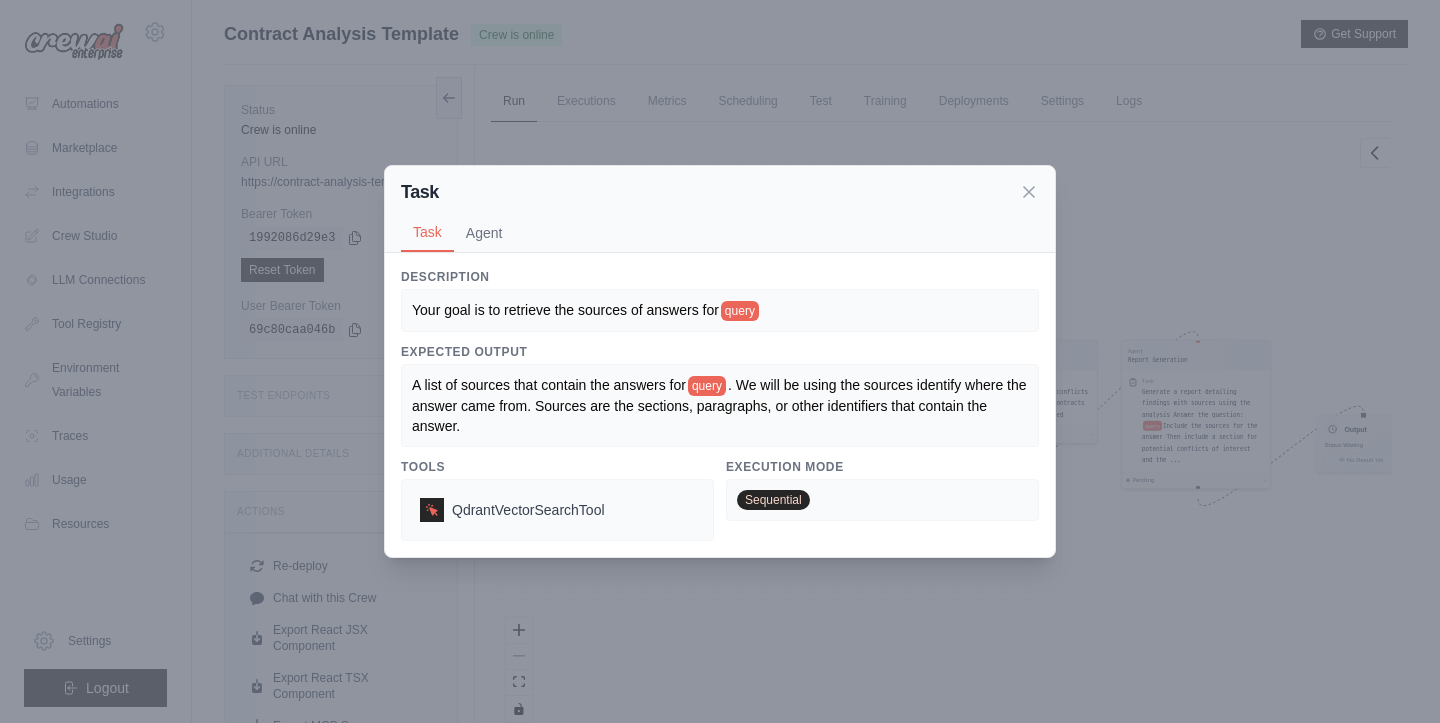 click on "query" at bounding box center [740, 311] 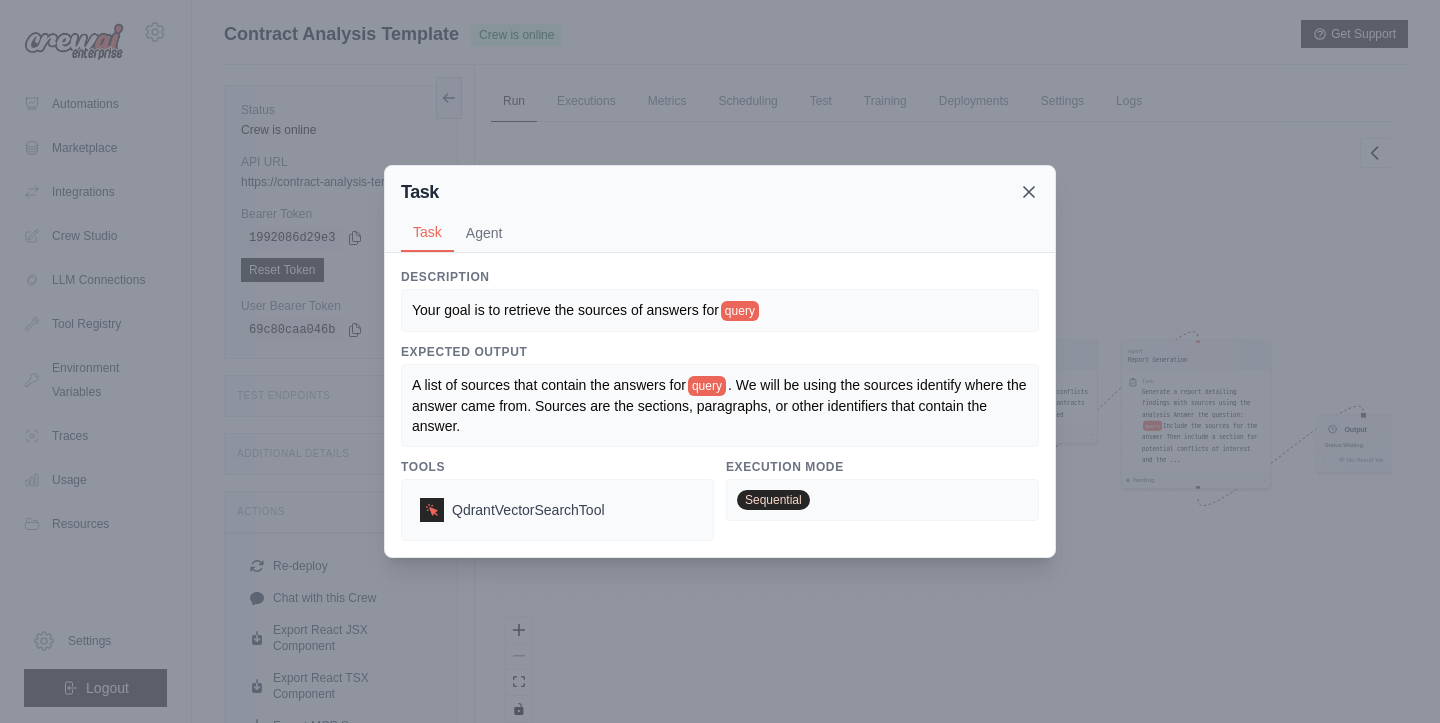 click 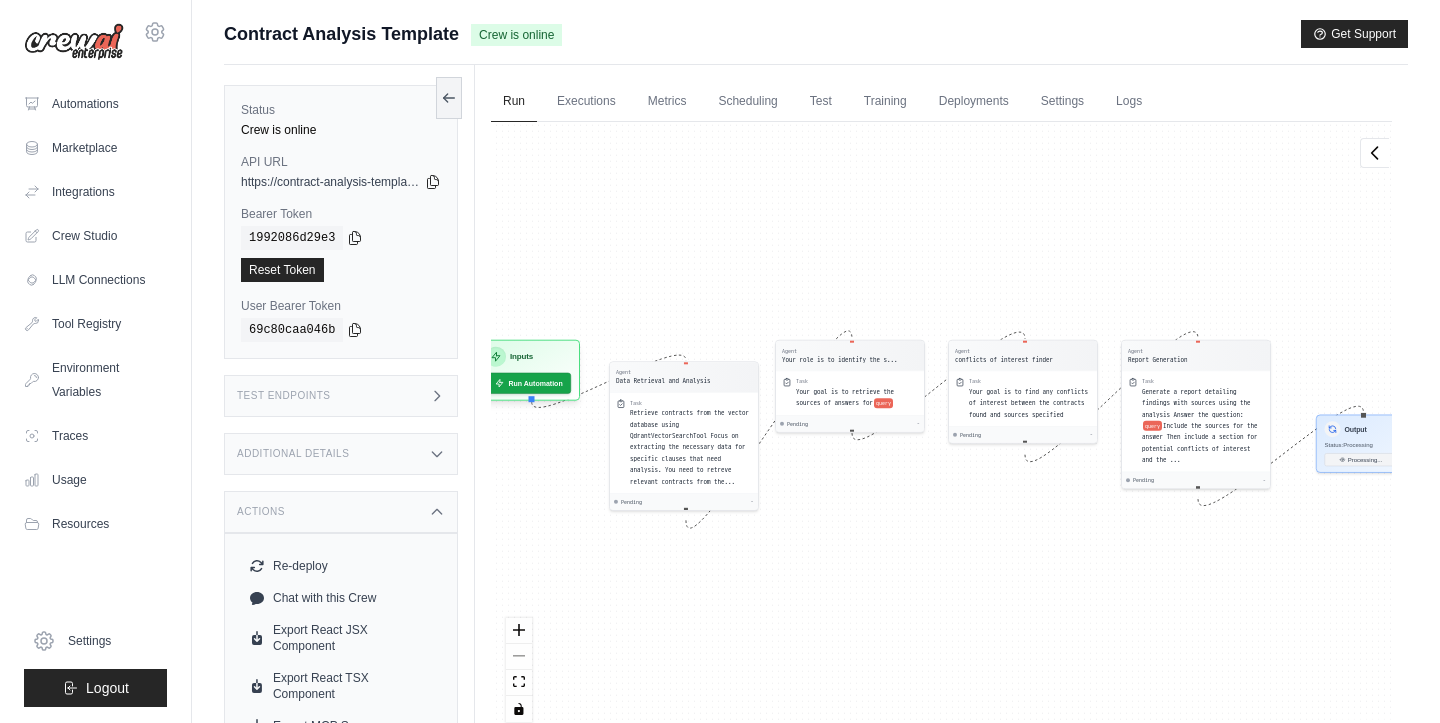 drag, startPoint x: 678, startPoint y: 179, endPoint x: 638, endPoint y: 143, distance: 53.814495 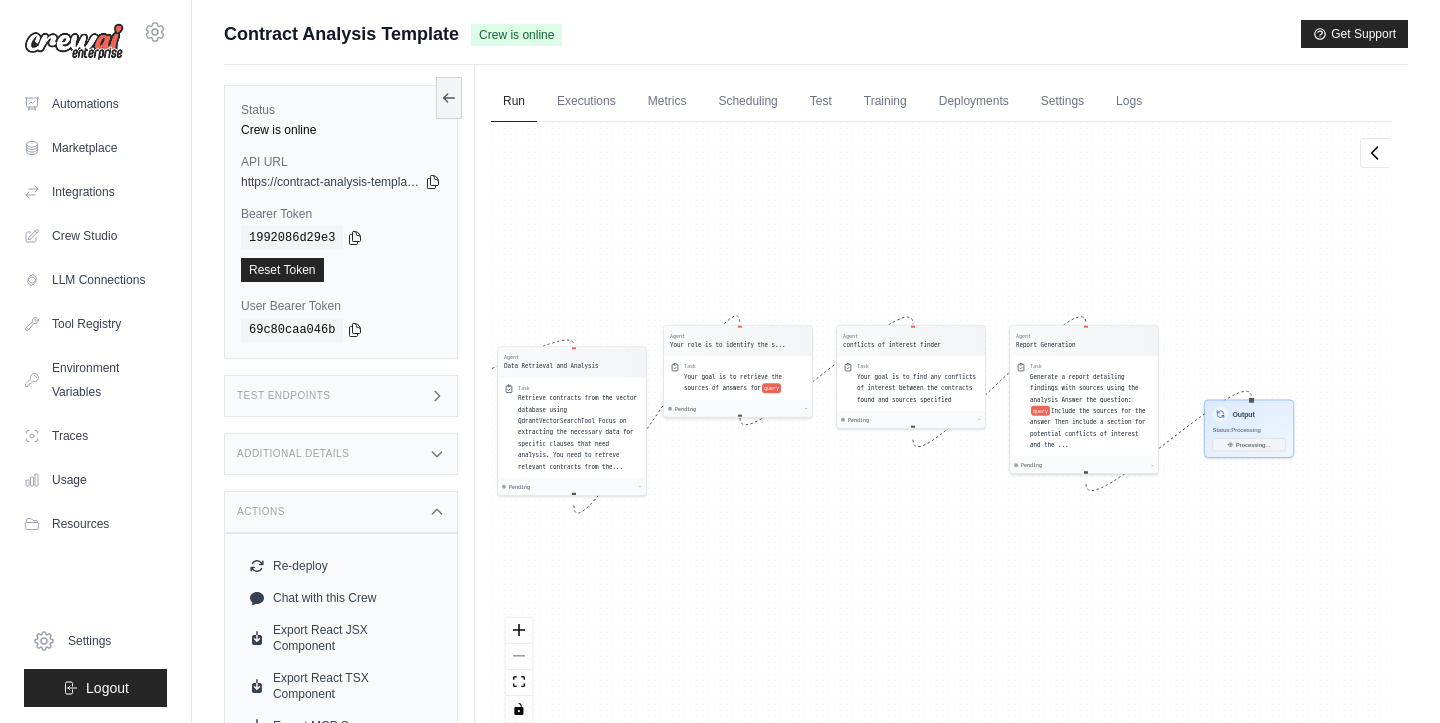 drag, startPoint x: 799, startPoint y: 227, endPoint x: 687, endPoint y: 211, distance: 113.137085 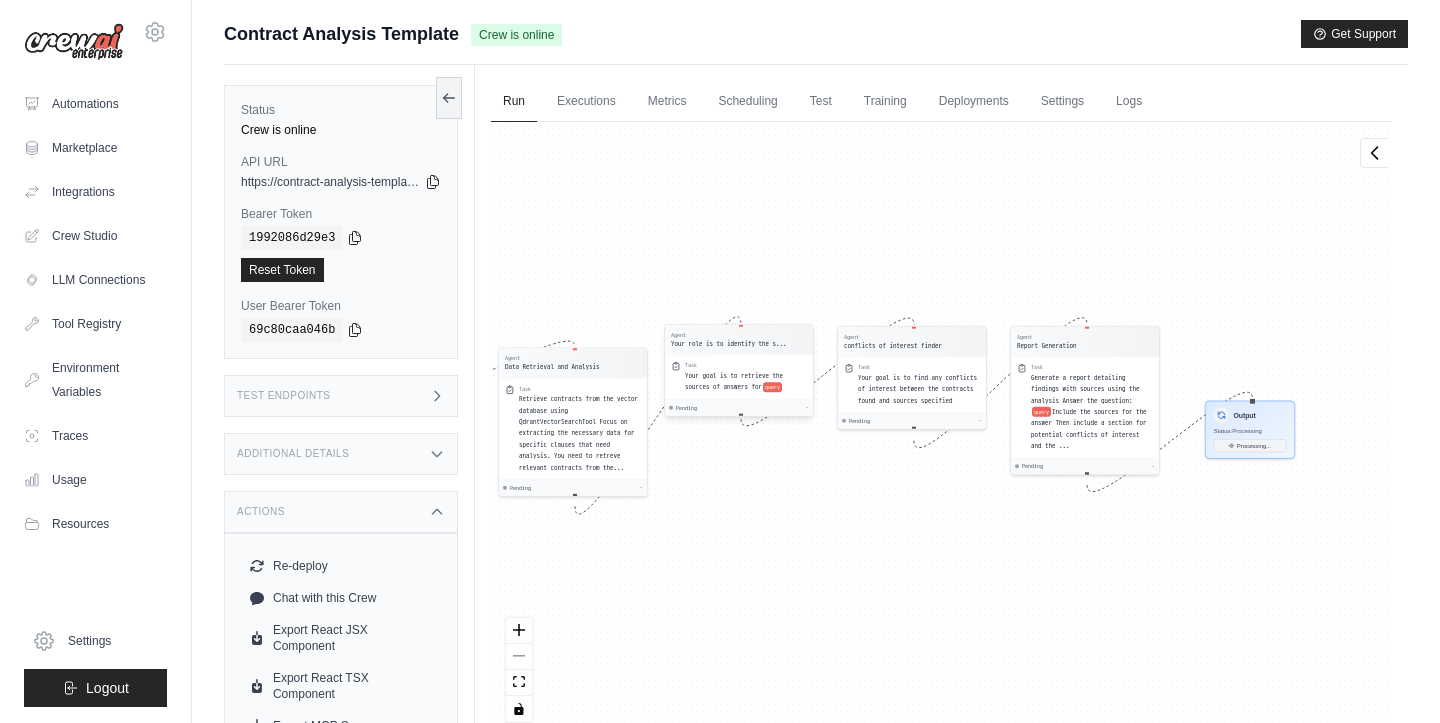 click on "Pending -" at bounding box center [739, 407] 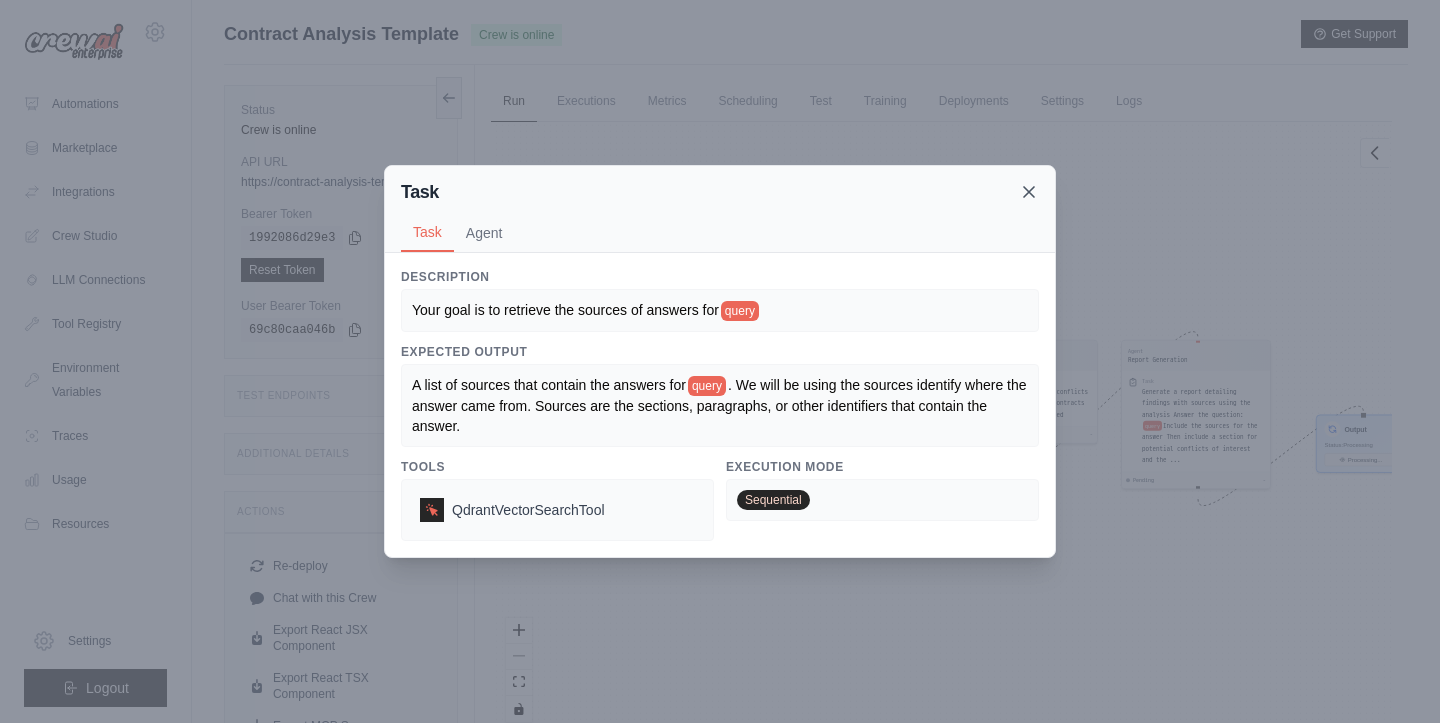 click 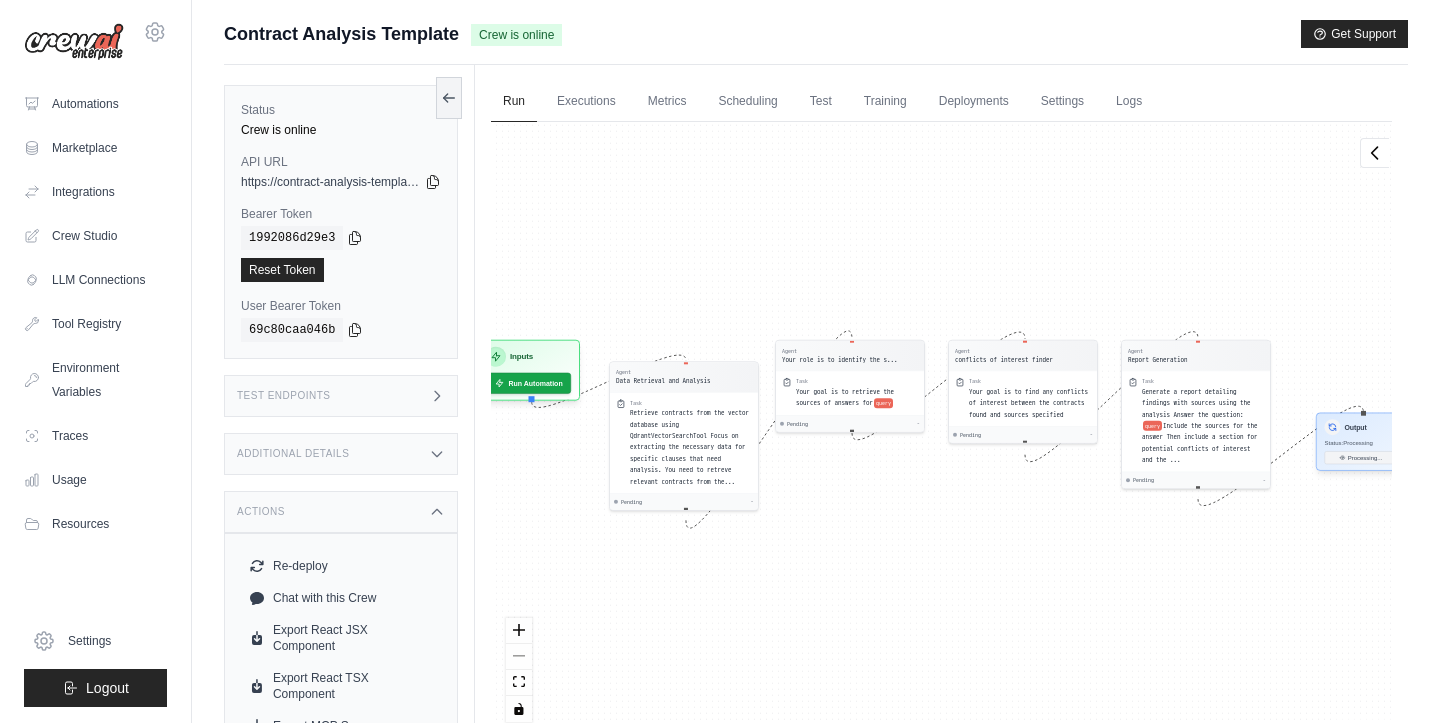 click on "Status:  Processing" at bounding box center (1349, 443) 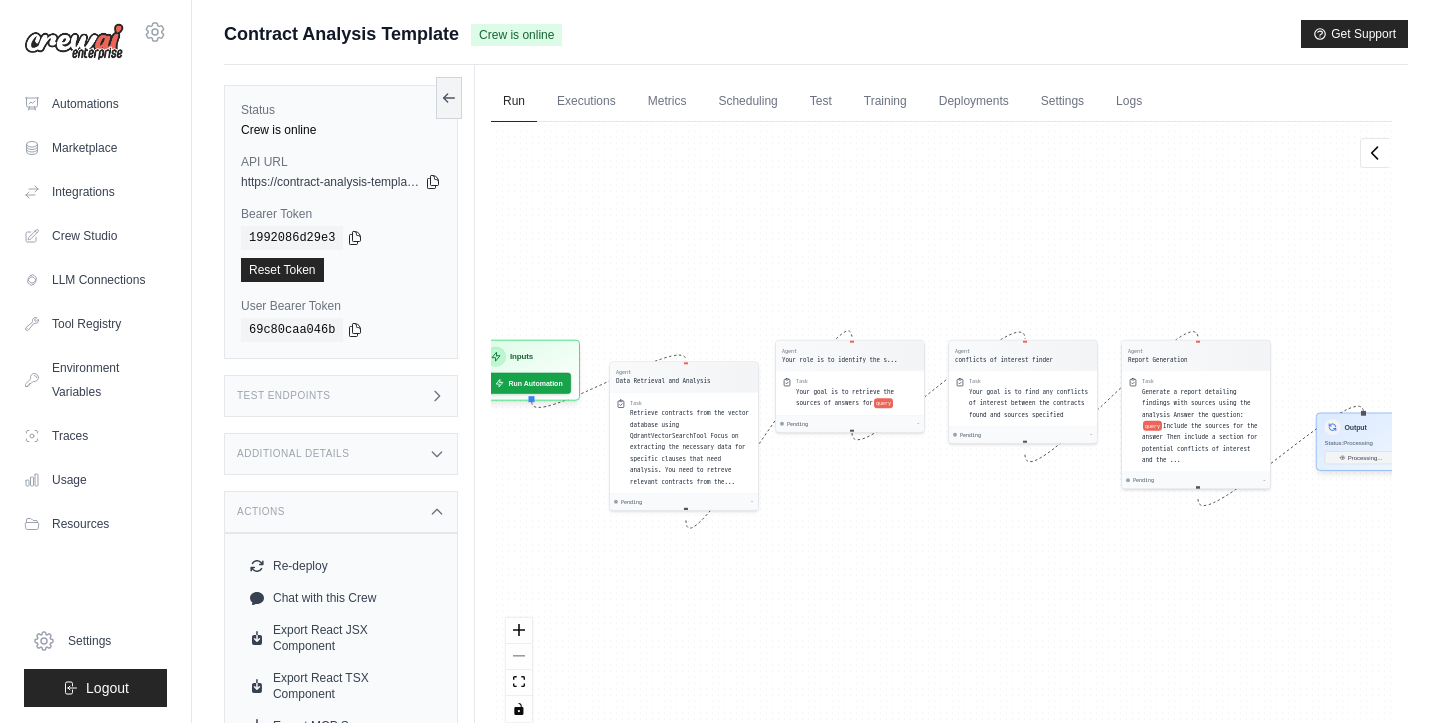 click 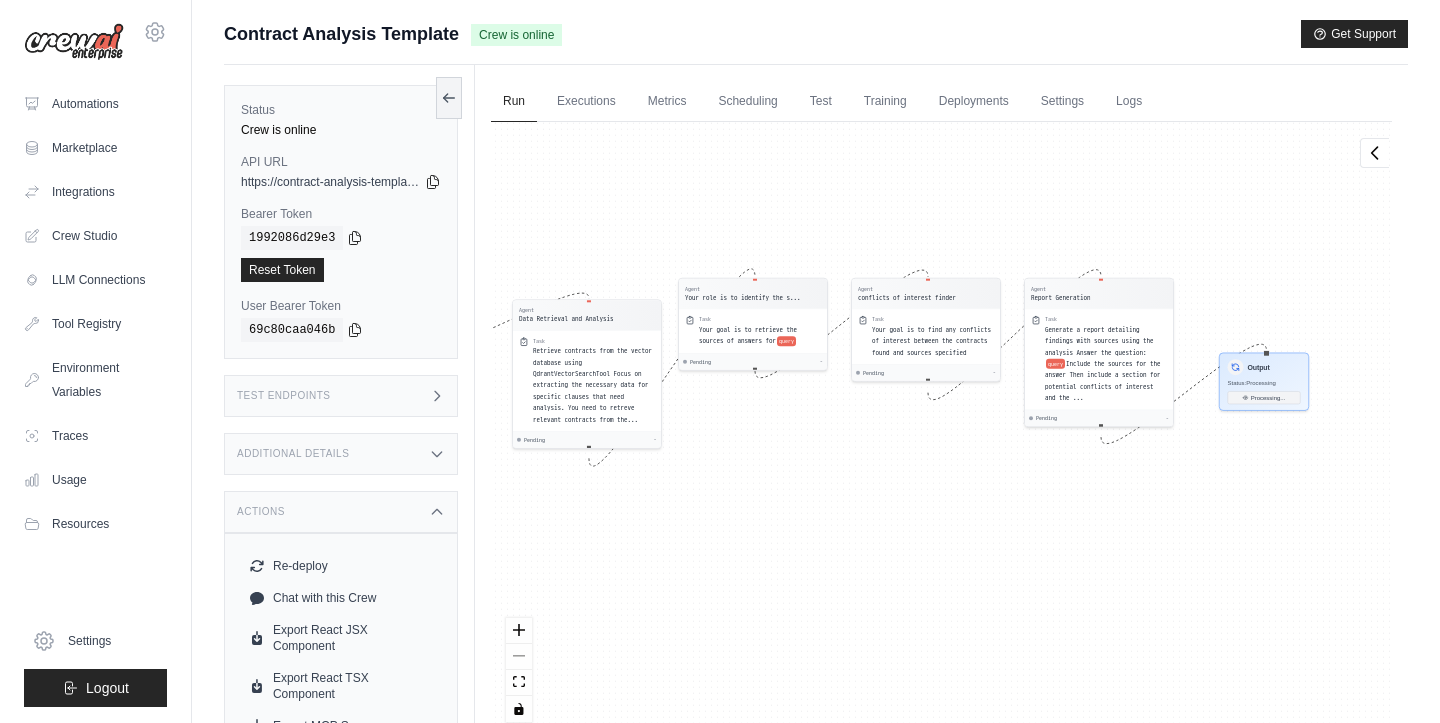 drag, startPoint x: 1349, startPoint y: 342, endPoint x: 1234, endPoint y: 275, distance: 133.09395 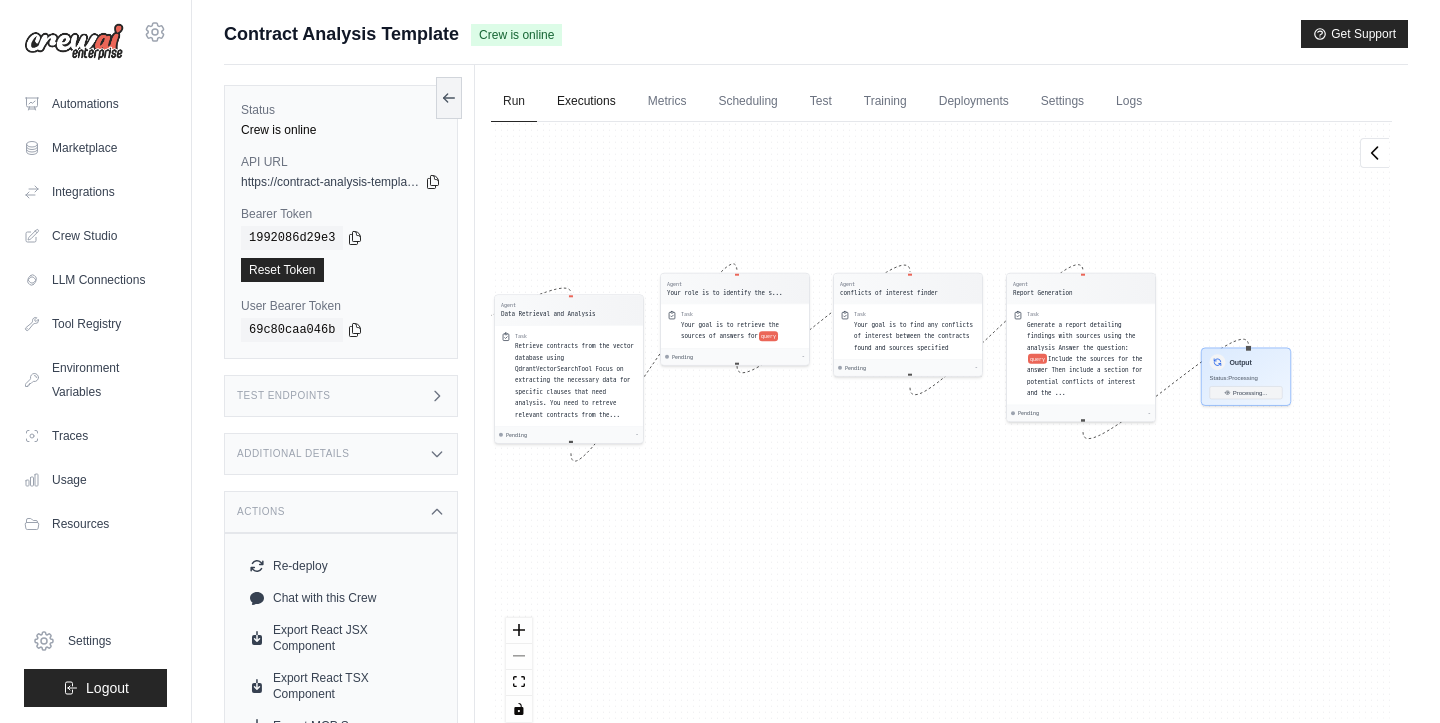 click on "Executions" at bounding box center (586, 102) 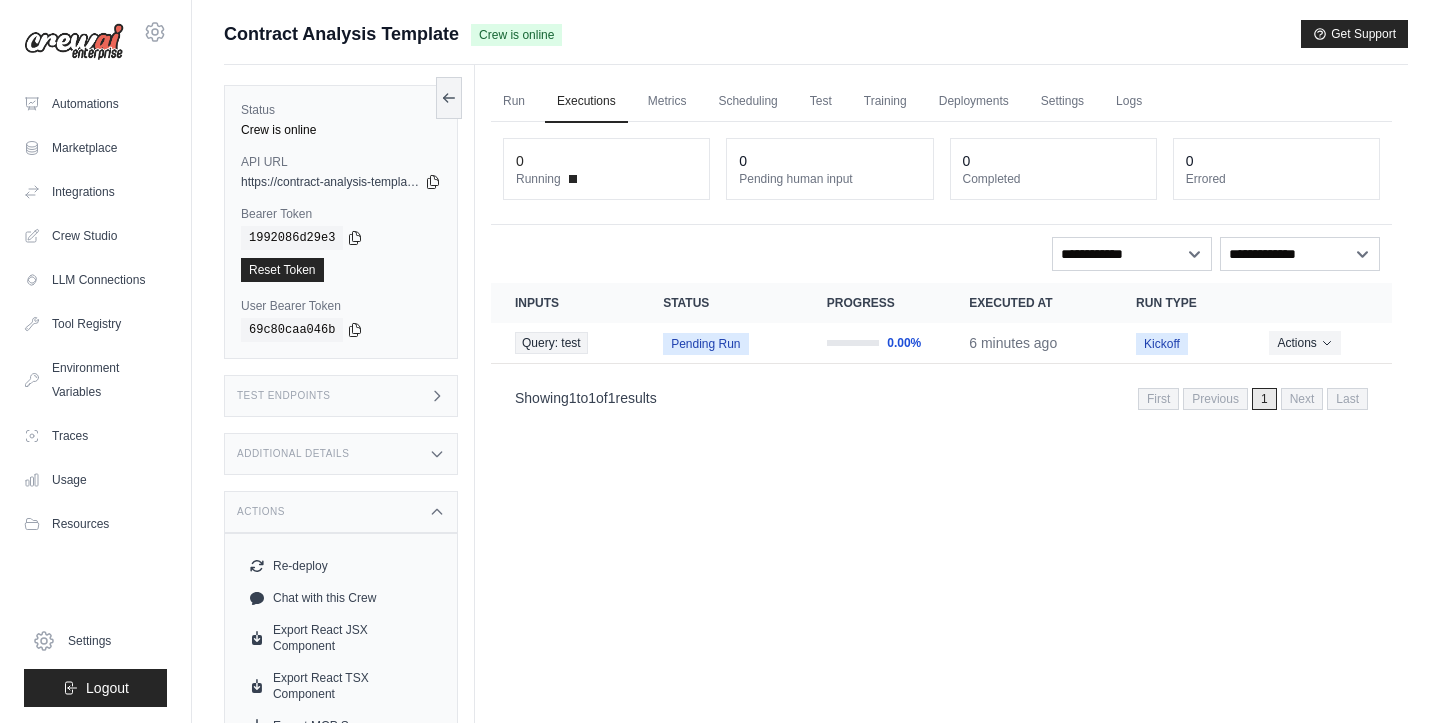click on "Actions" at bounding box center [1304, 343] 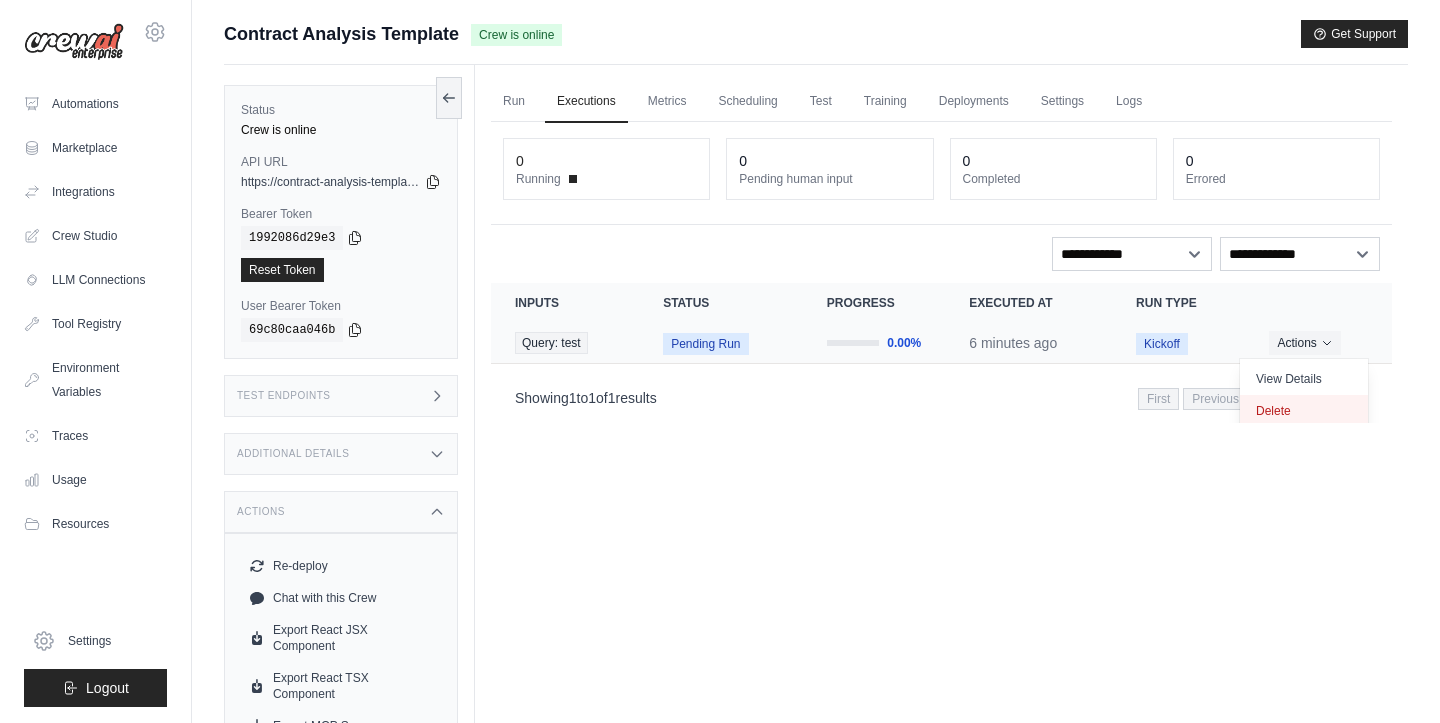 click on "Delete" at bounding box center (1304, 411) 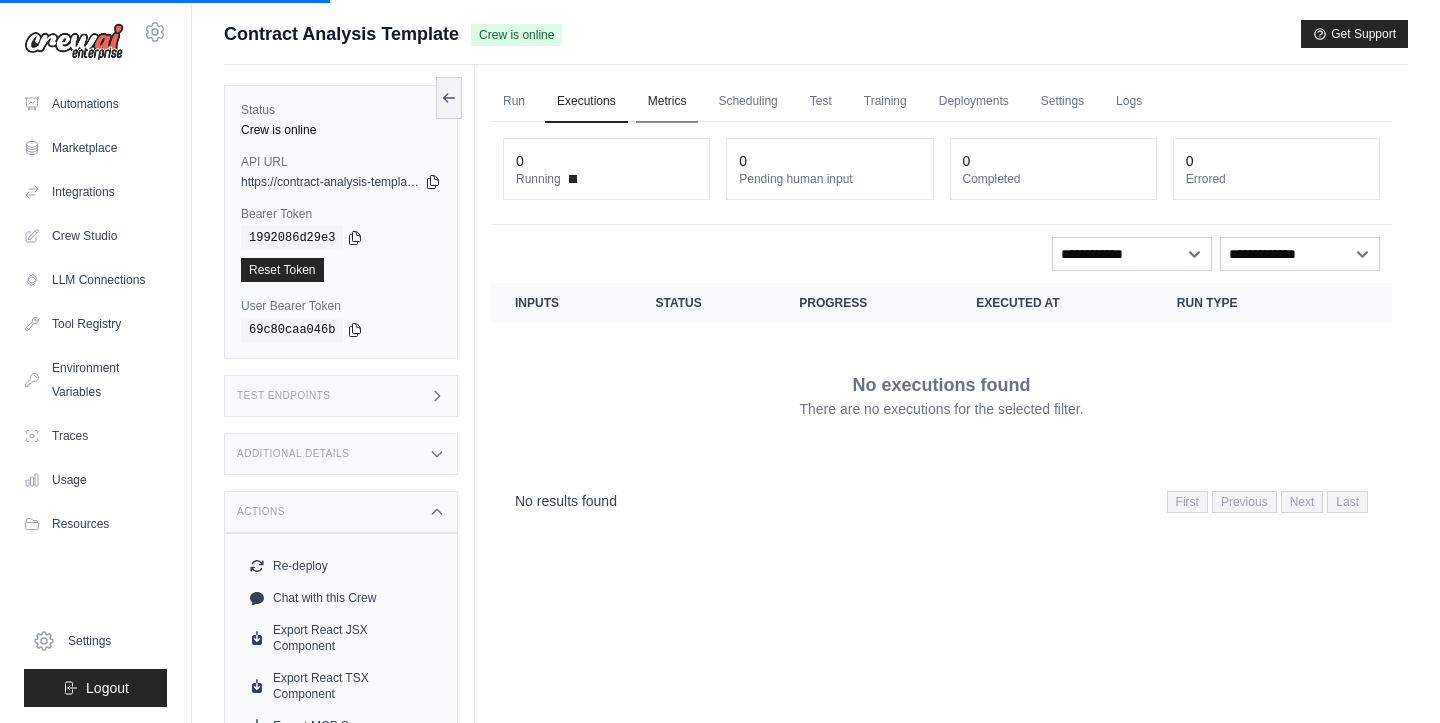 click on "Metrics" at bounding box center [667, 102] 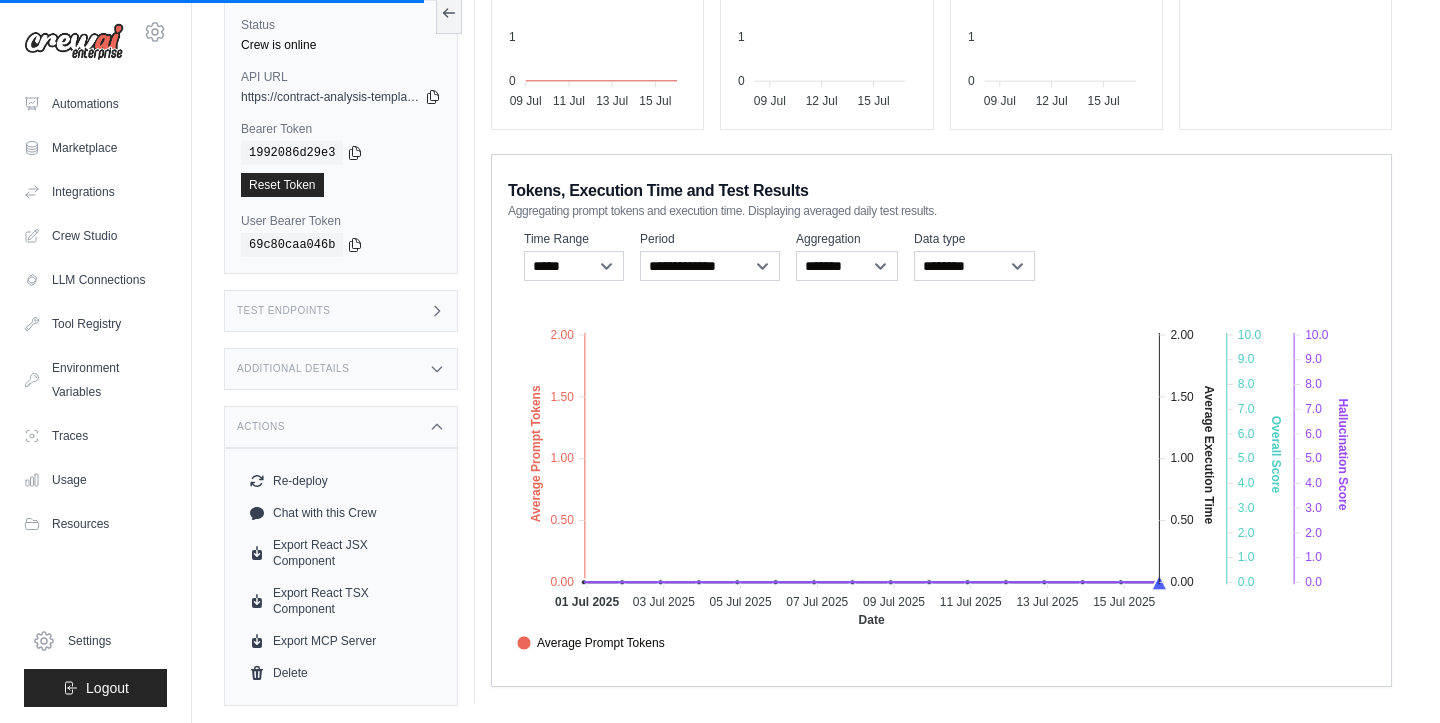 scroll, scrollTop: 287, scrollLeft: 0, axis: vertical 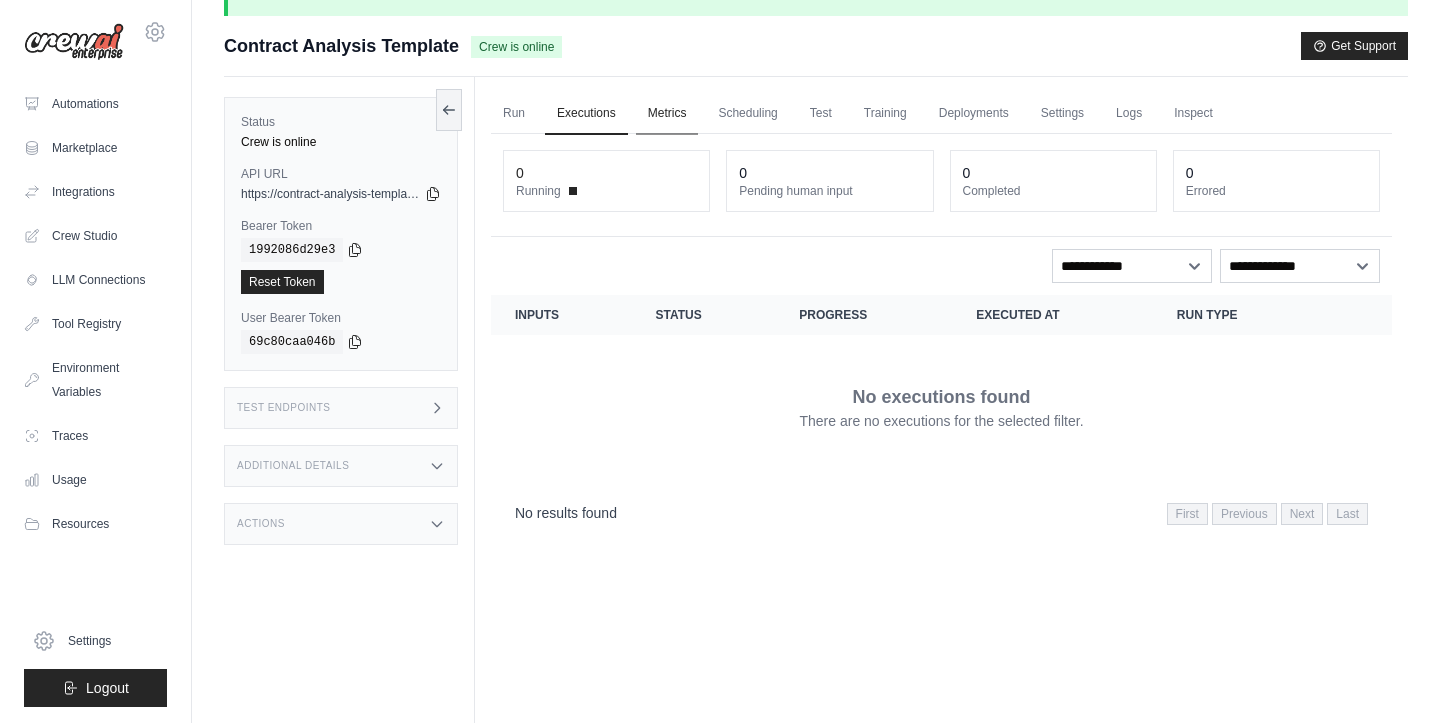 click on "Metrics" at bounding box center [667, 114] 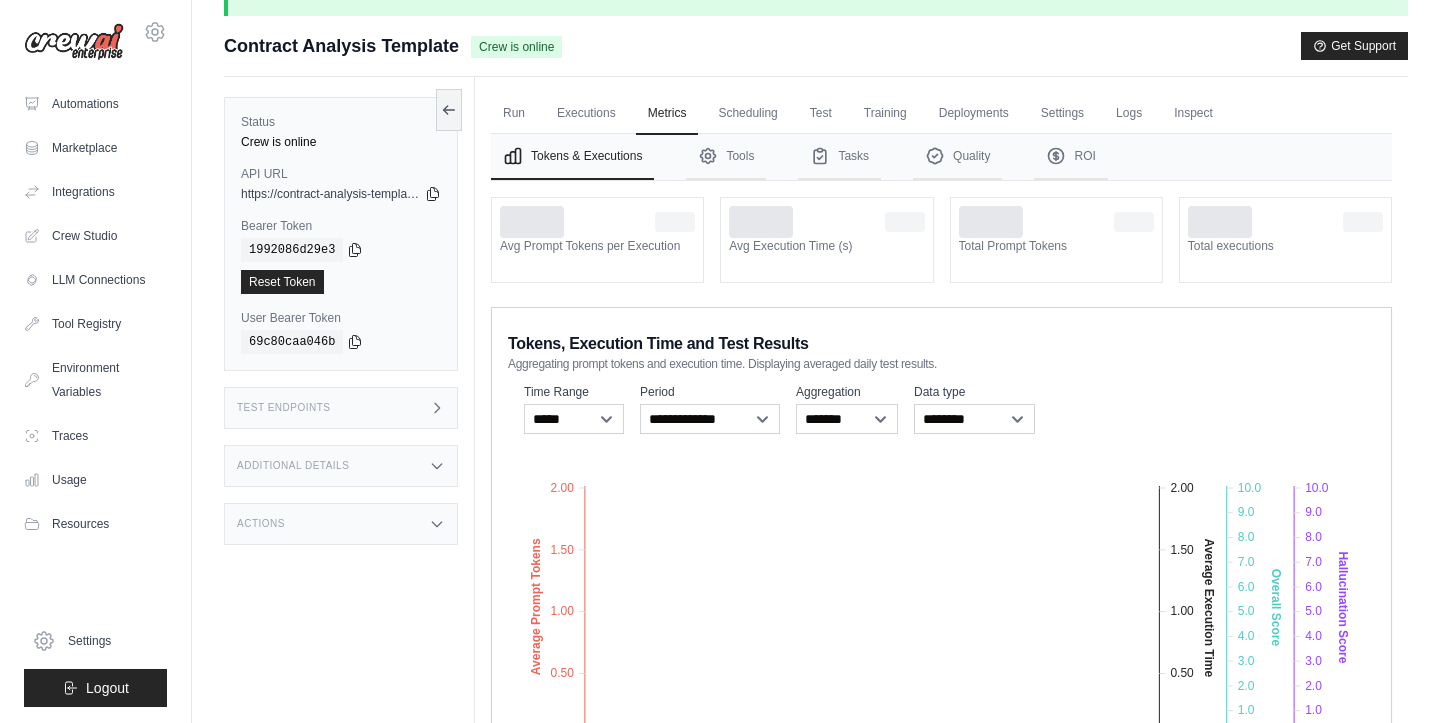 click at bounding box center (675, 222) 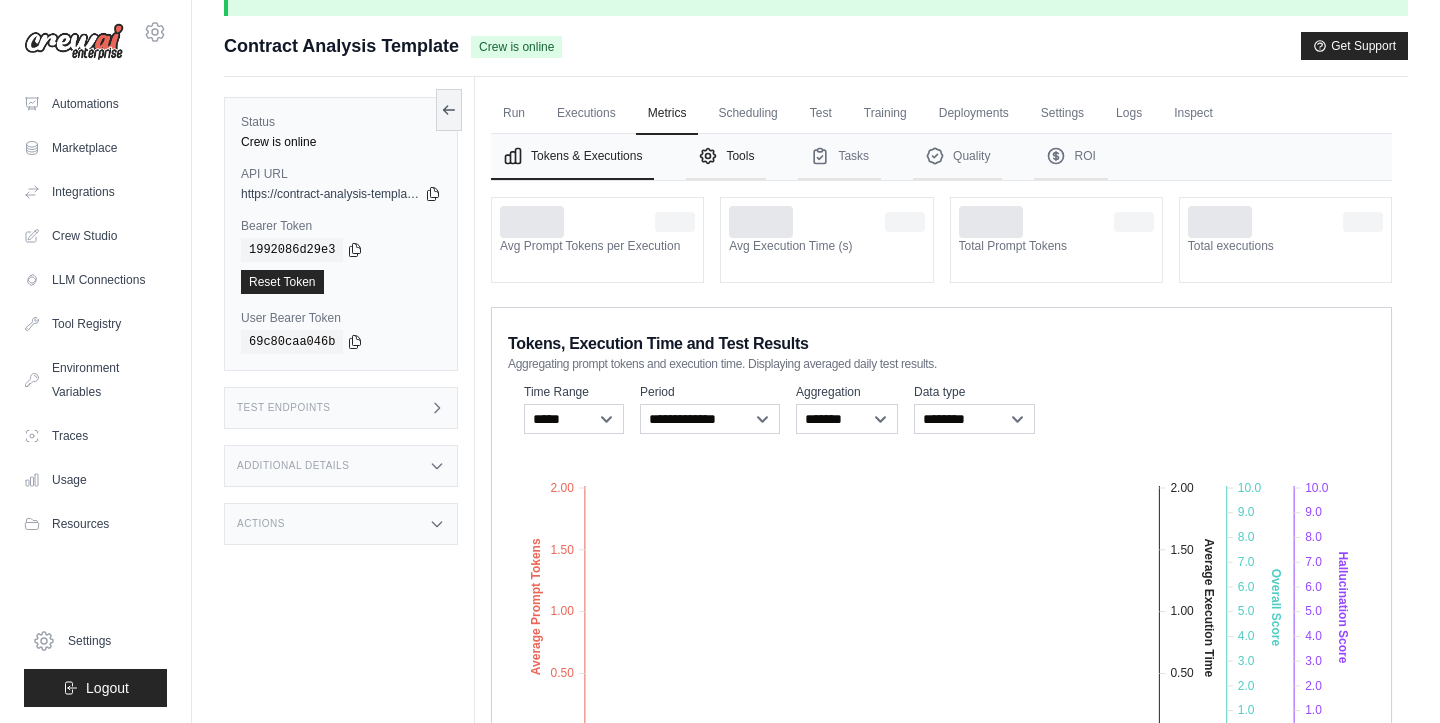click on "Tools" at bounding box center (726, 157) 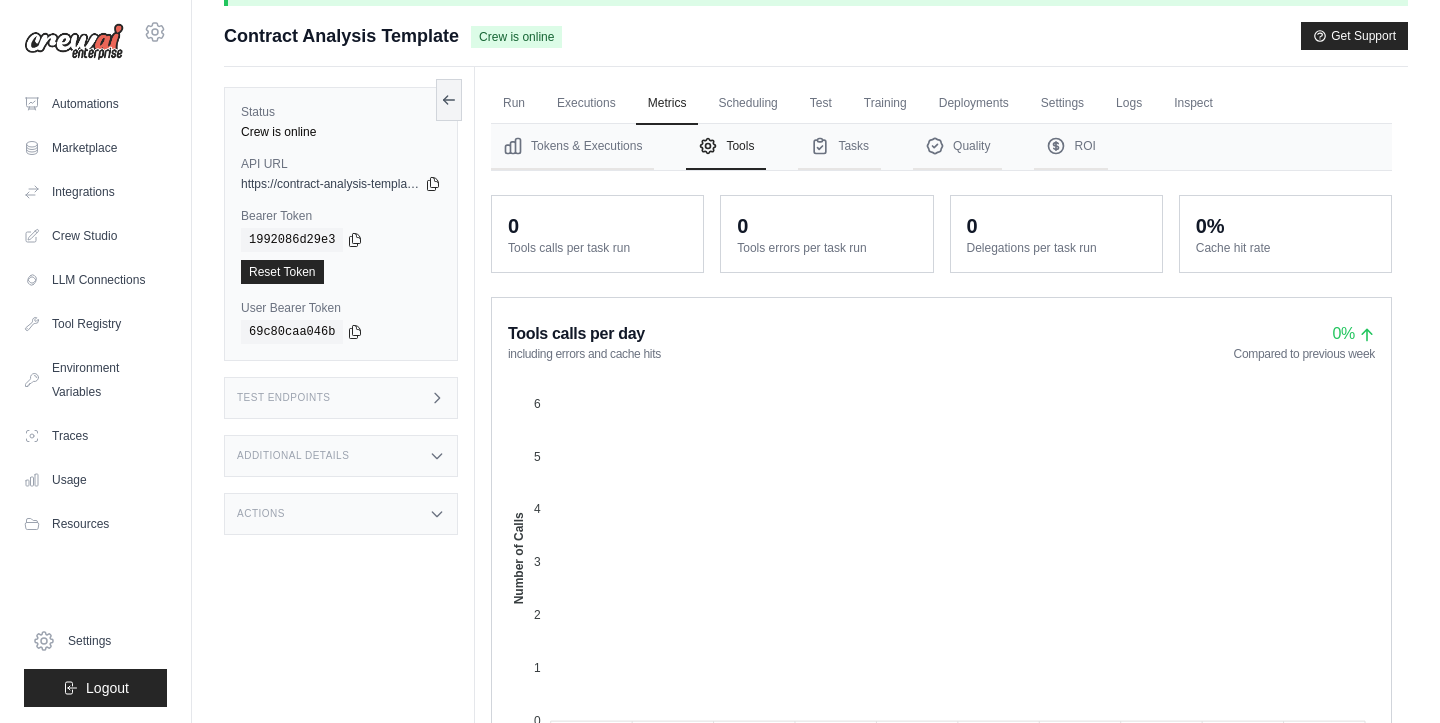 scroll, scrollTop: 65, scrollLeft: 0, axis: vertical 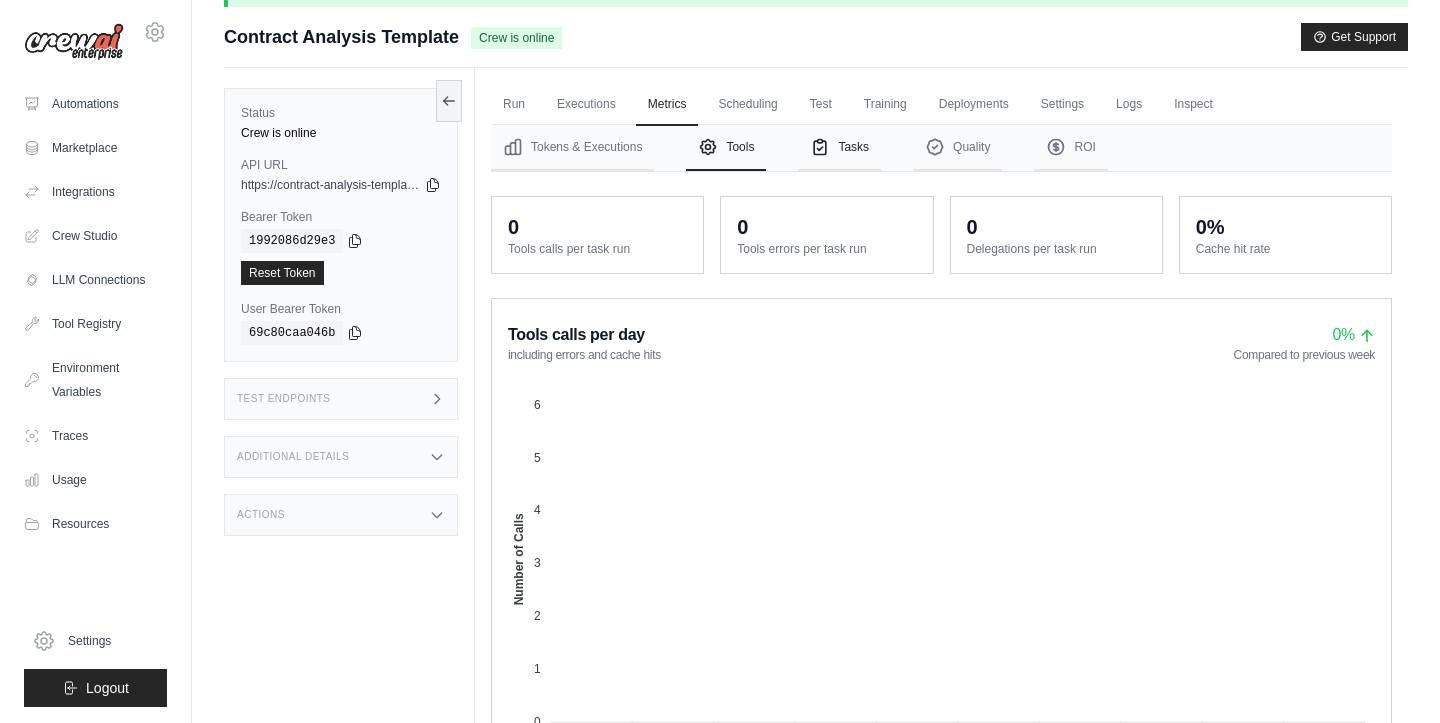 click on "Tasks" at bounding box center (839, 148) 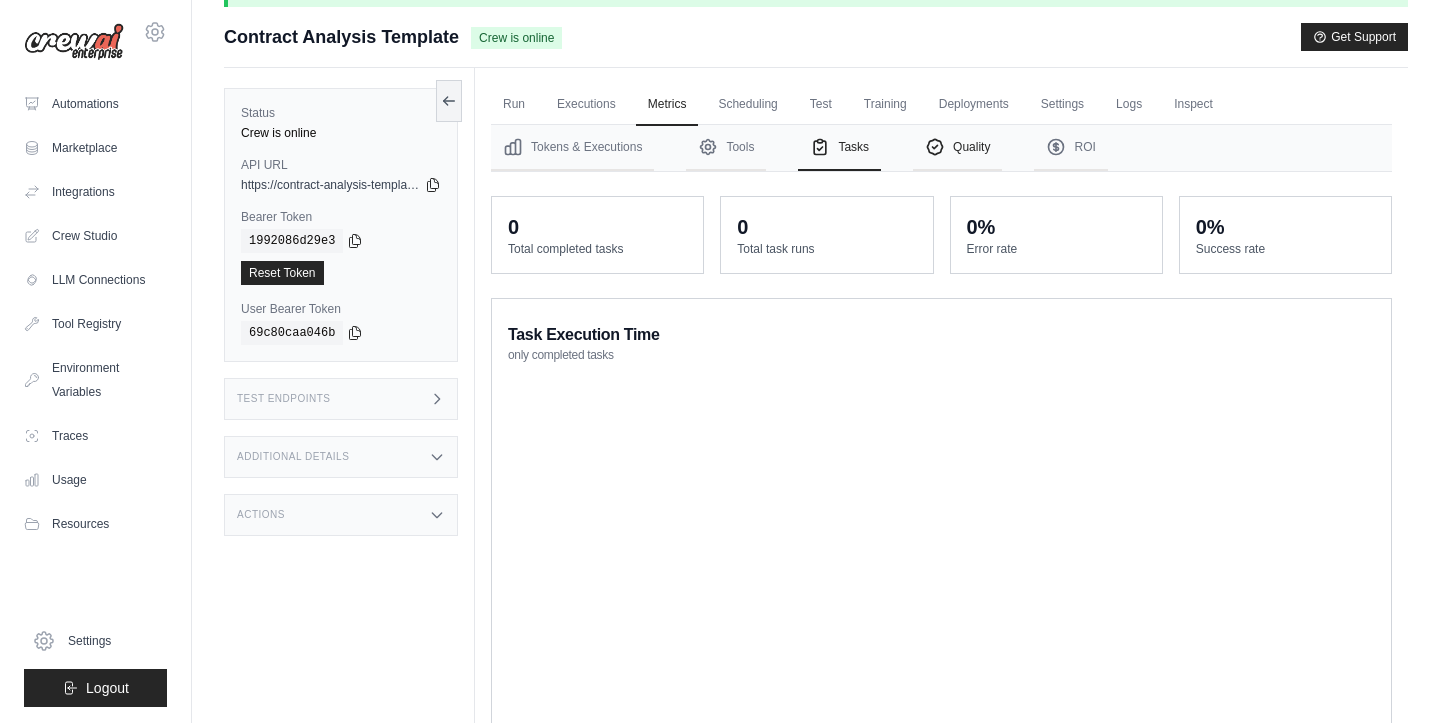 click on "Quality" at bounding box center (957, 148) 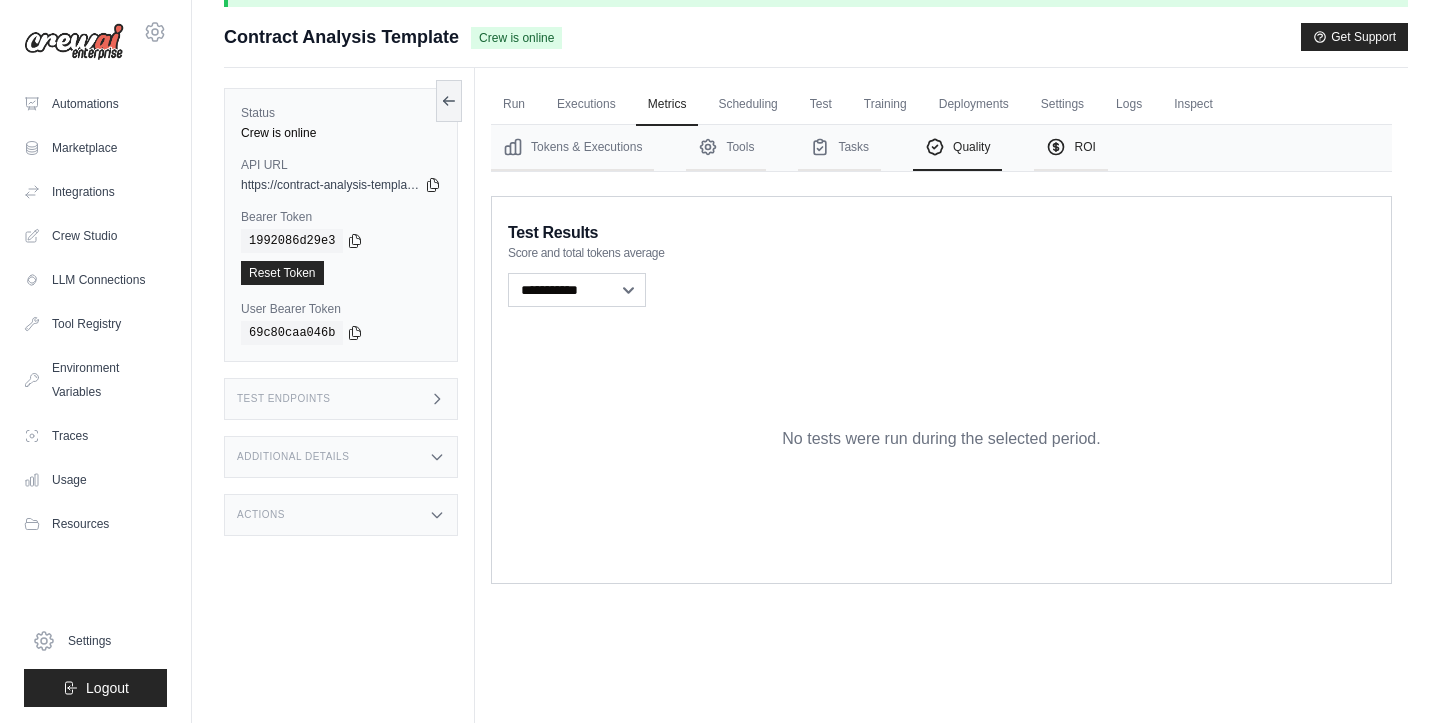 click on "ROI" at bounding box center [1070, 148] 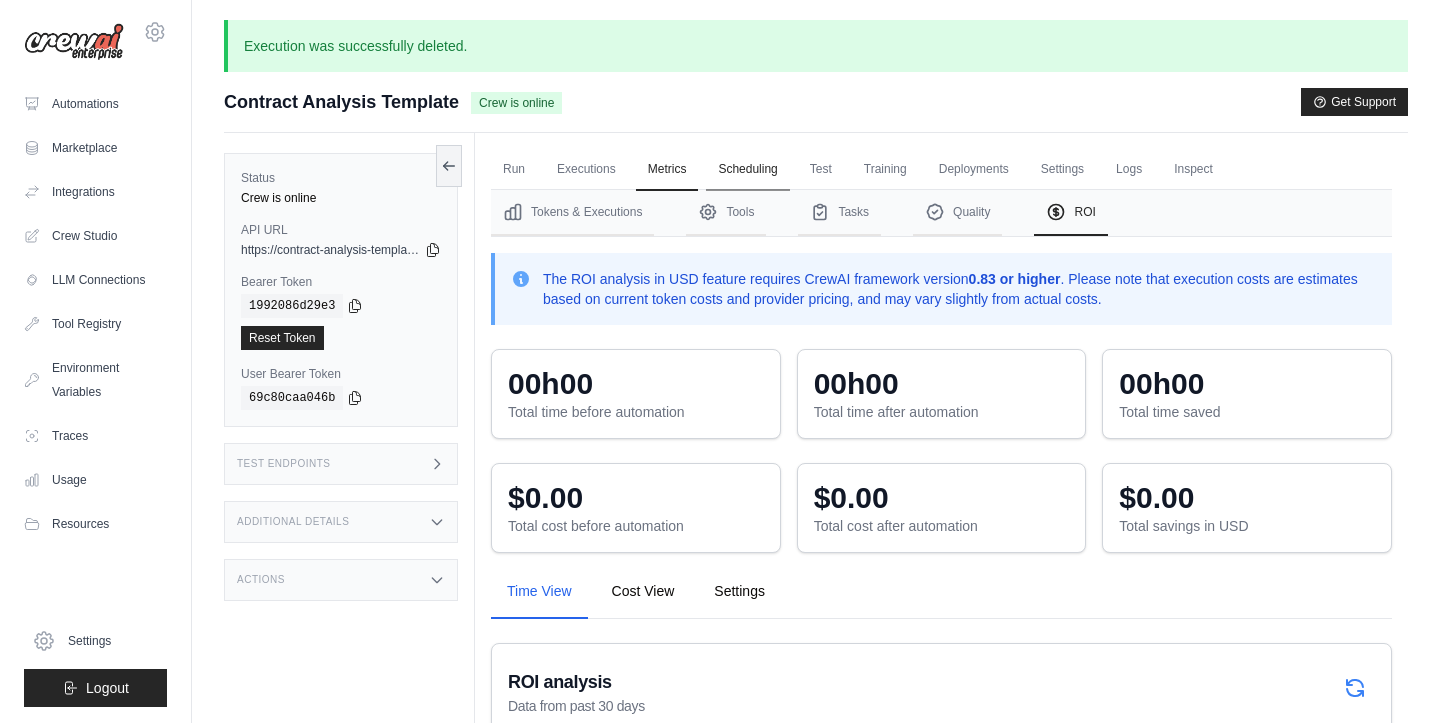 scroll, scrollTop: 0, scrollLeft: 0, axis: both 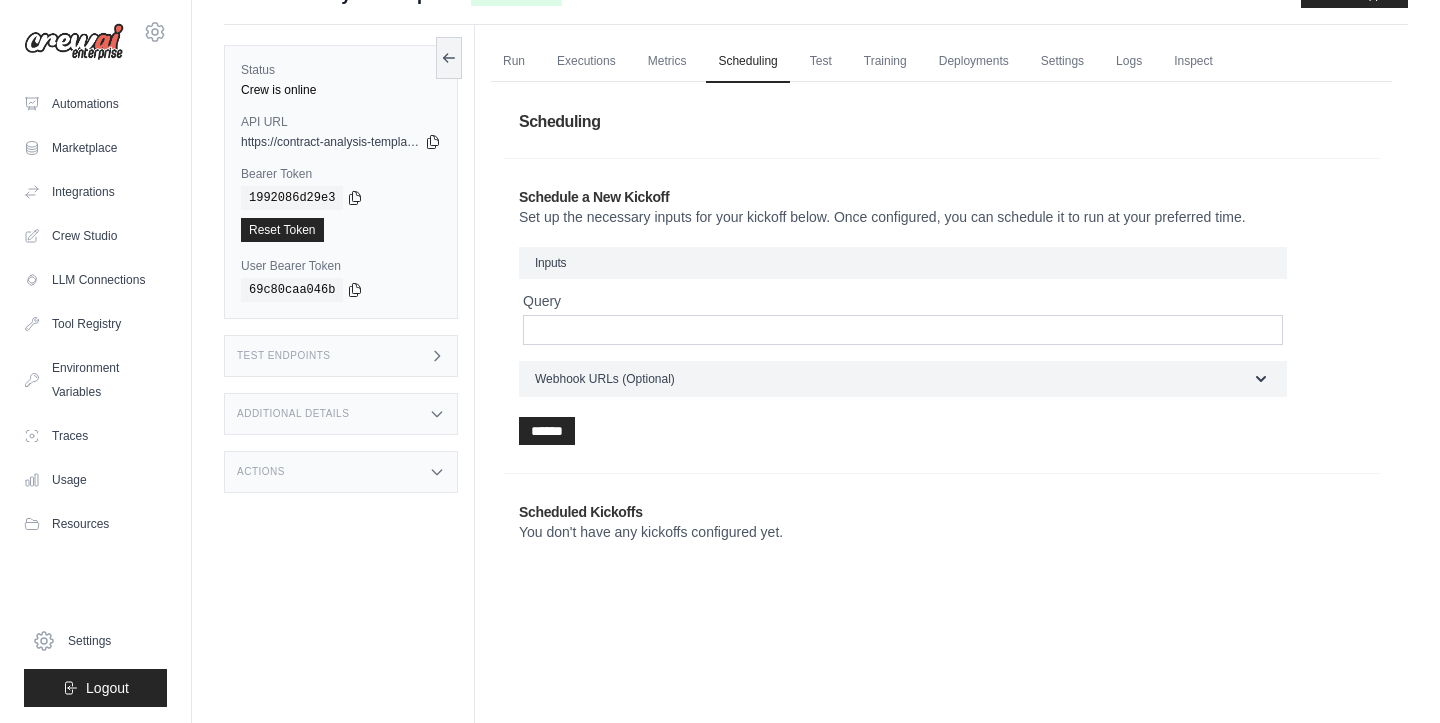 click on "Inputs" at bounding box center (903, 263) 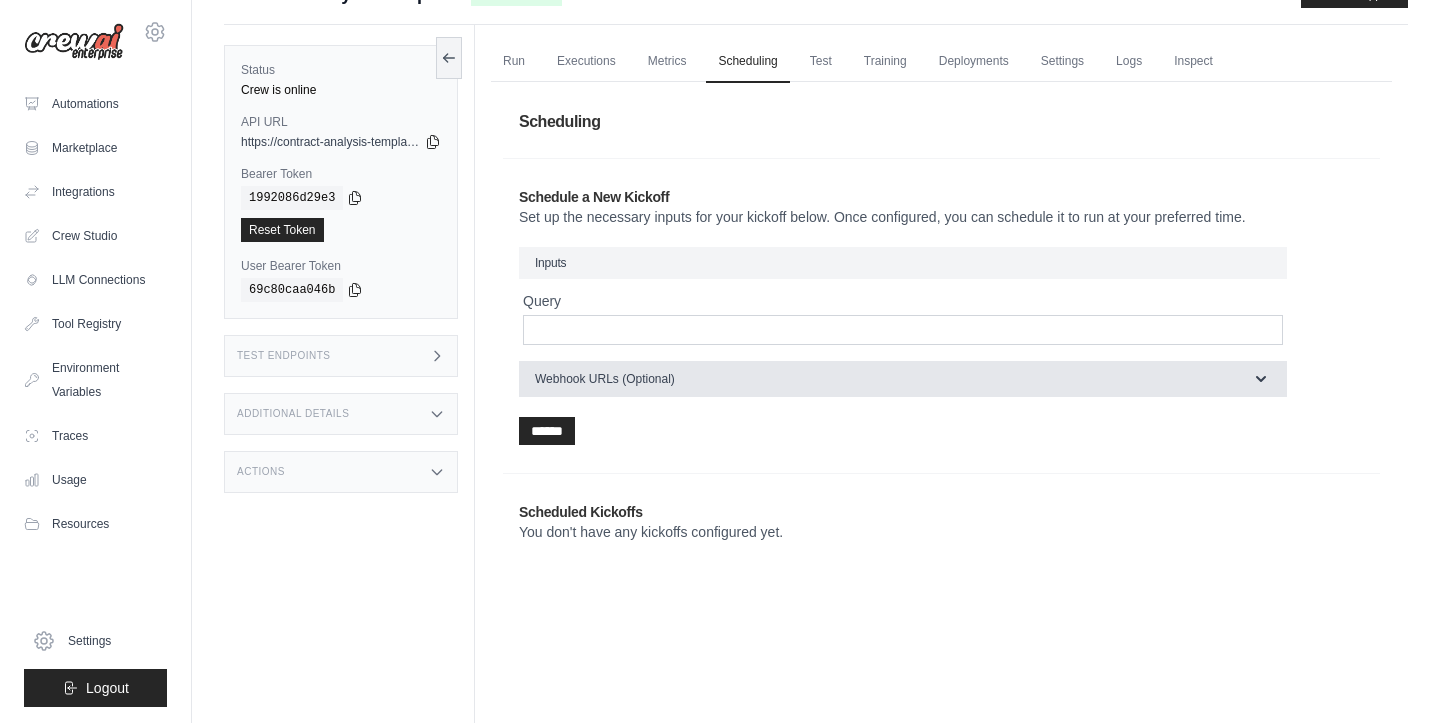 click on "Webhook URLs (Optional)" at bounding box center [903, 379] 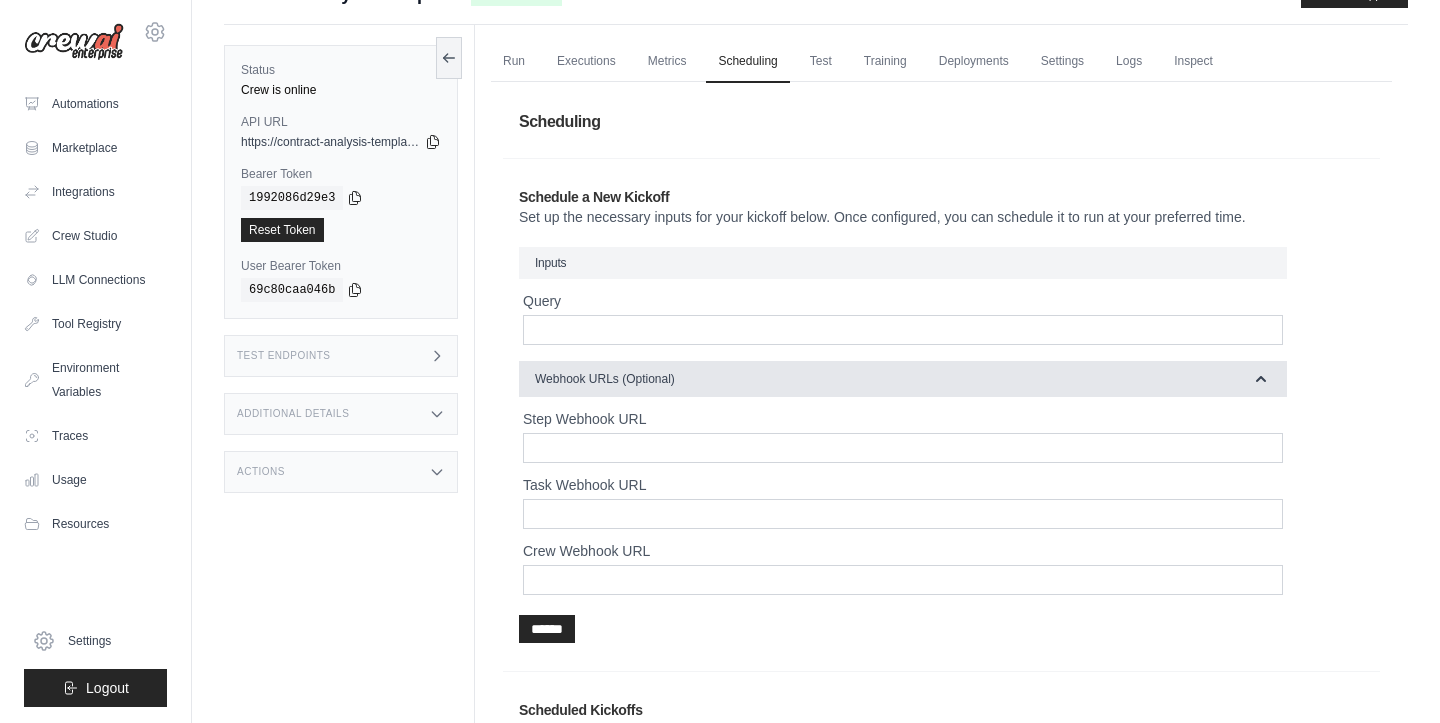 click on "Webhook URLs (Optional)" at bounding box center [903, 379] 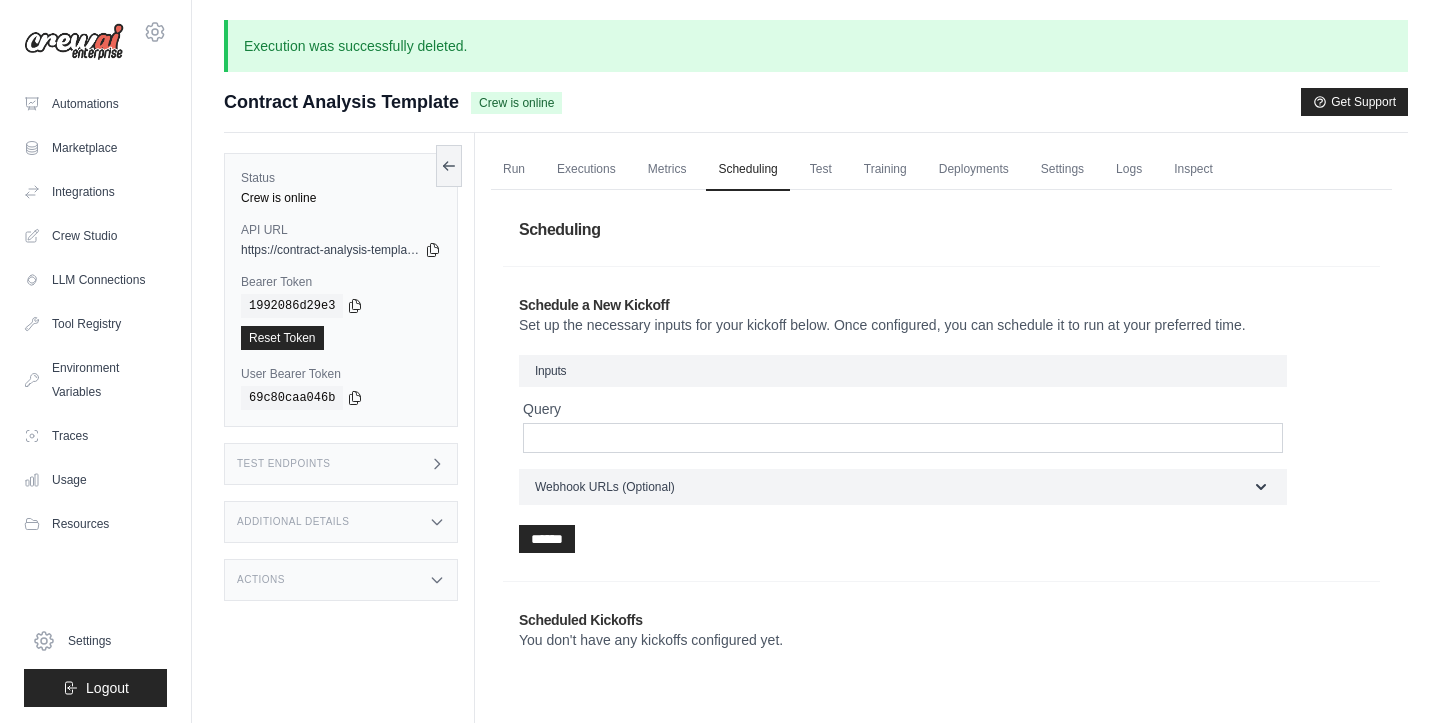 scroll, scrollTop: 0, scrollLeft: 0, axis: both 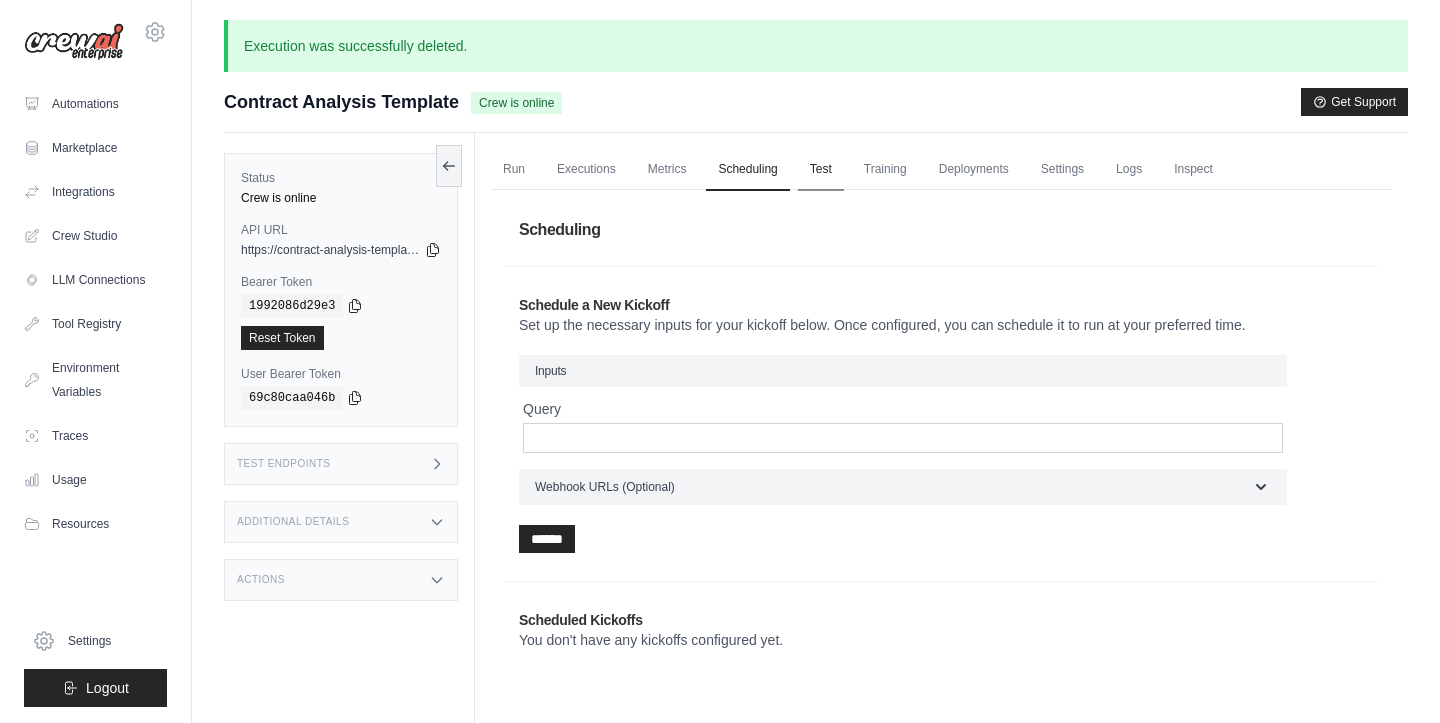 click on "Test" at bounding box center [821, 170] 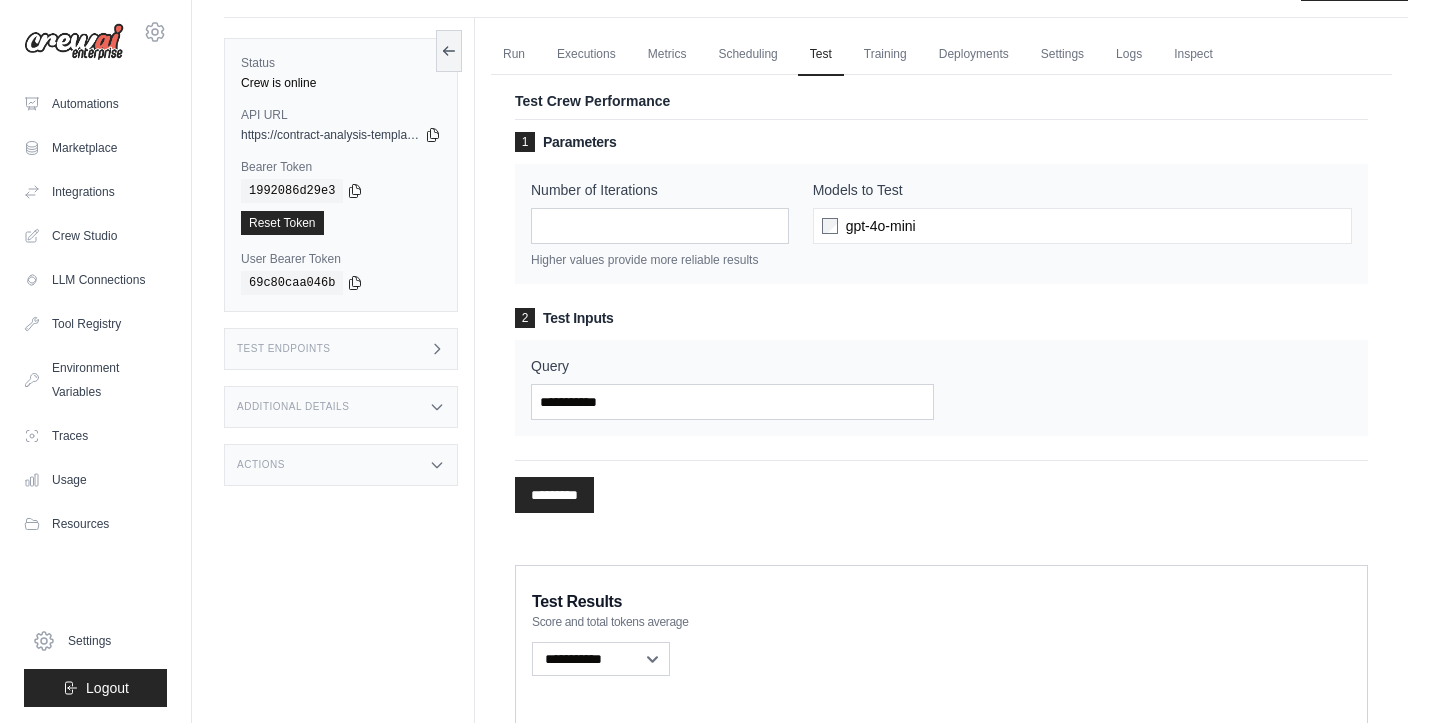 scroll, scrollTop: 117, scrollLeft: 0, axis: vertical 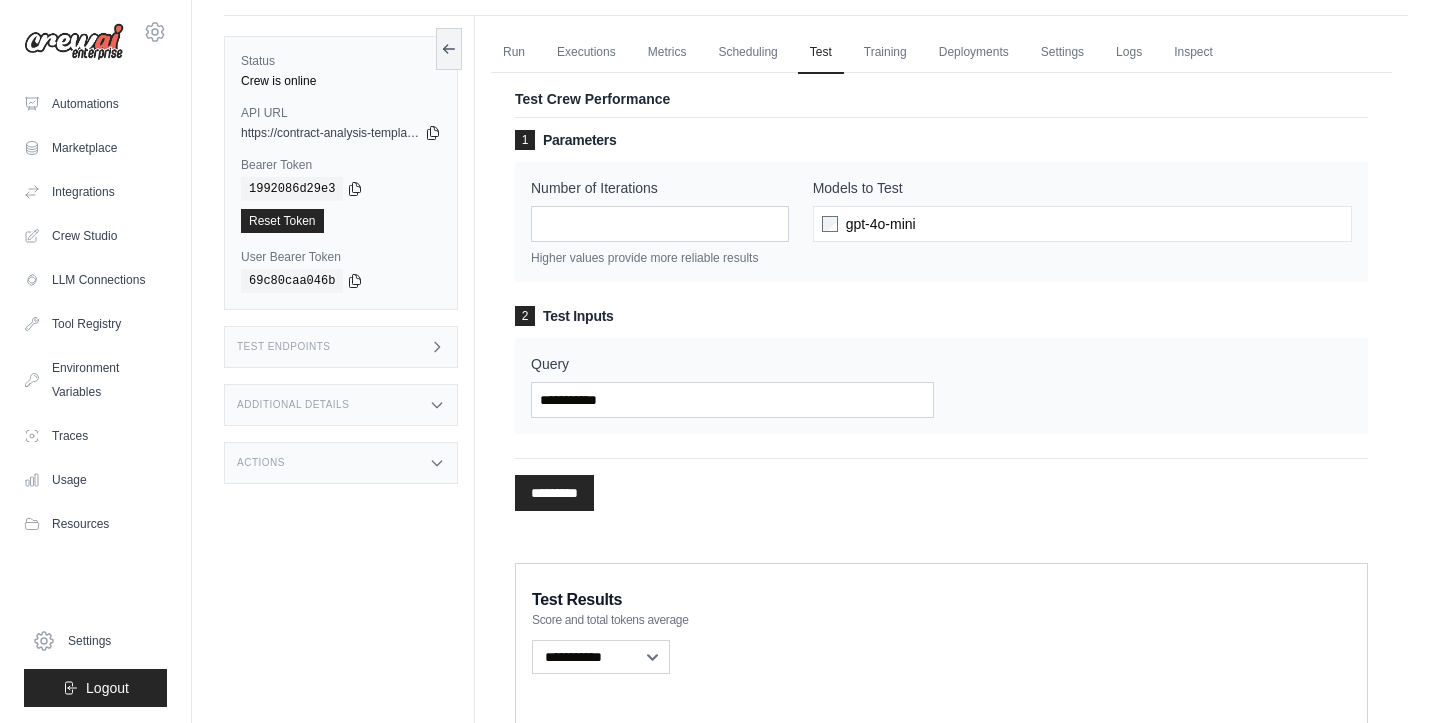 drag, startPoint x: 937, startPoint y: 222, endPoint x: 895, endPoint y: 224, distance: 42.047592 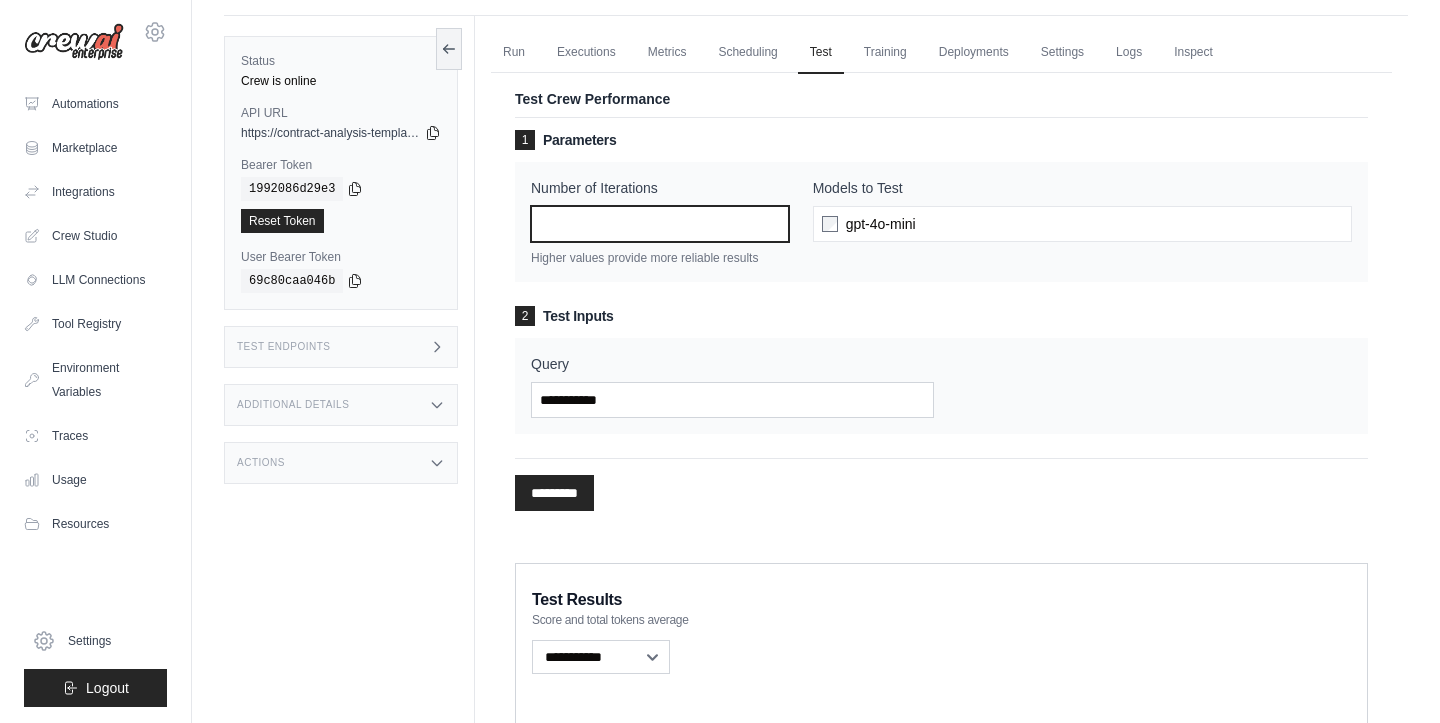 click on "*" at bounding box center [660, 224] 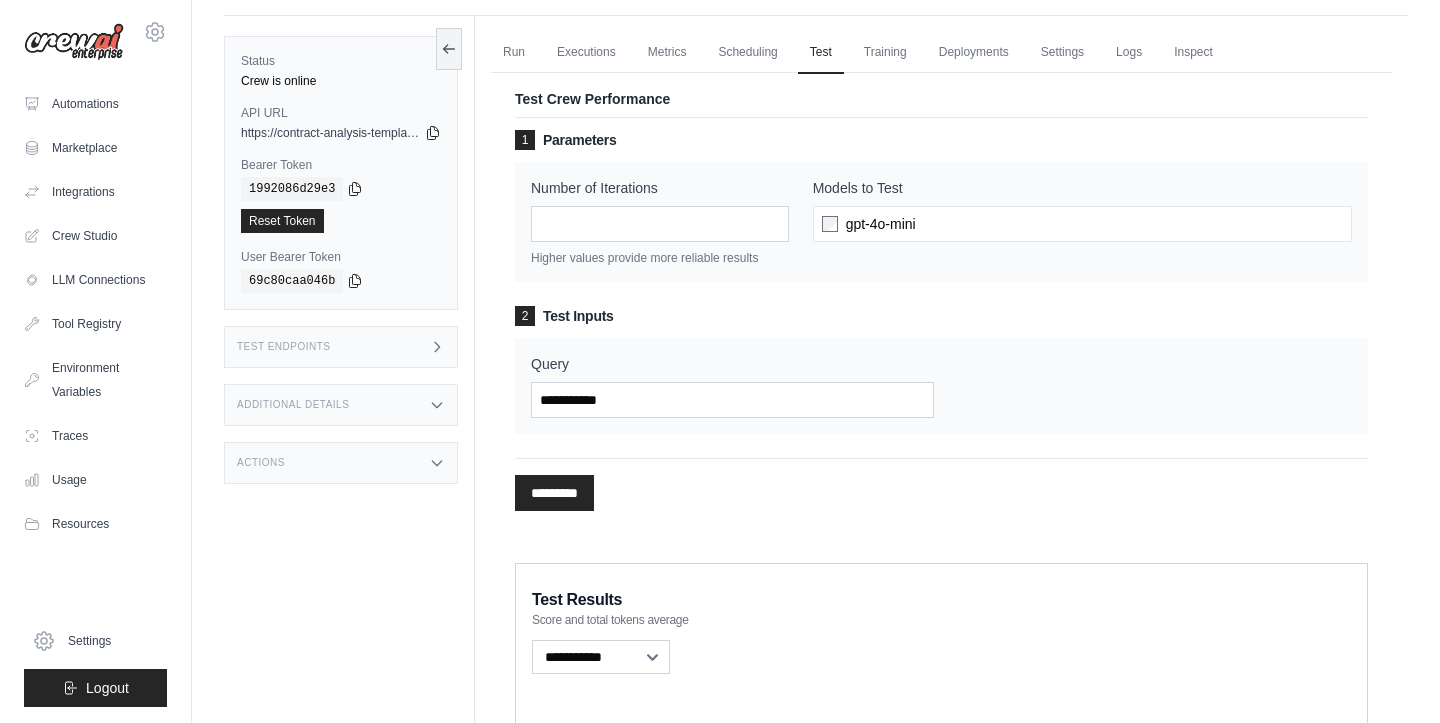 click on "Higher values provide more reliable results" at bounding box center [660, 258] 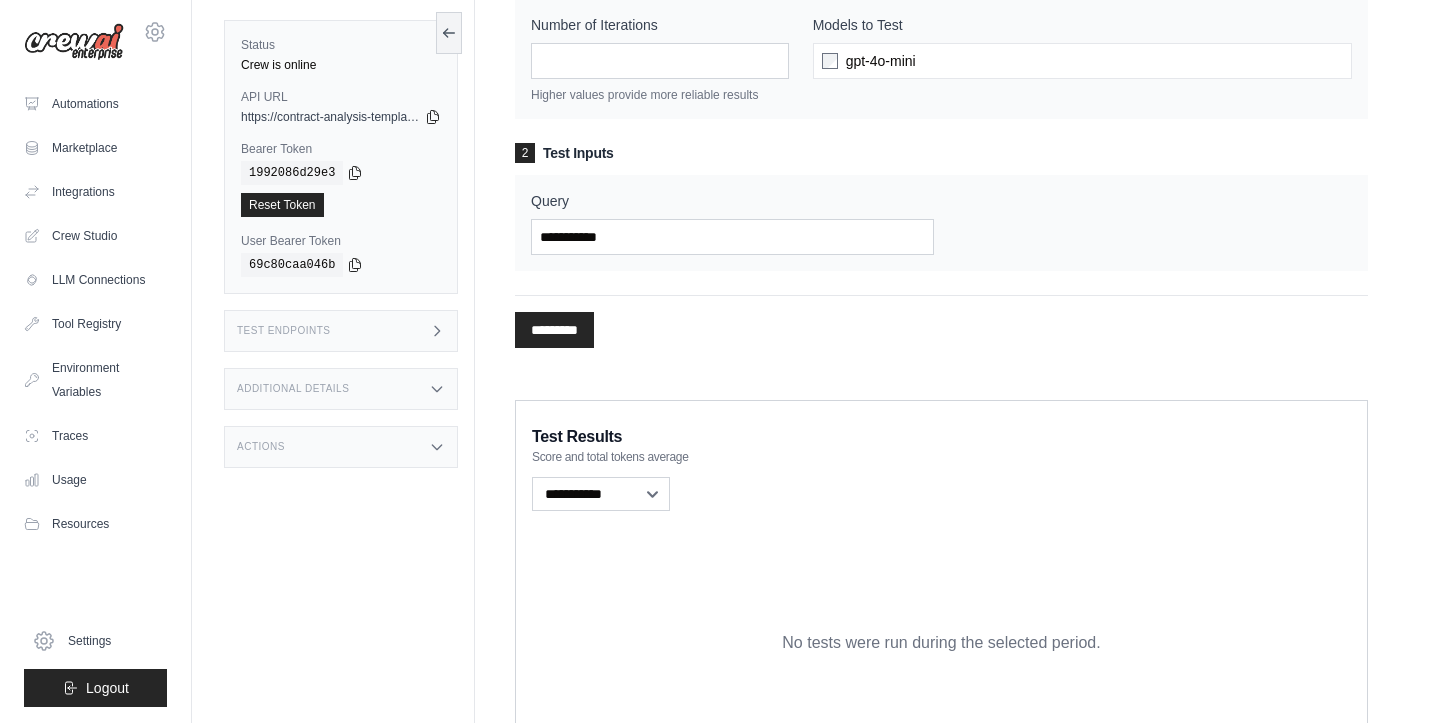 scroll, scrollTop: 377, scrollLeft: 0, axis: vertical 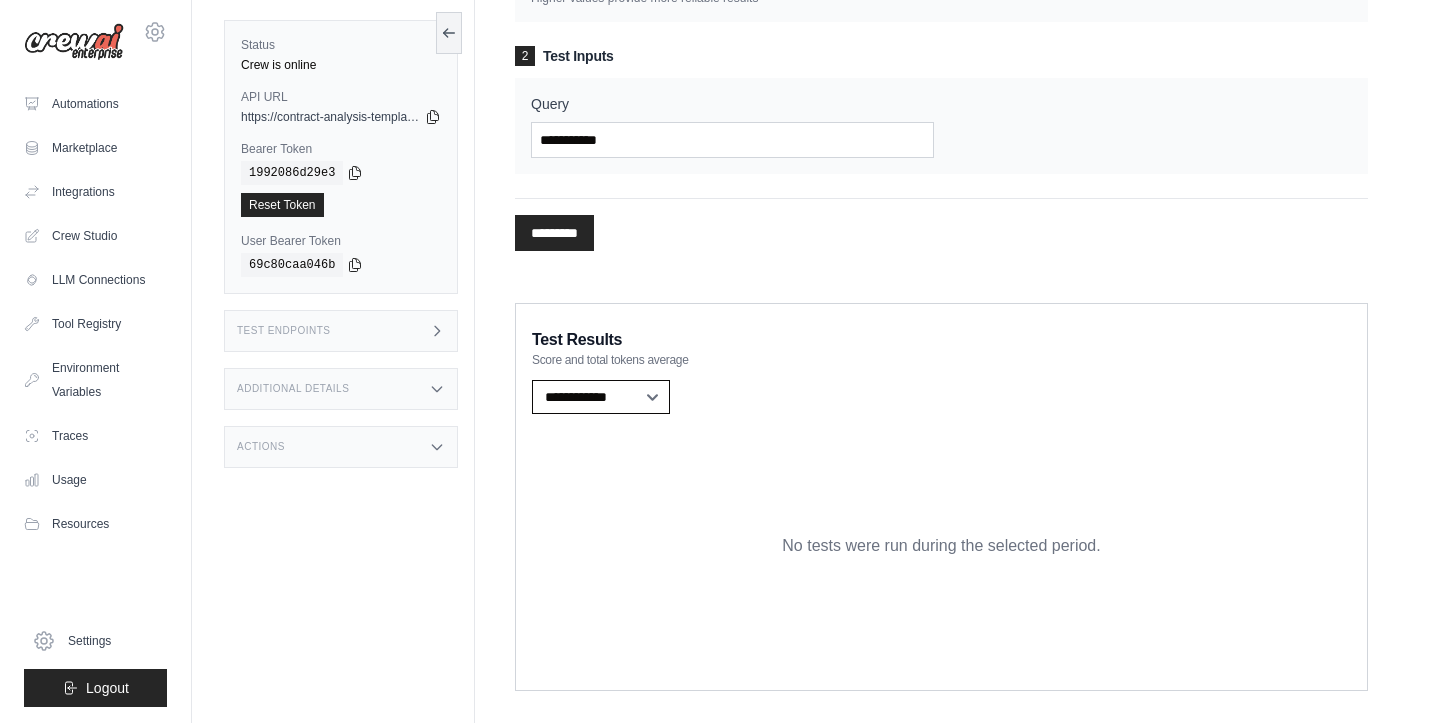 select on "**********" 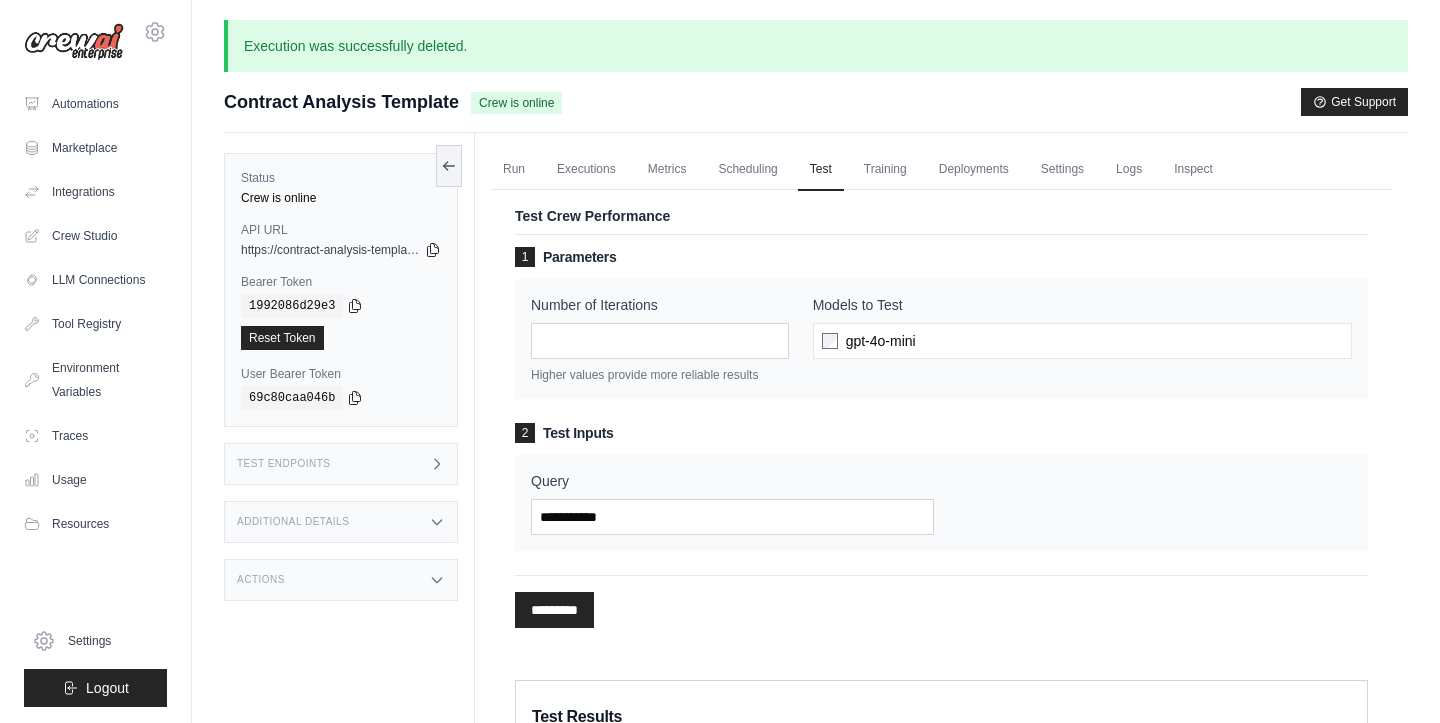 scroll, scrollTop: 0, scrollLeft: 0, axis: both 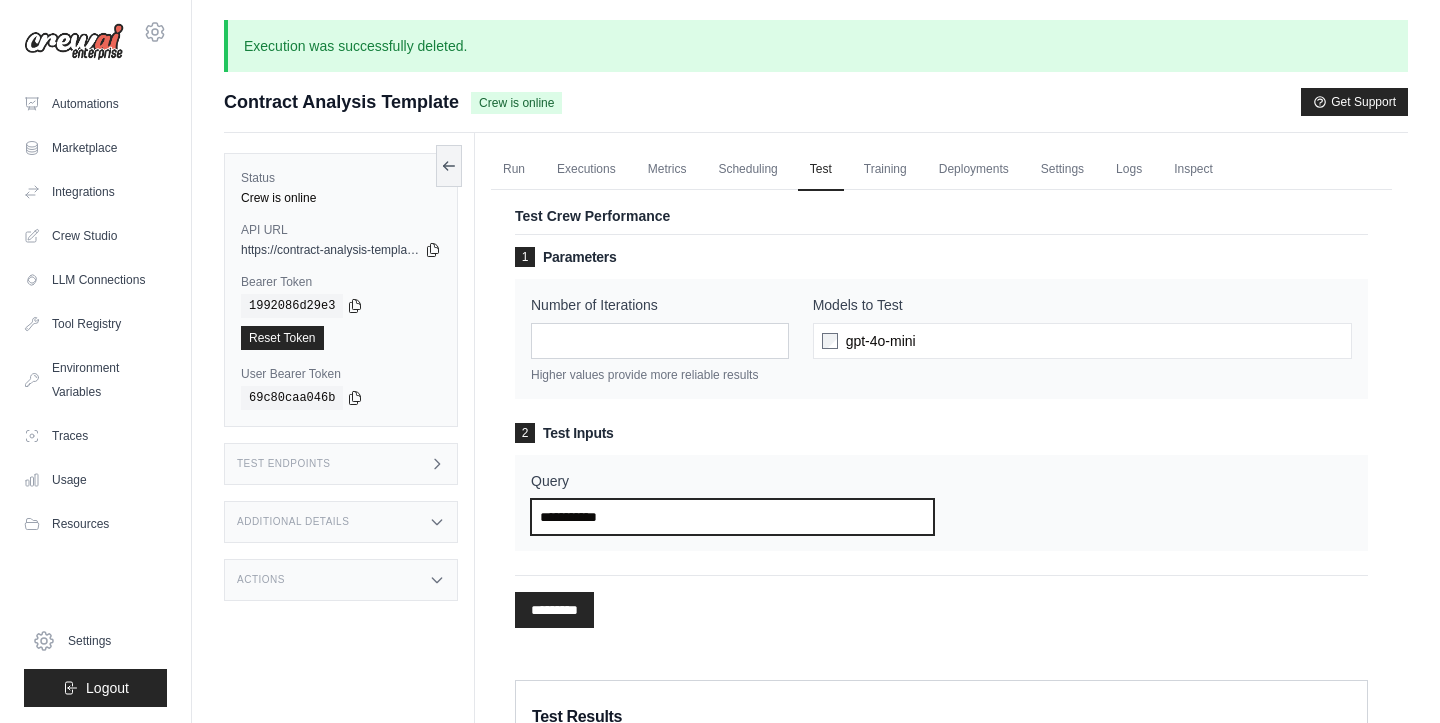 click on "Query" at bounding box center (732, 517) 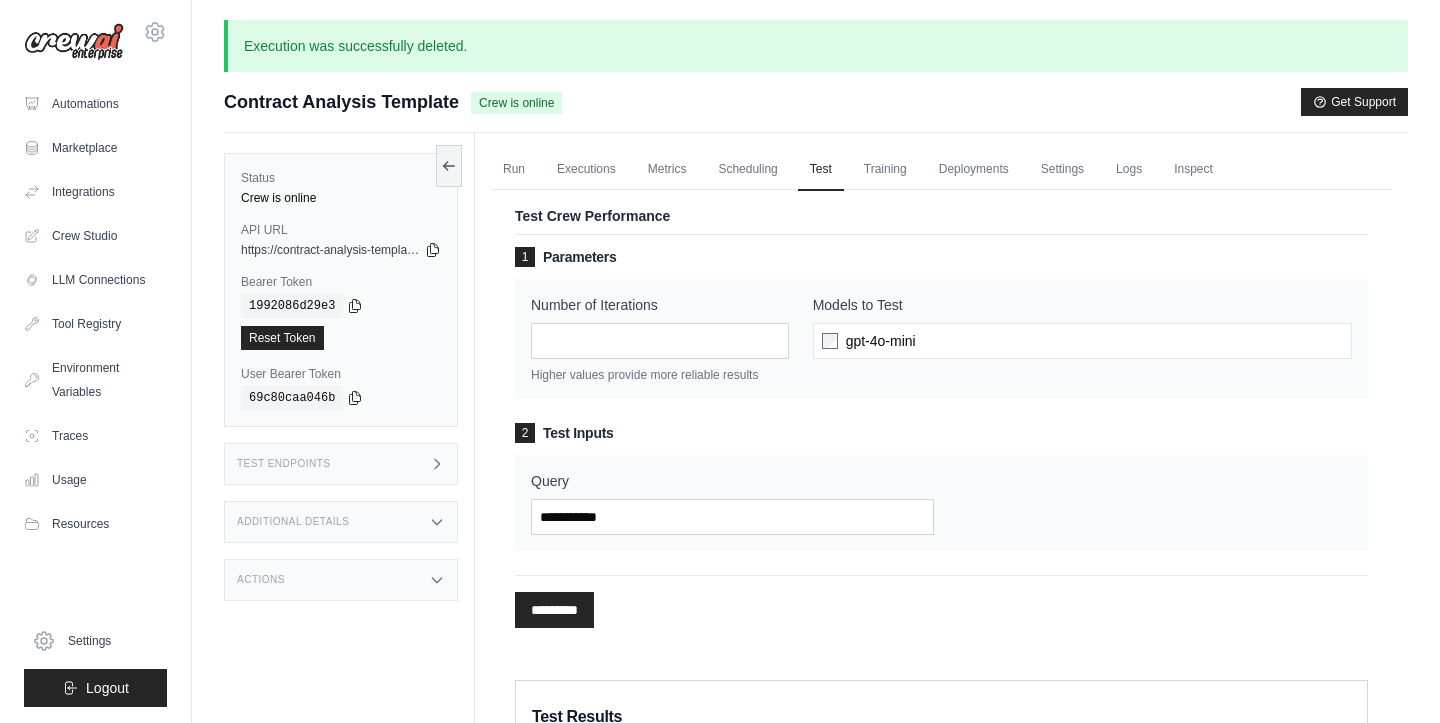 click on "Query" at bounding box center (732, 481) 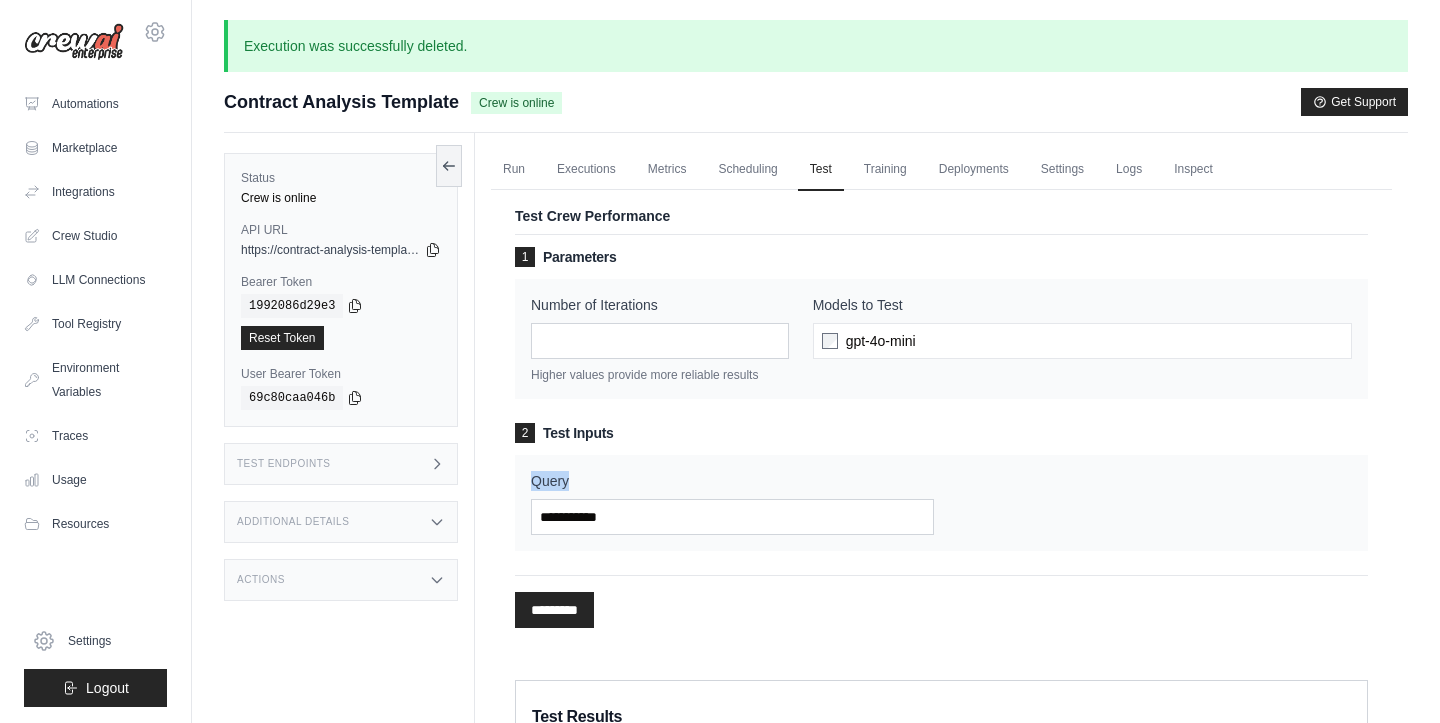 click on "Query" at bounding box center (732, 481) 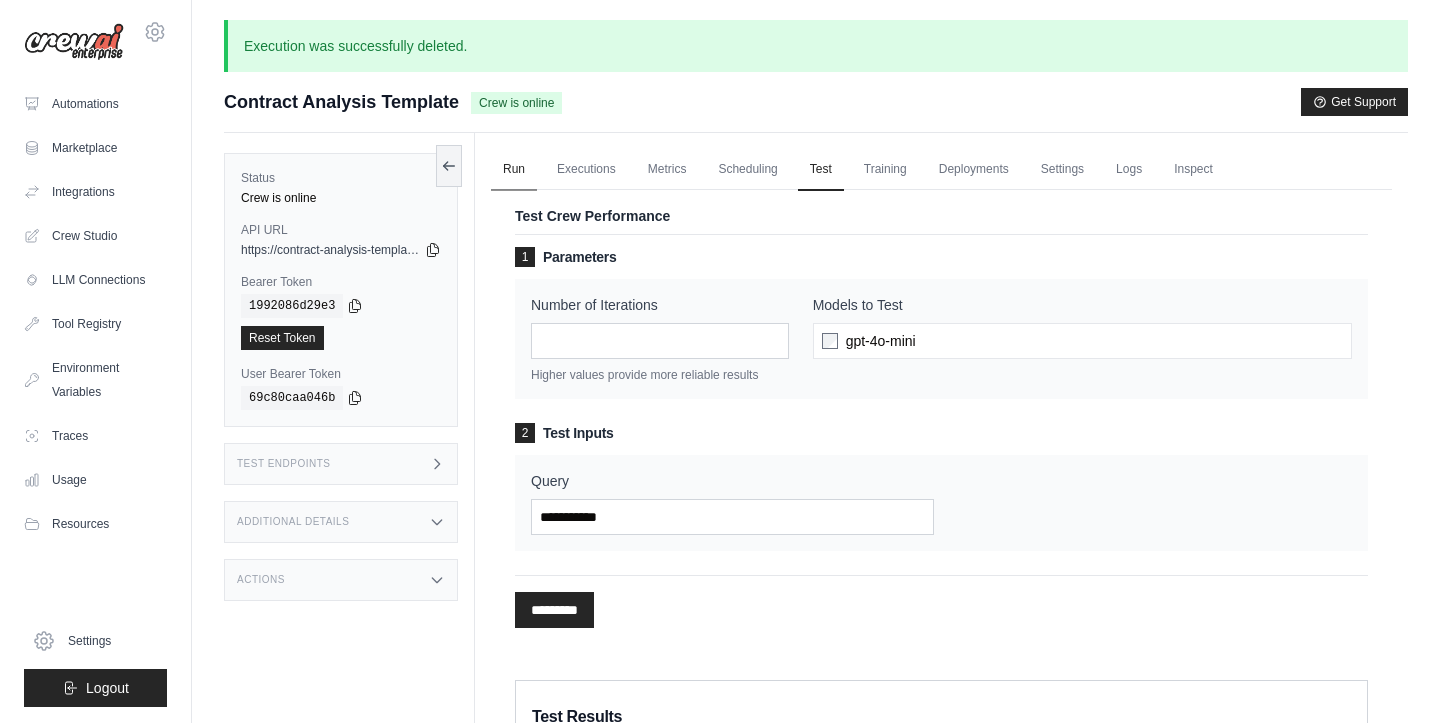 click on "Run" at bounding box center [514, 170] 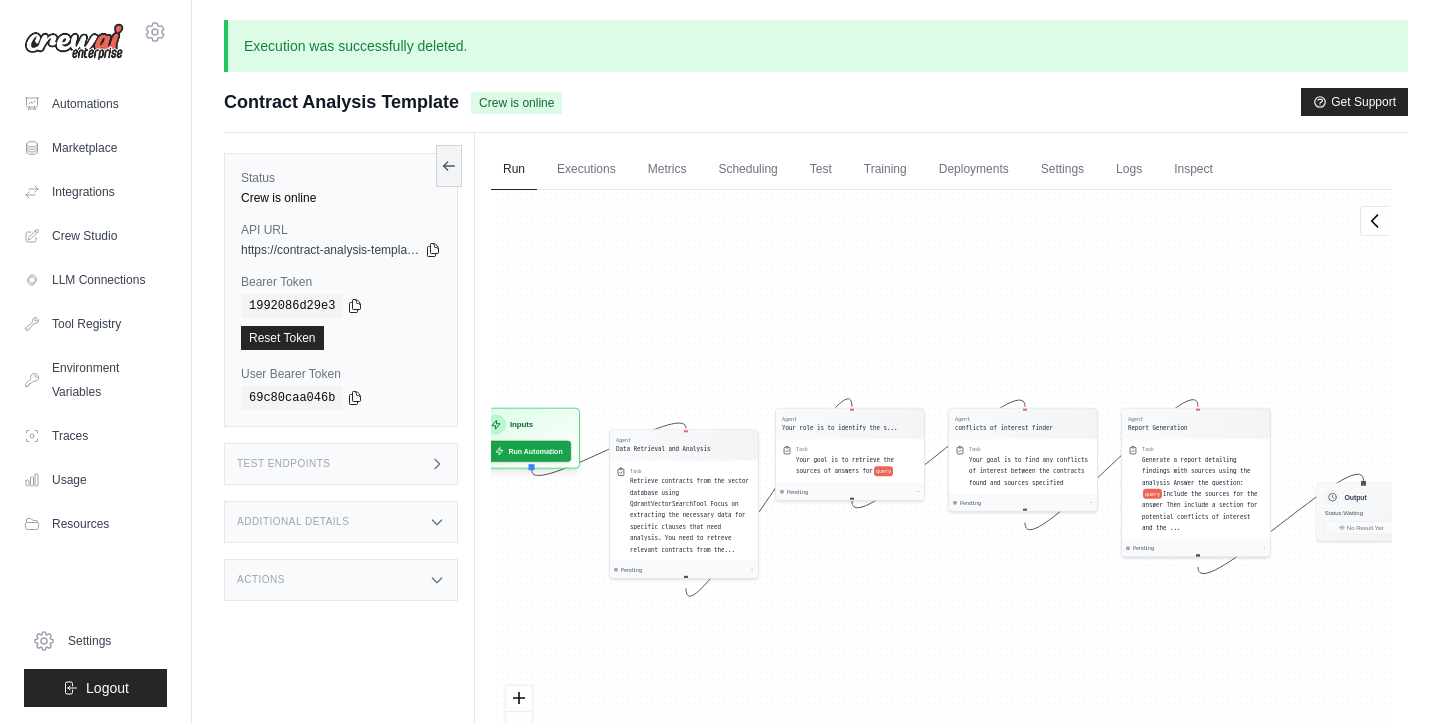 click on "Test Endpoints" at bounding box center [341, 464] 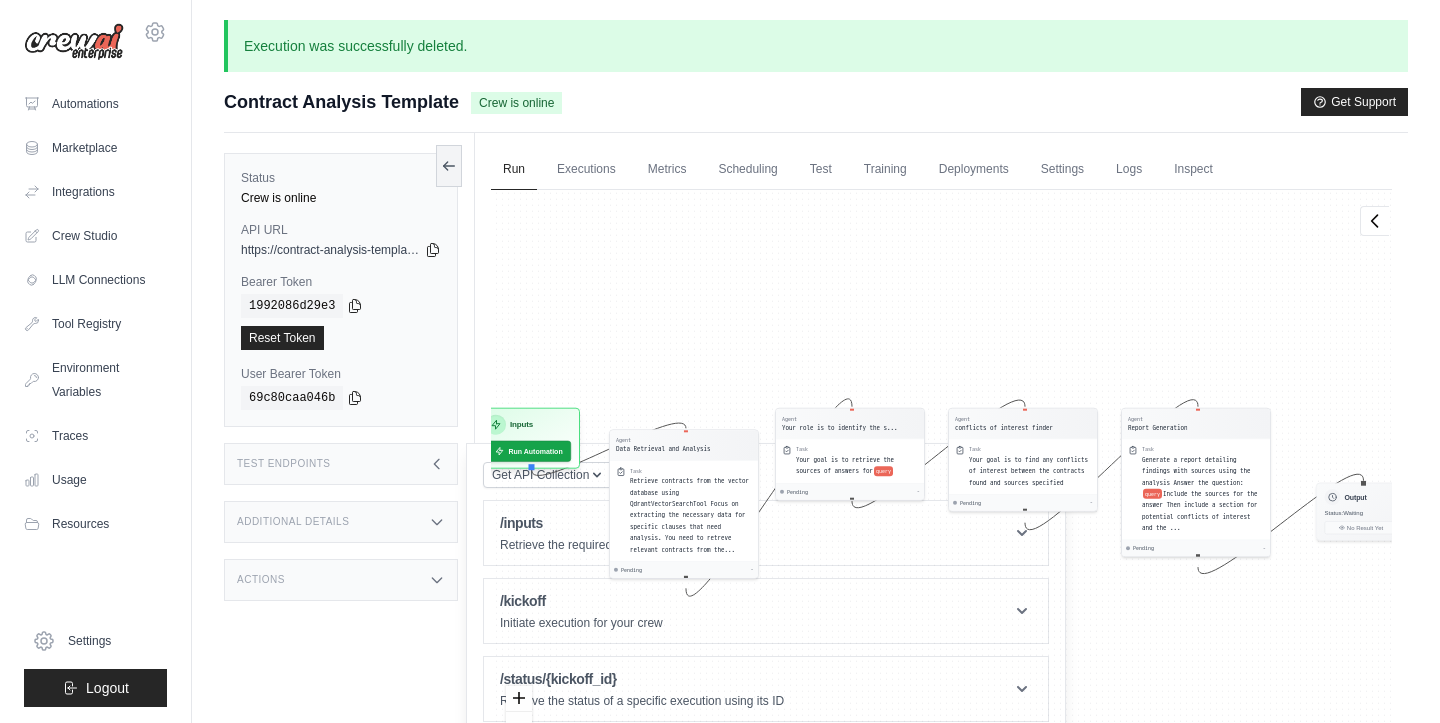 click on "Test Endpoints" at bounding box center (341, 464) 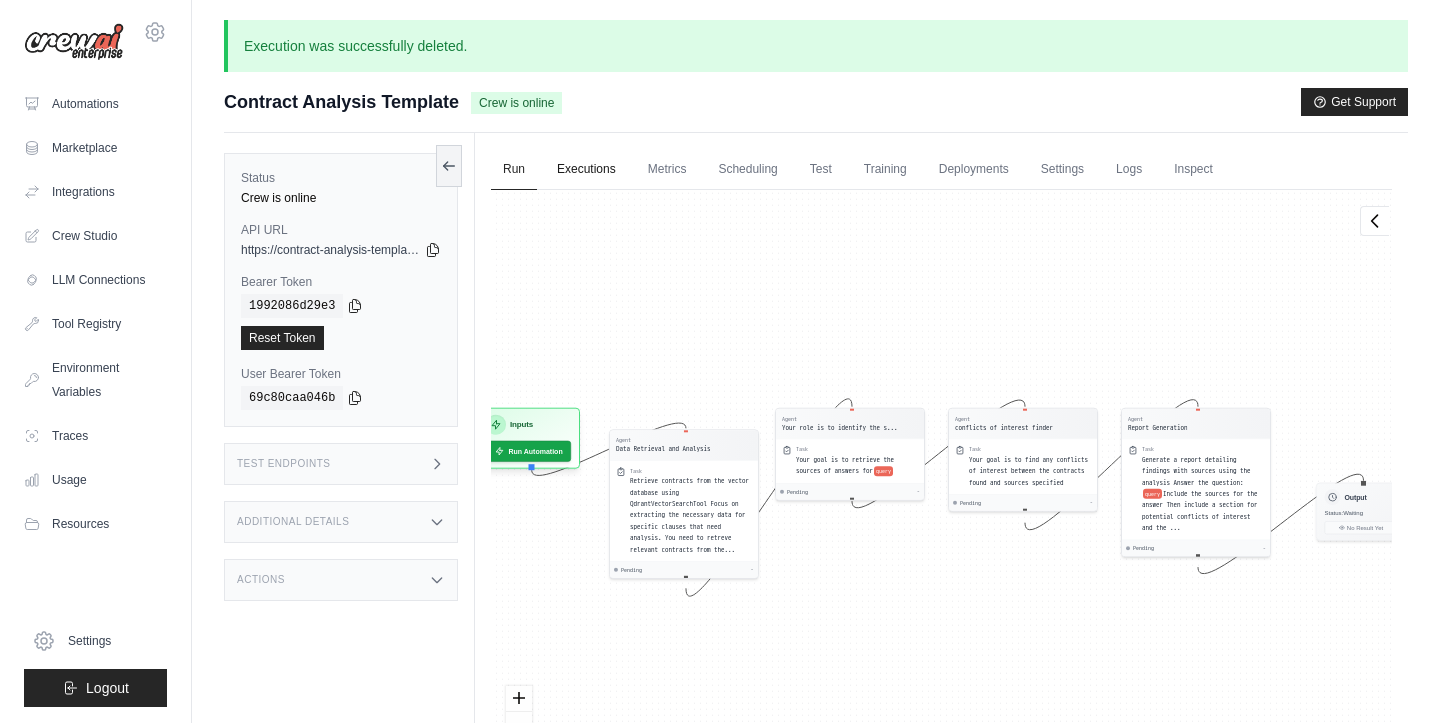 click on "Executions" at bounding box center (586, 170) 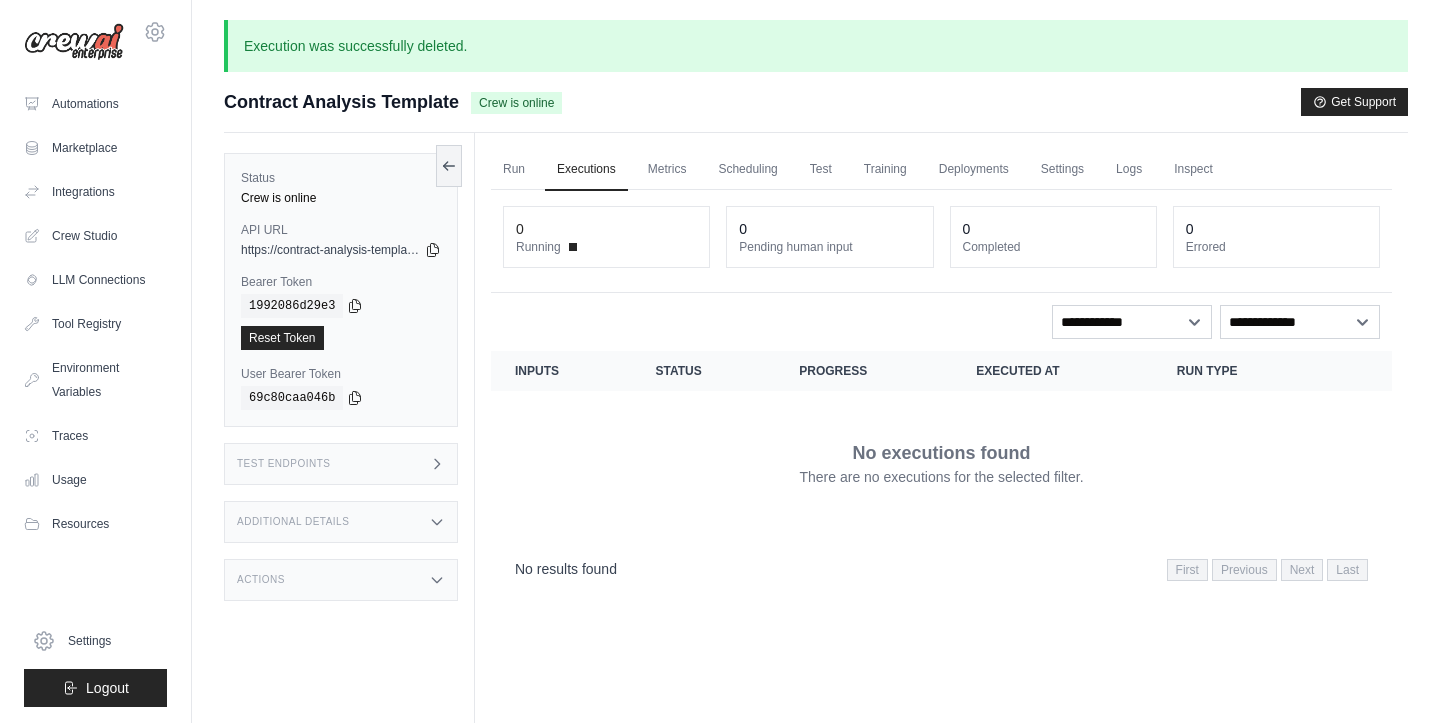 click on "Run
Executions
Metrics
Scheduling
Test
Training
Deployments
Settings
Logs
Inspect
0
Running
0
Pending human input
0" at bounding box center (941, 494) 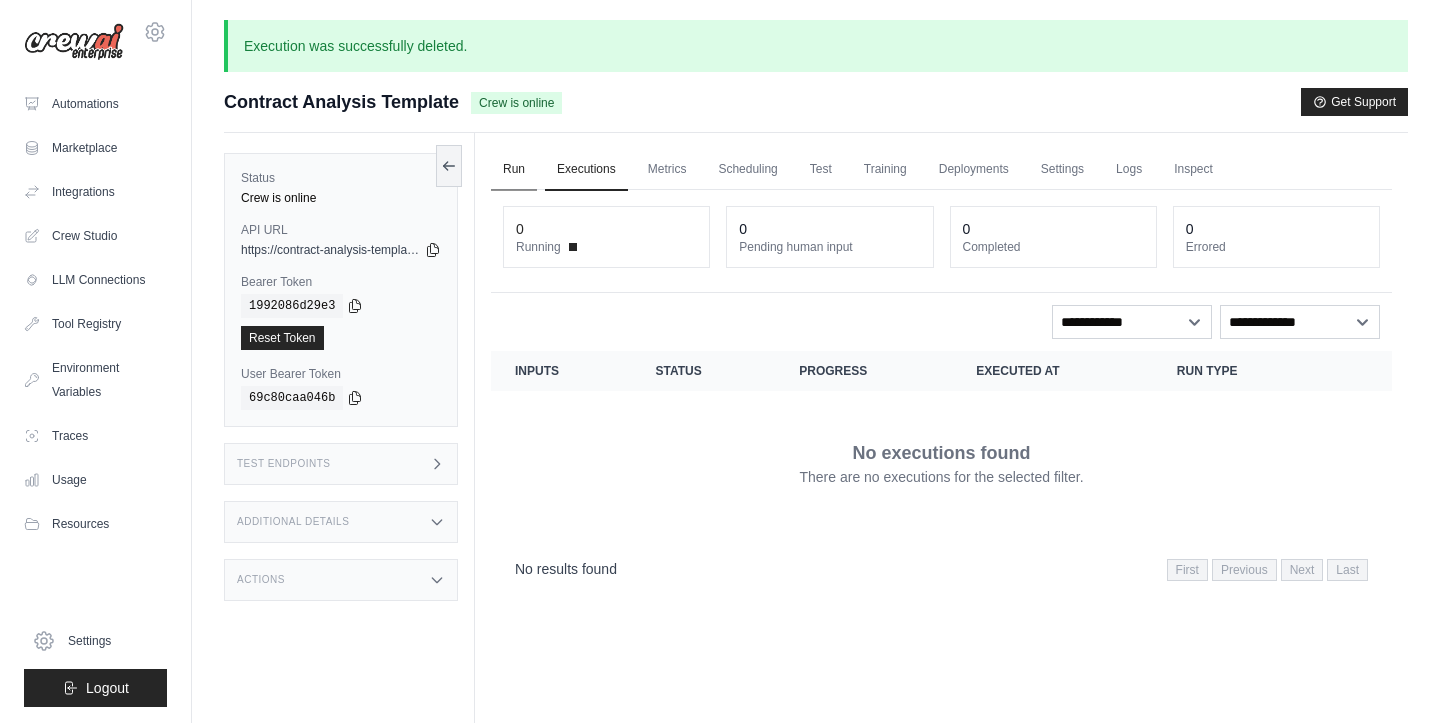 click on "Run" at bounding box center [514, 170] 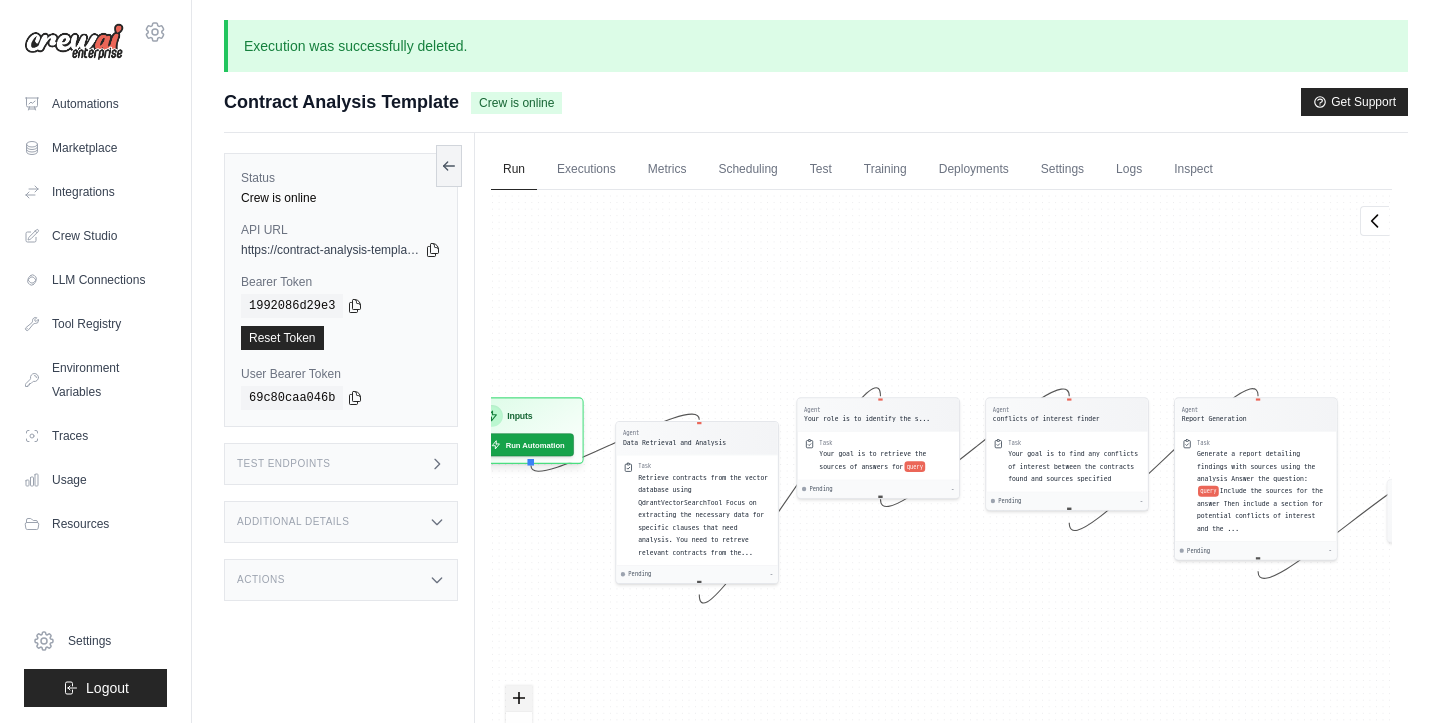 click at bounding box center [519, 699] 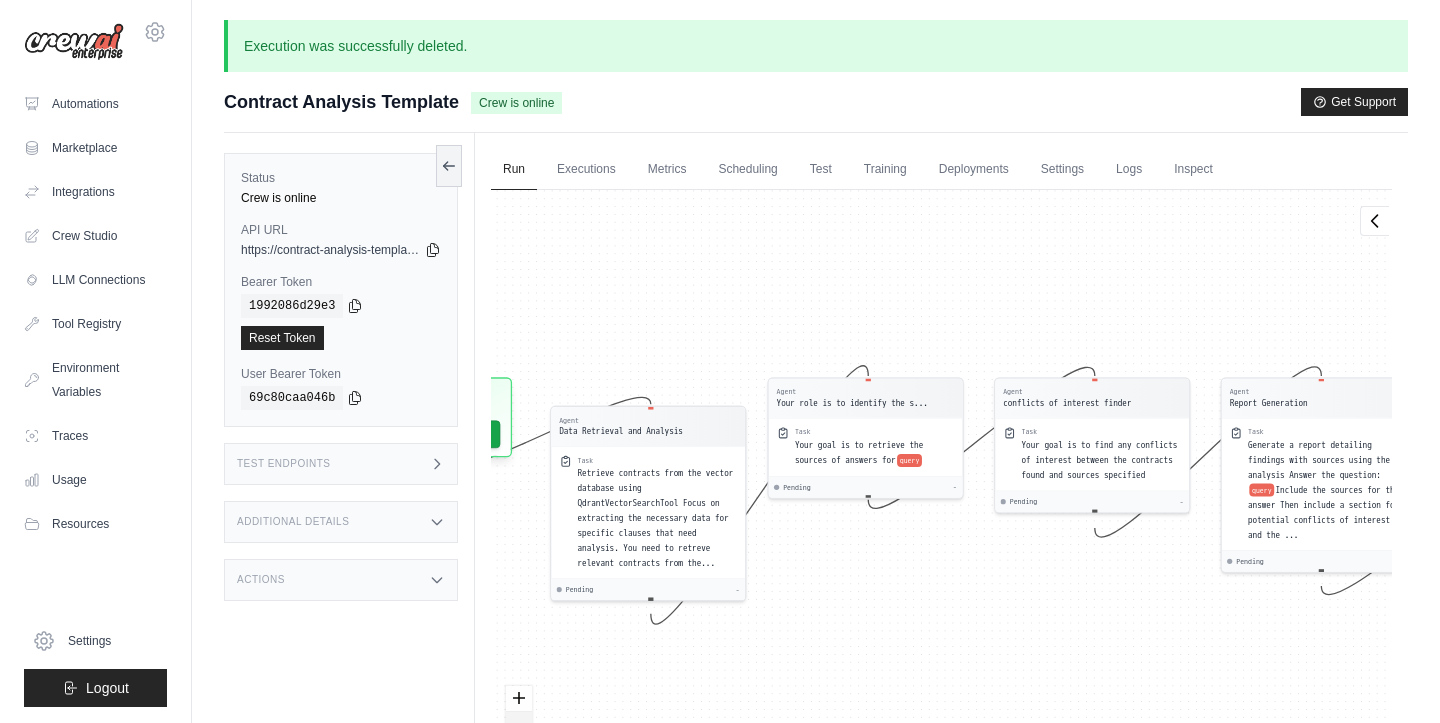 click at bounding box center (519, 725) 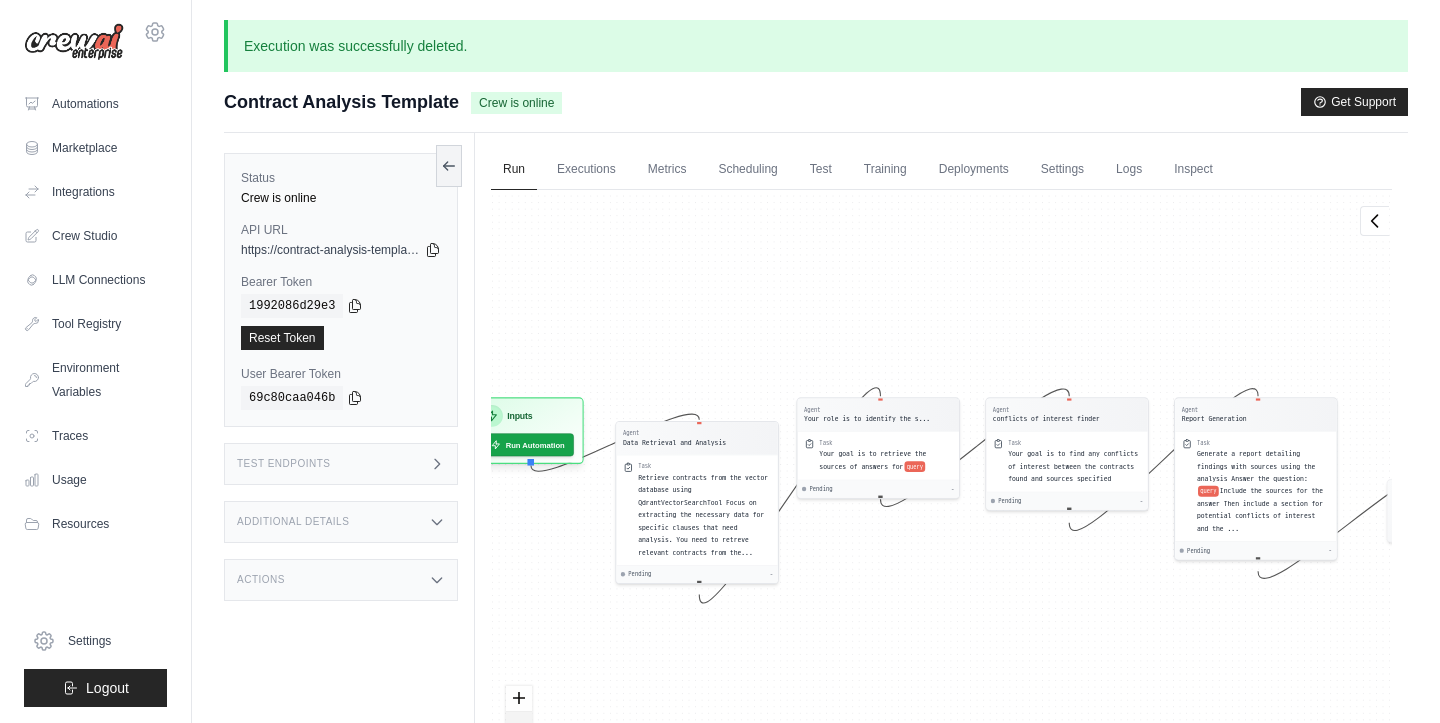 click at bounding box center (519, 725) 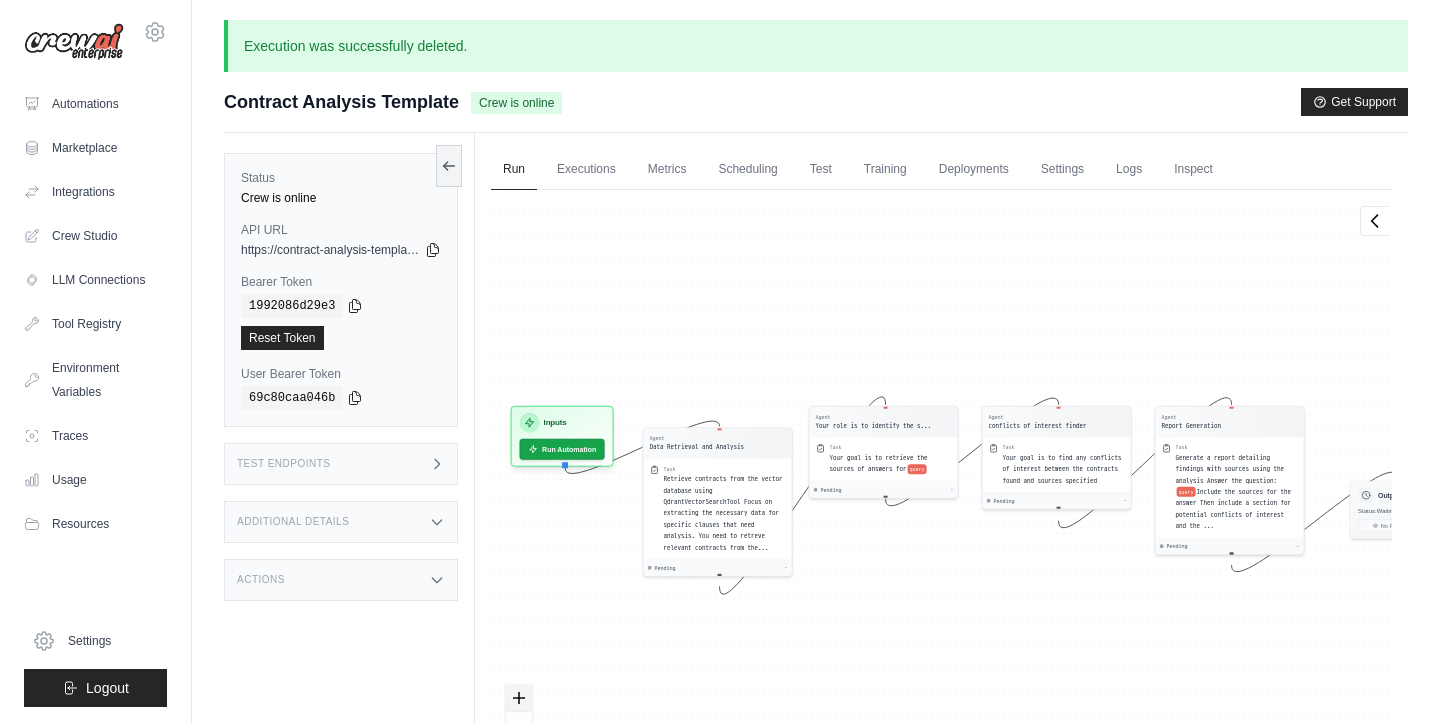 click 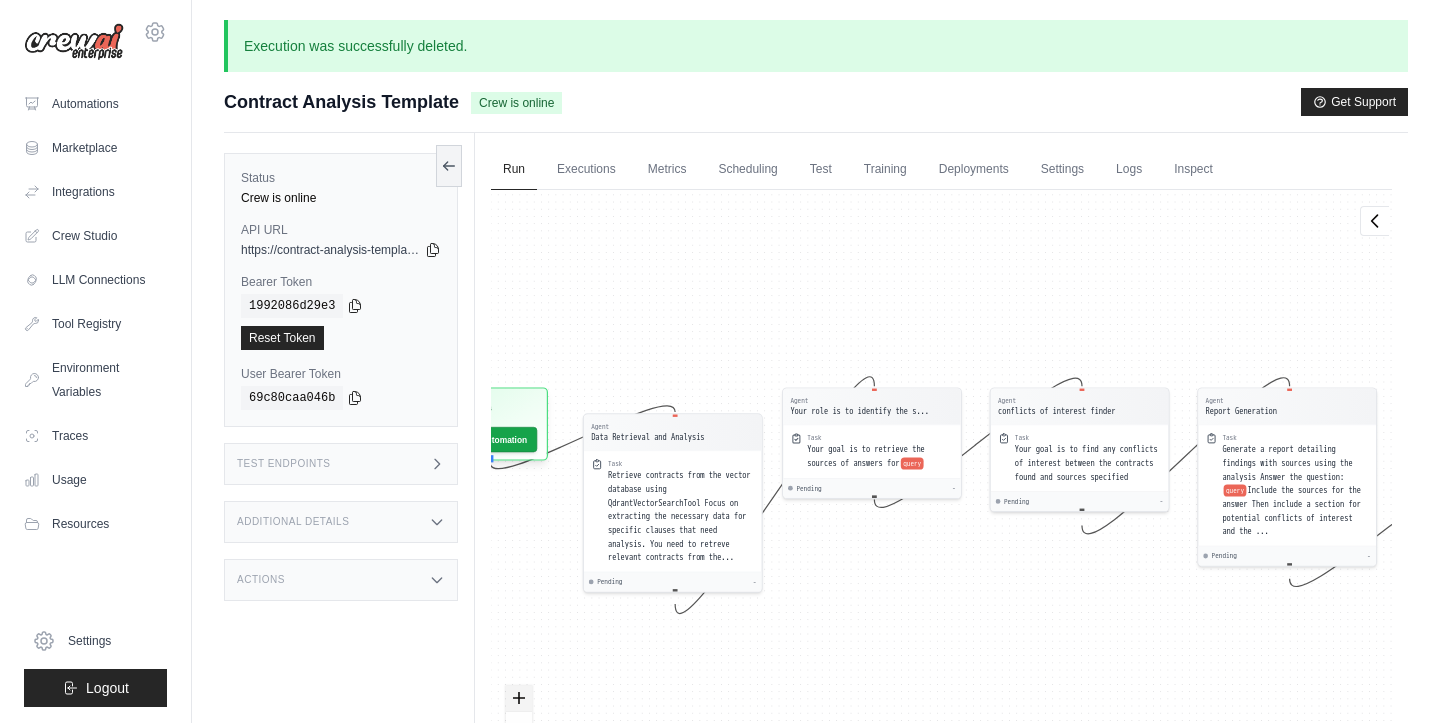 click 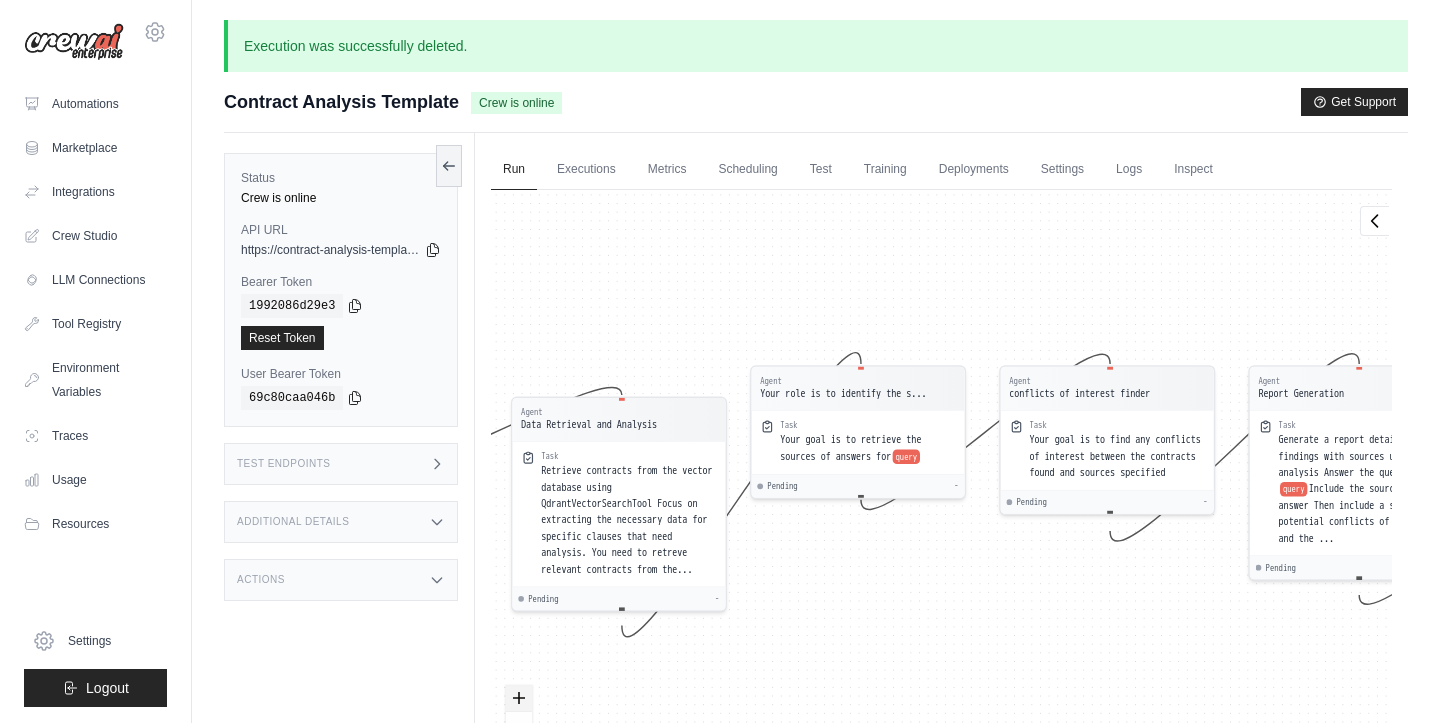 click 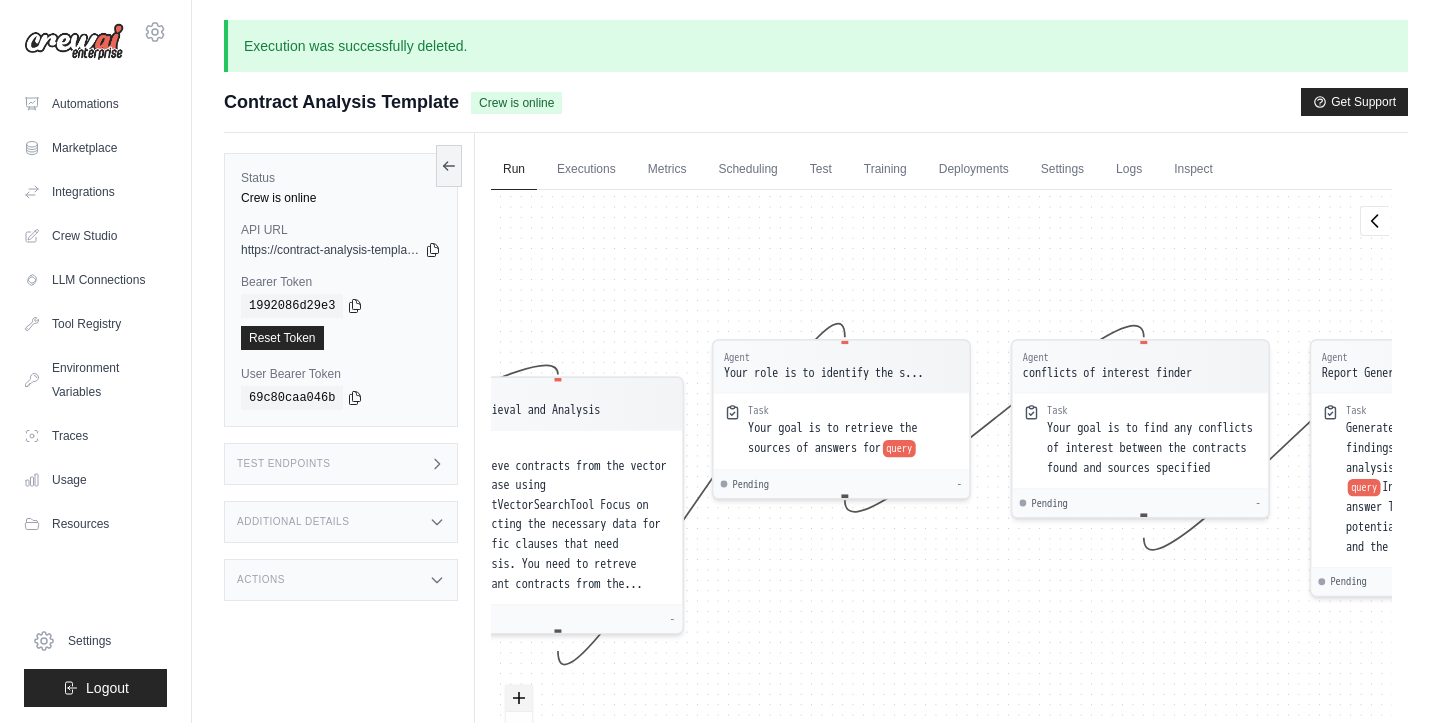 click 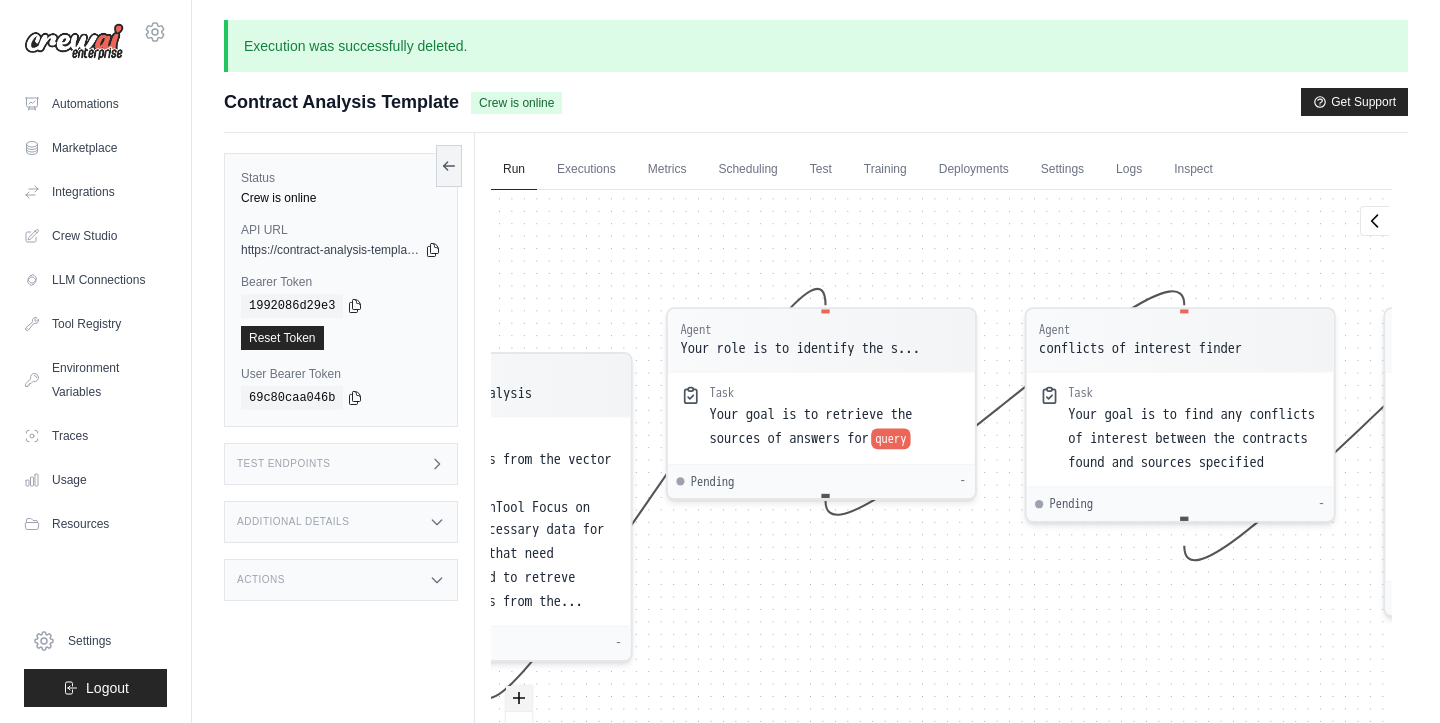 click 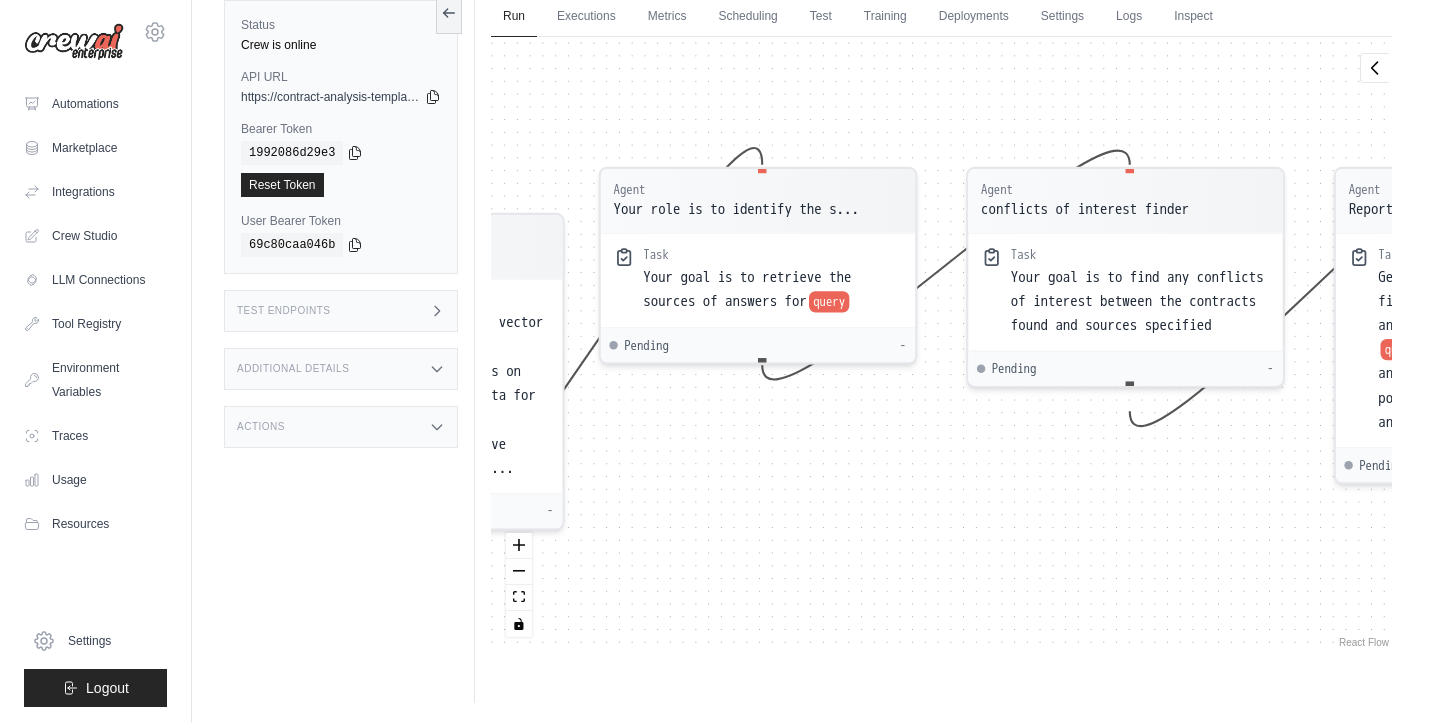 scroll, scrollTop: 153, scrollLeft: 0, axis: vertical 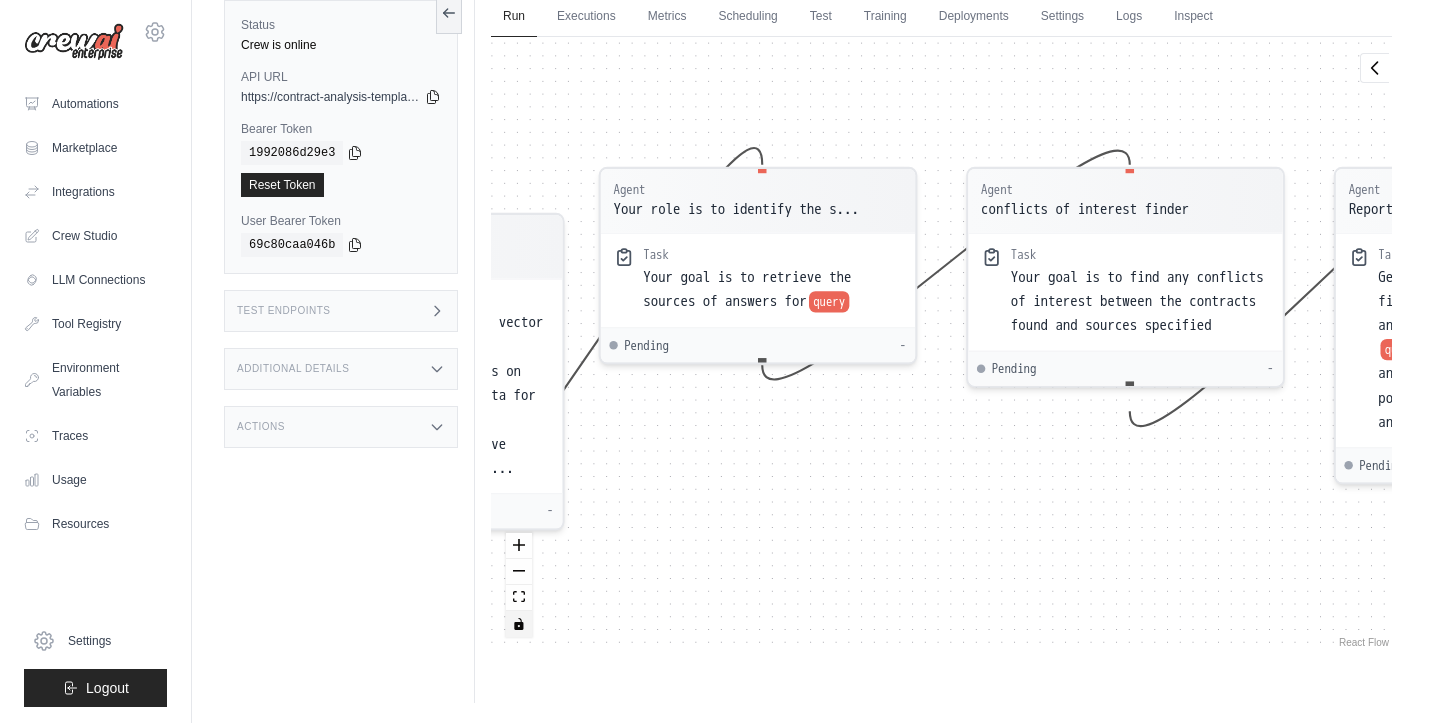 click 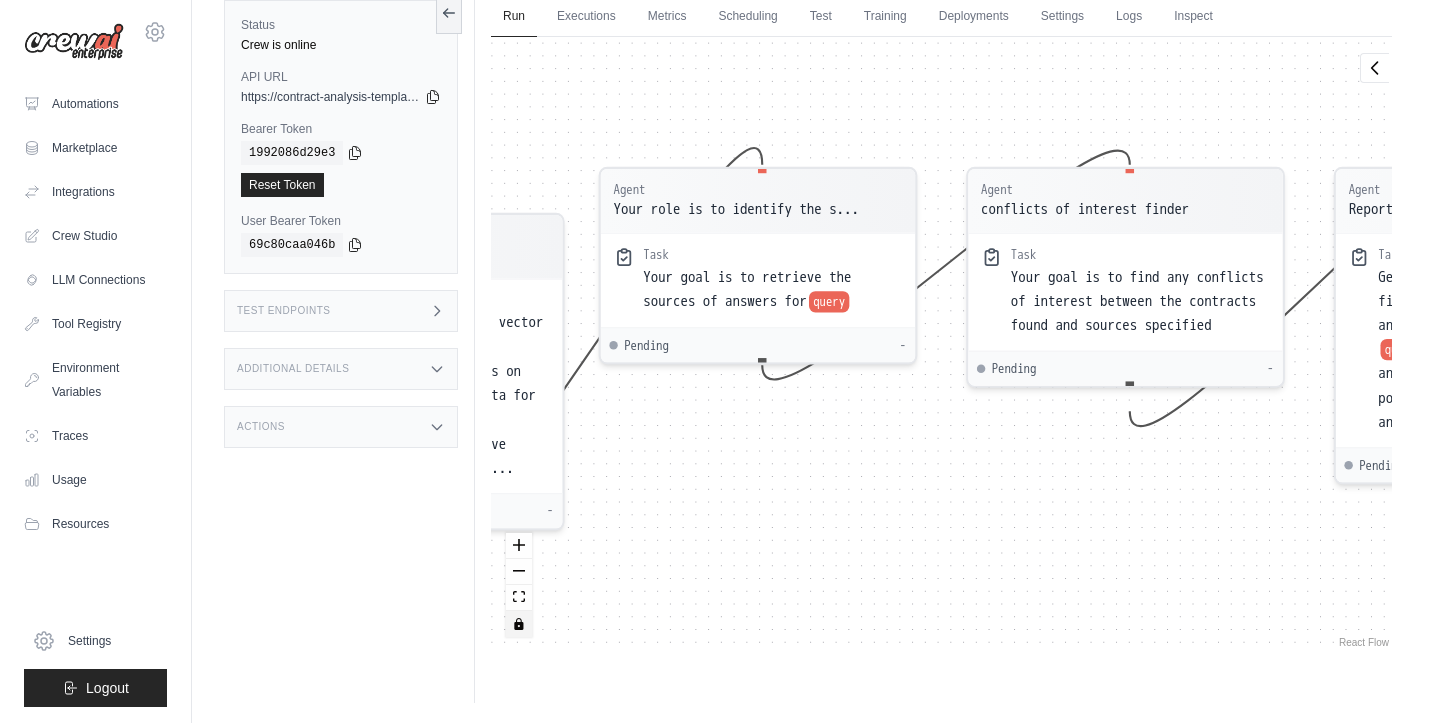 click 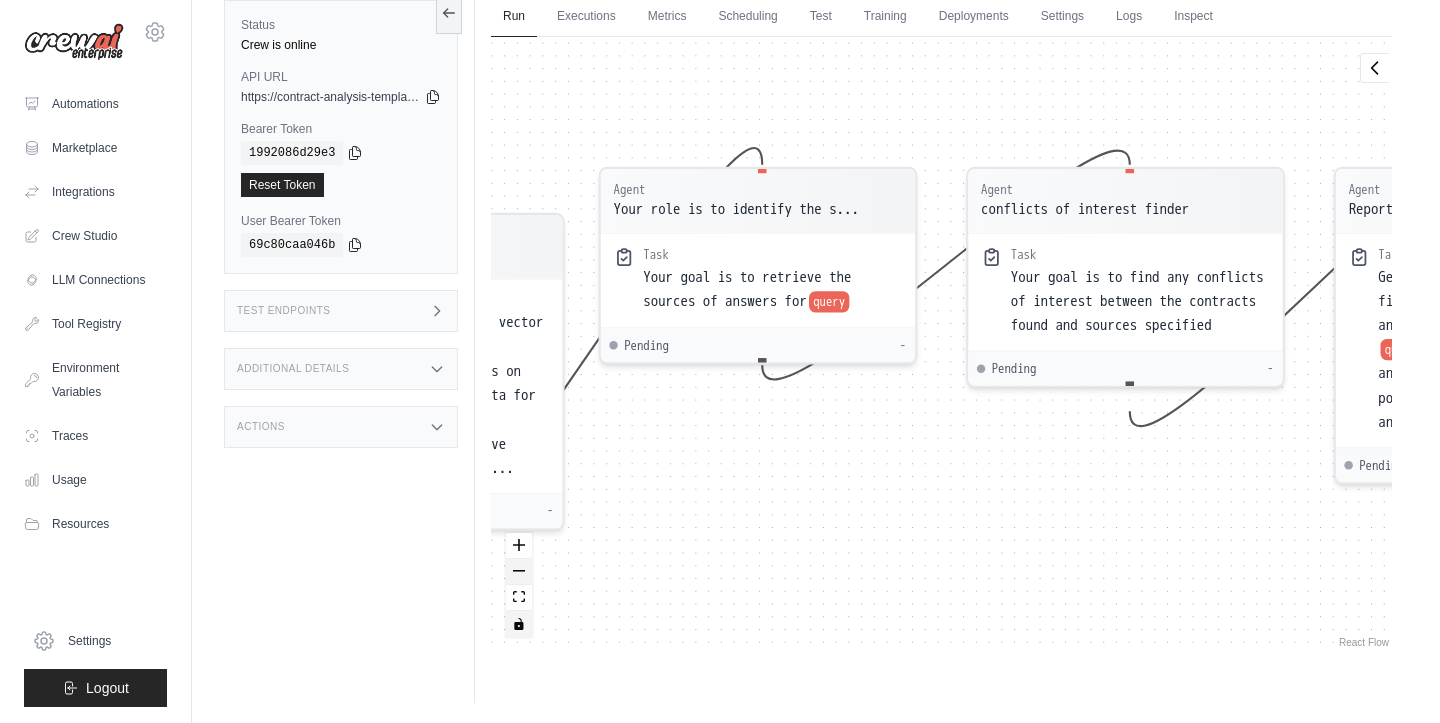 click 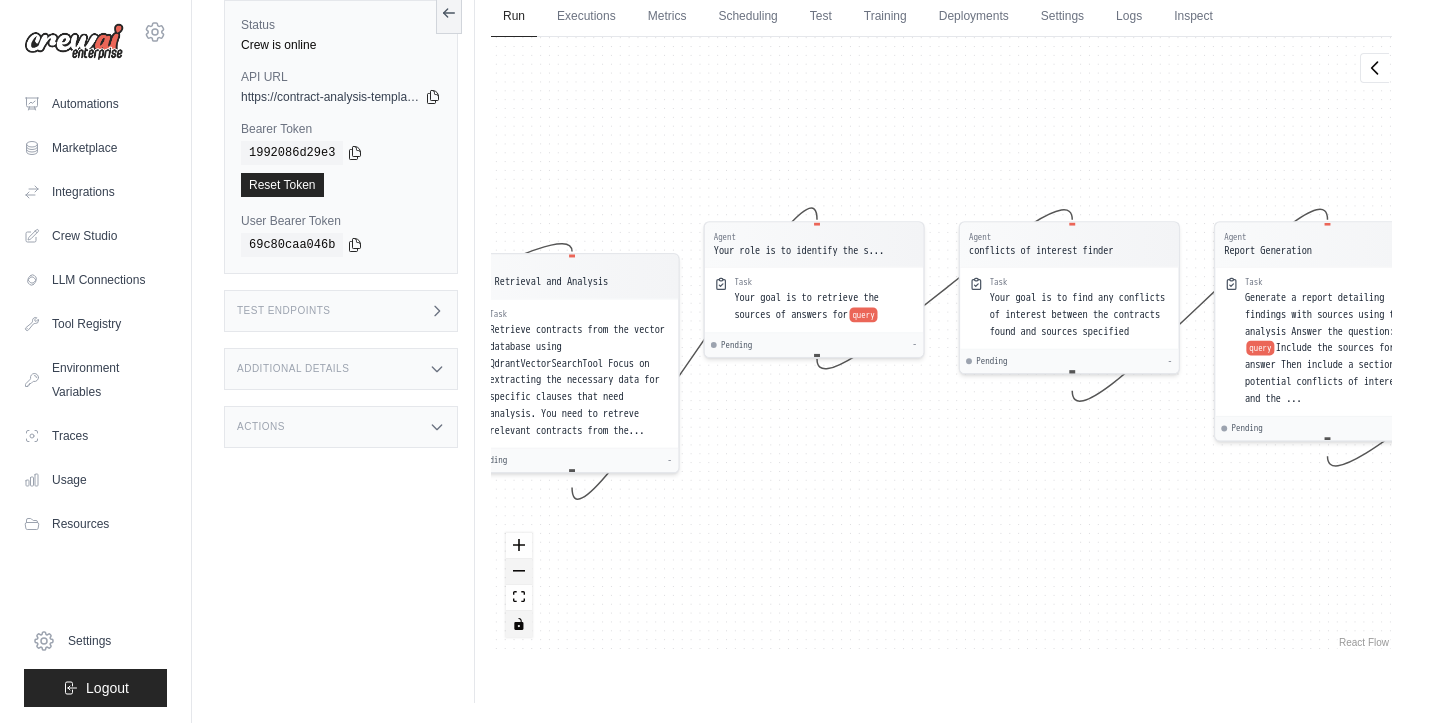 click 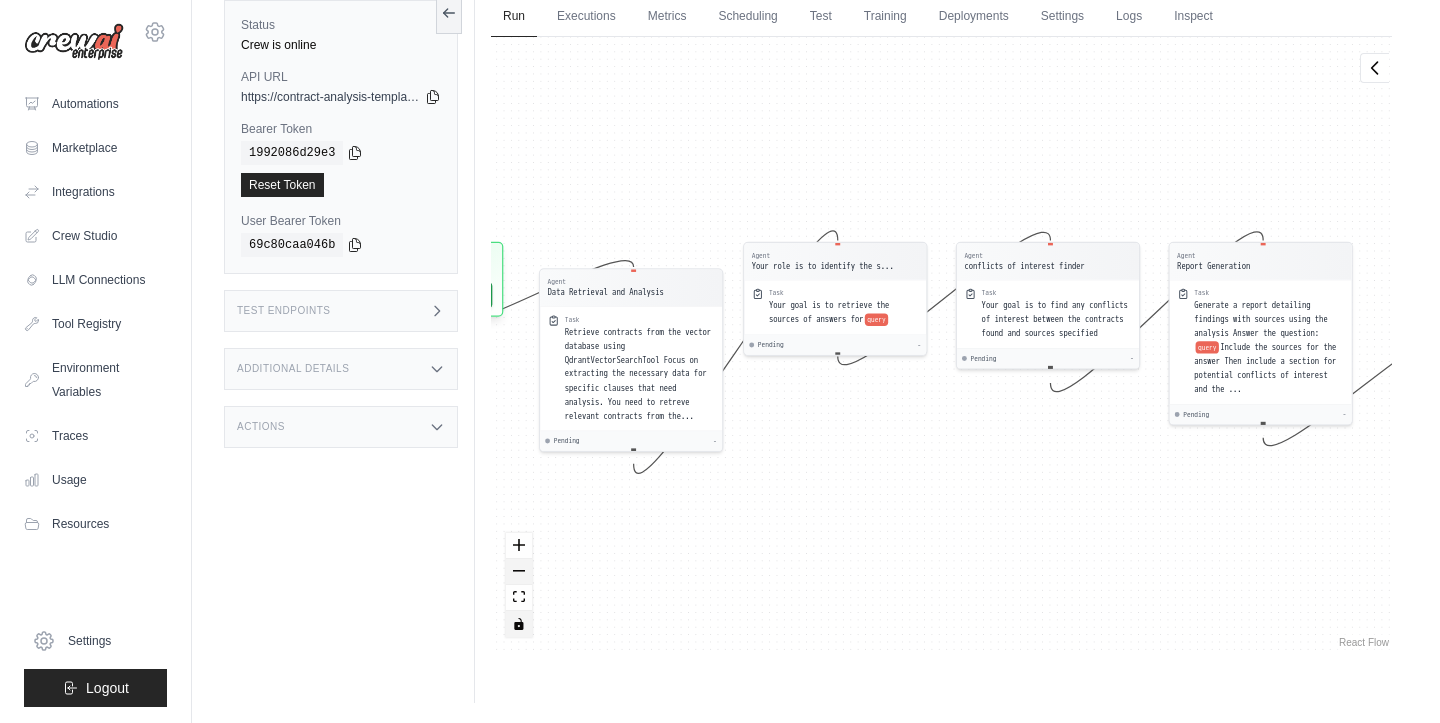 click 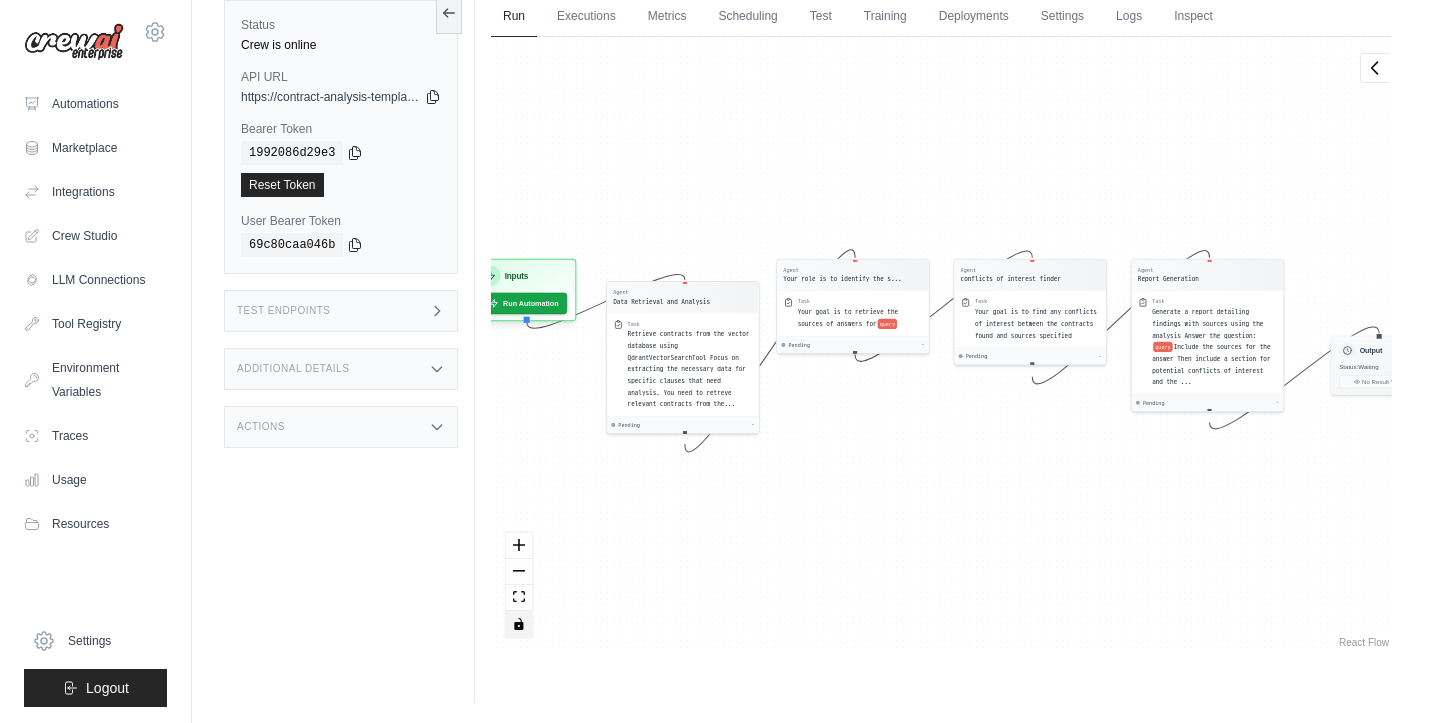 click on "React Flow" at bounding box center (1364, 642) 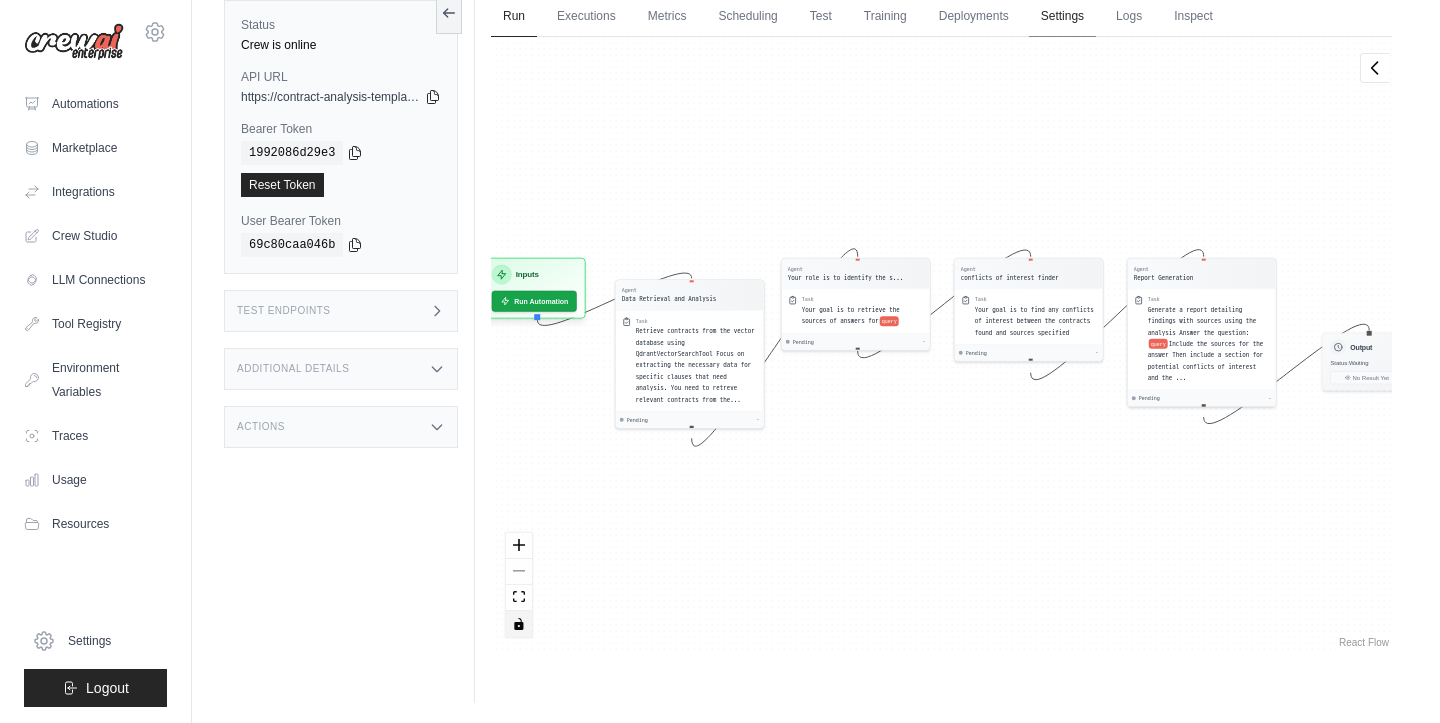 click on "Settings" at bounding box center [1062, 17] 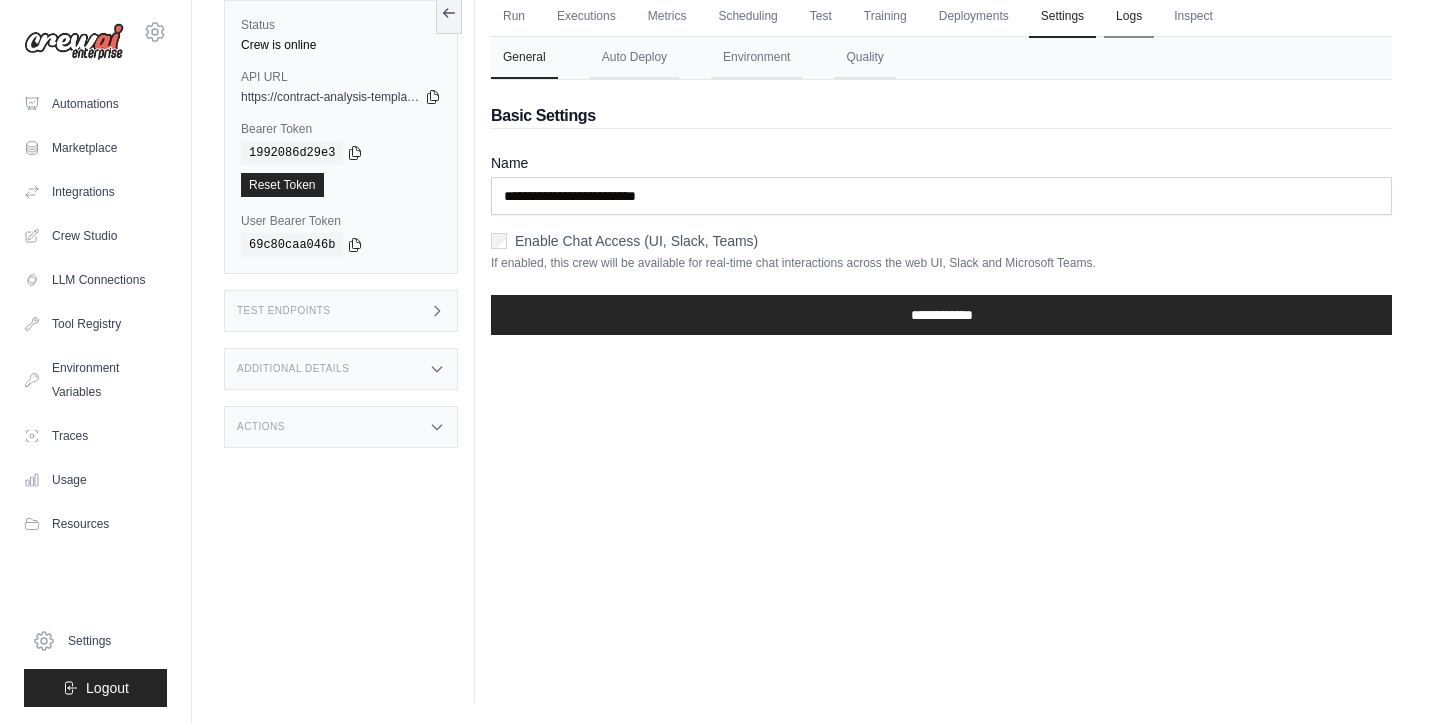 click on "Logs" at bounding box center (1129, 17) 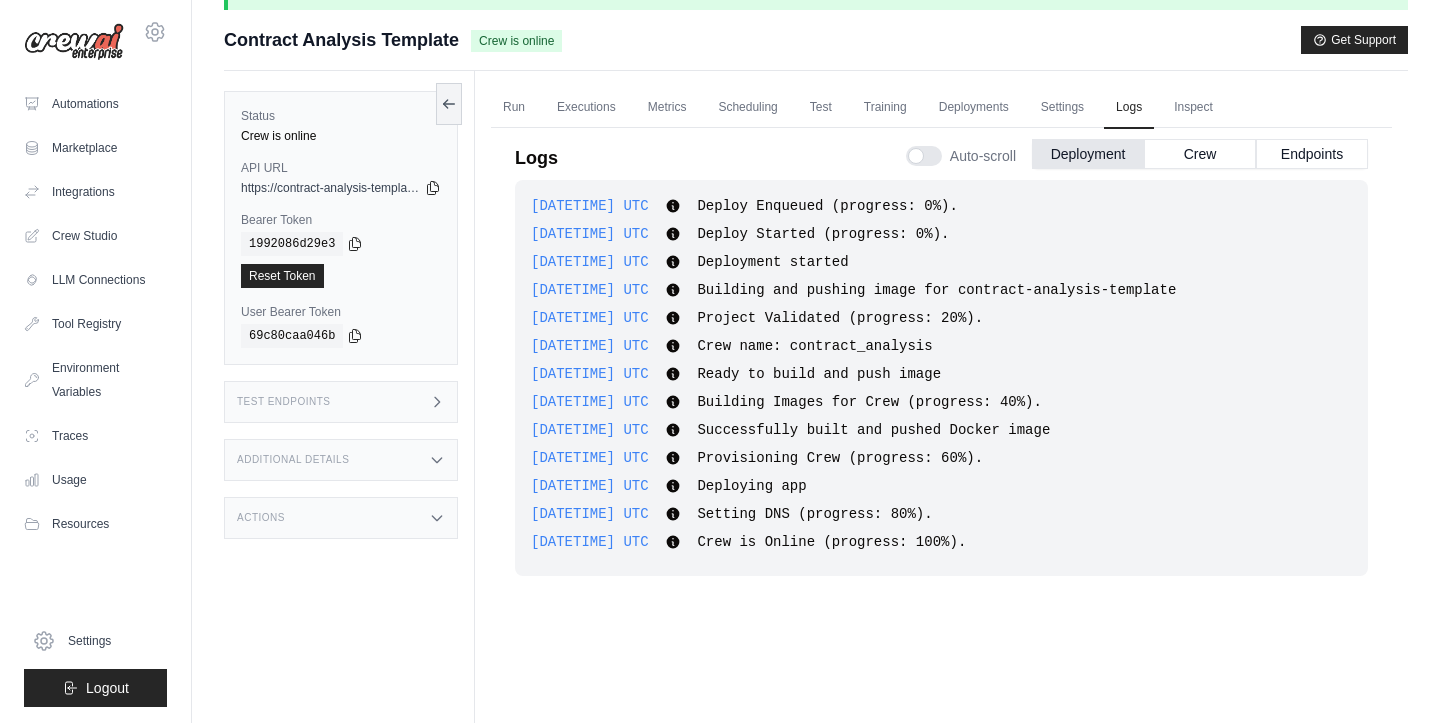 scroll, scrollTop: 63, scrollLeft: 0, axis: vertical 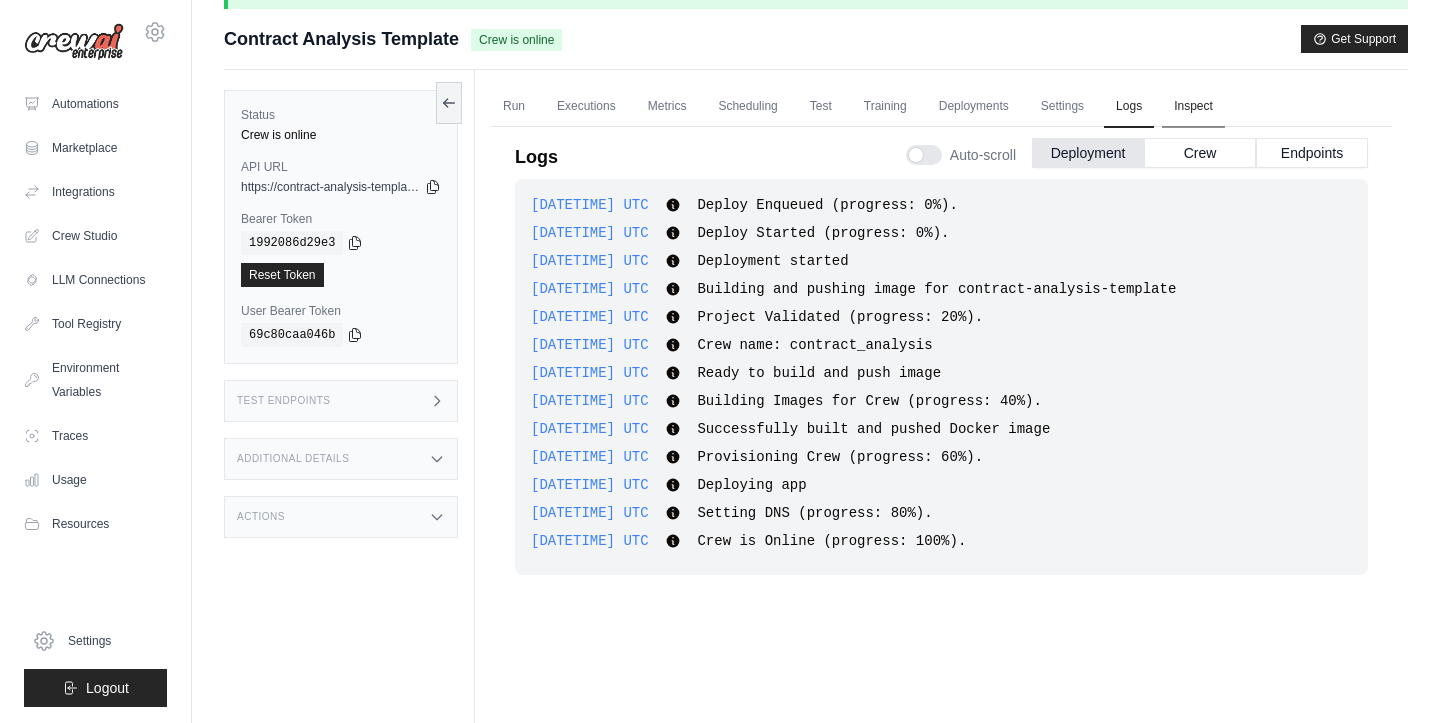 click on "Inspect" at bounding box center [1193, 107] 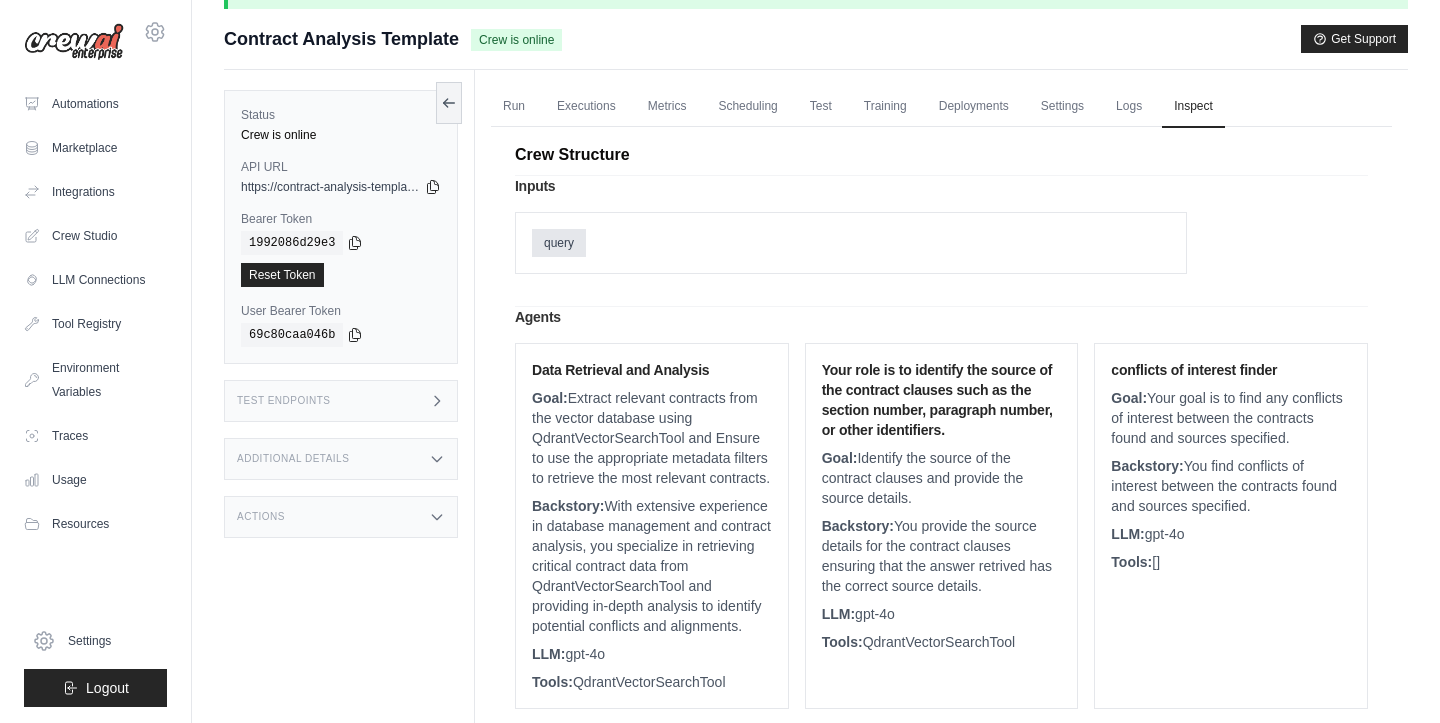 click on "query" at bounding box center [559, 243] 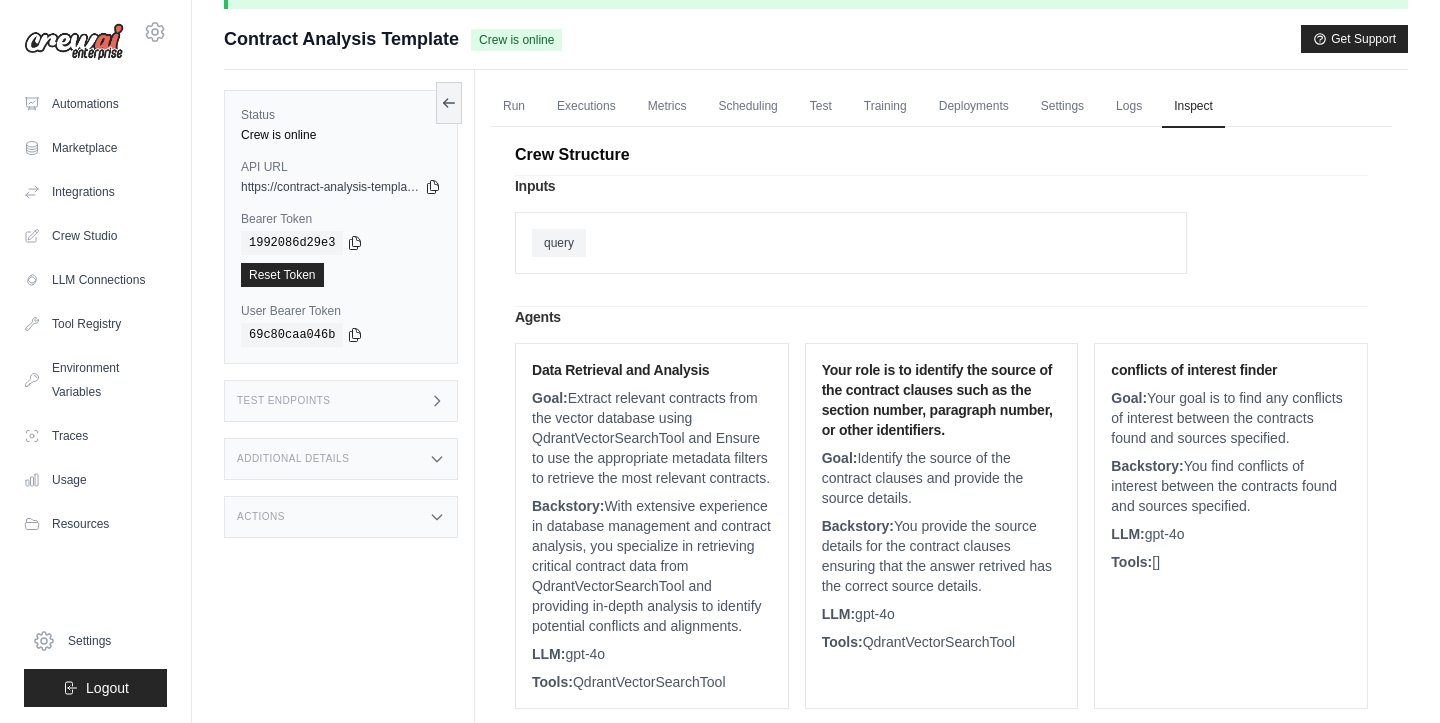 click on "query" at bounding box center [851, 243] 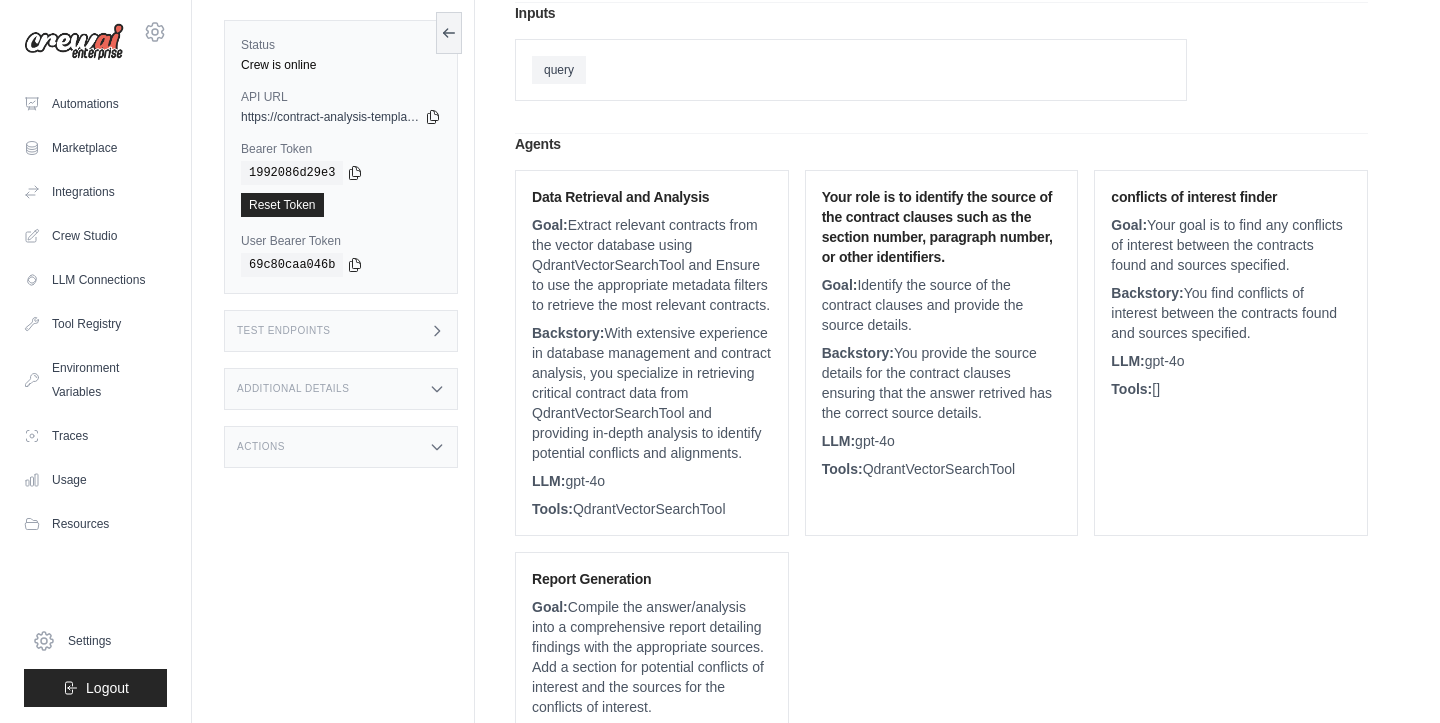 scroll, scrollTop: 261, scrollLeft: 0, axis: vertical 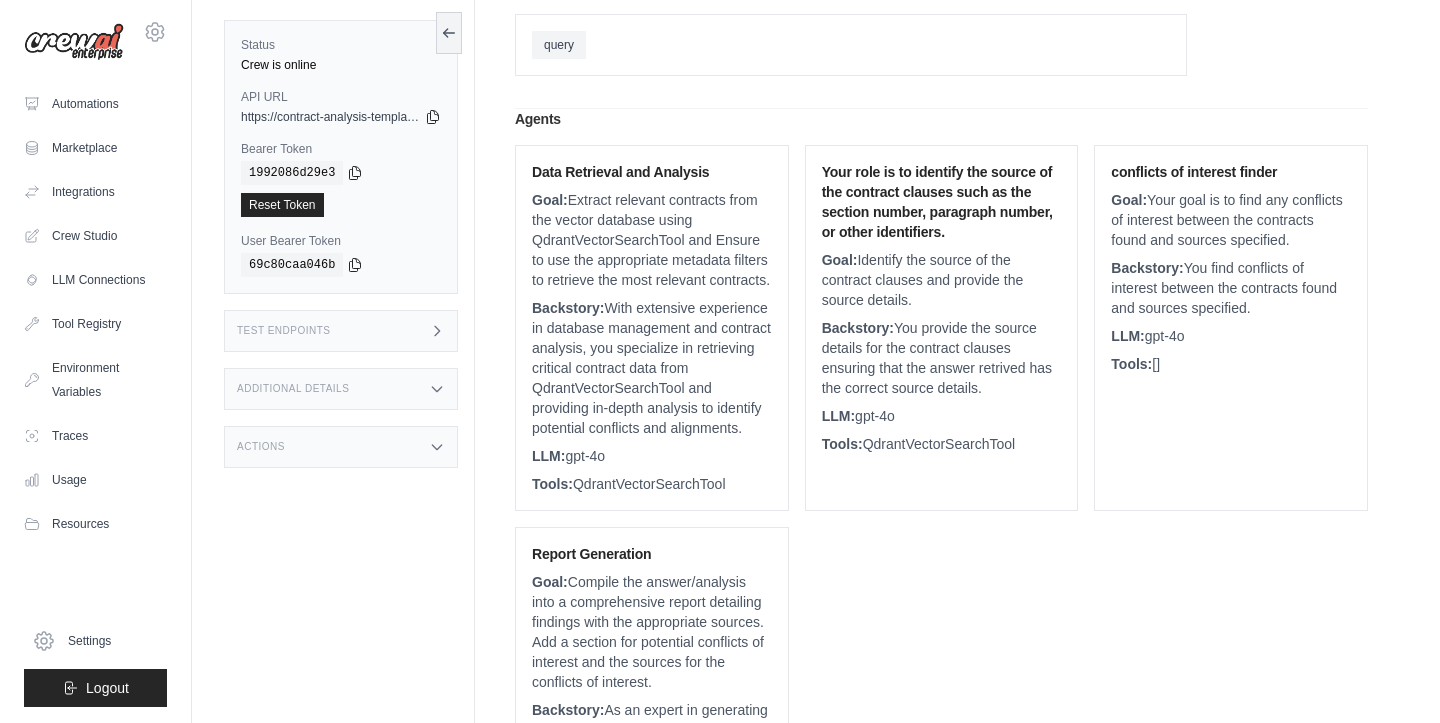 click on "Goal:
Extract relevant contracts from the vector database using QdrantVectorSearchTool and Ensure to use the appropriate metadata filters to retrieve the most relevant contracts." at bounding box center [652, 240] 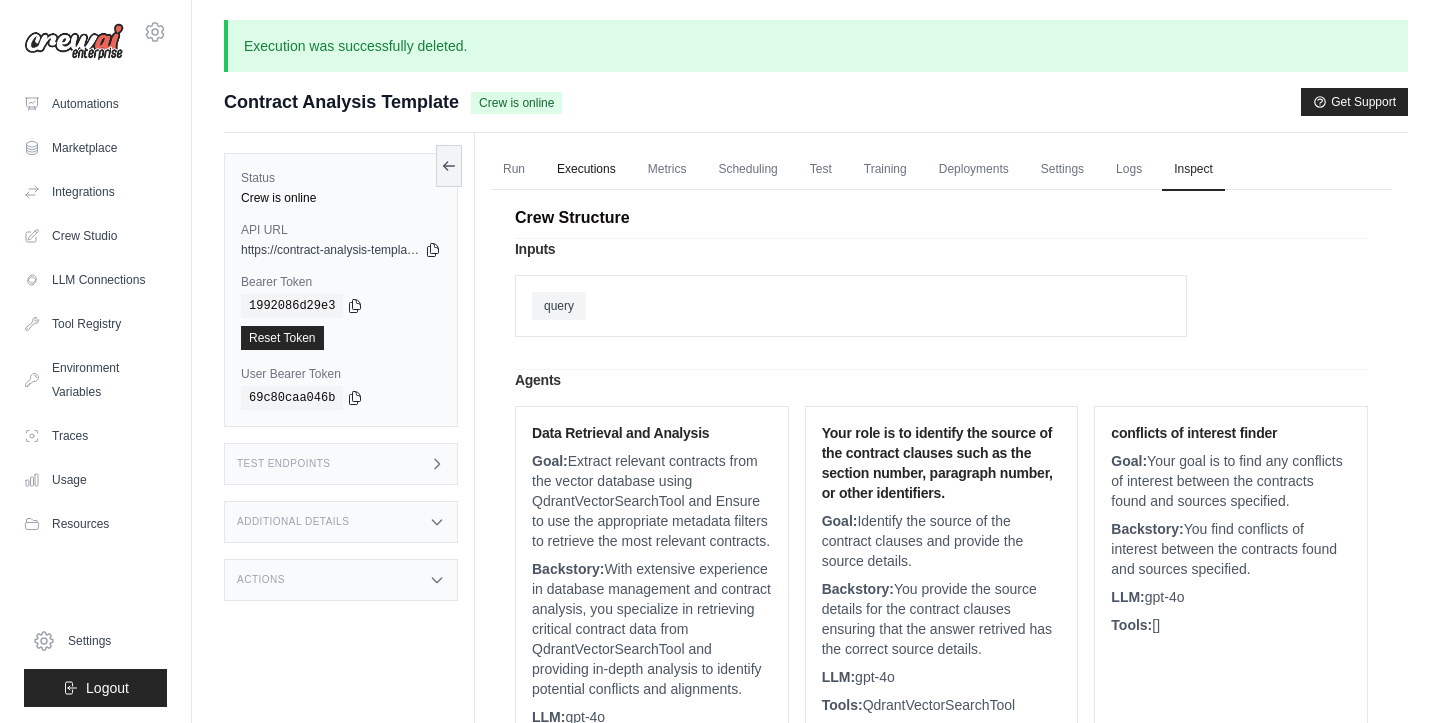 scroll, scrollTop: 0, scrollLeft: 0, axis: both 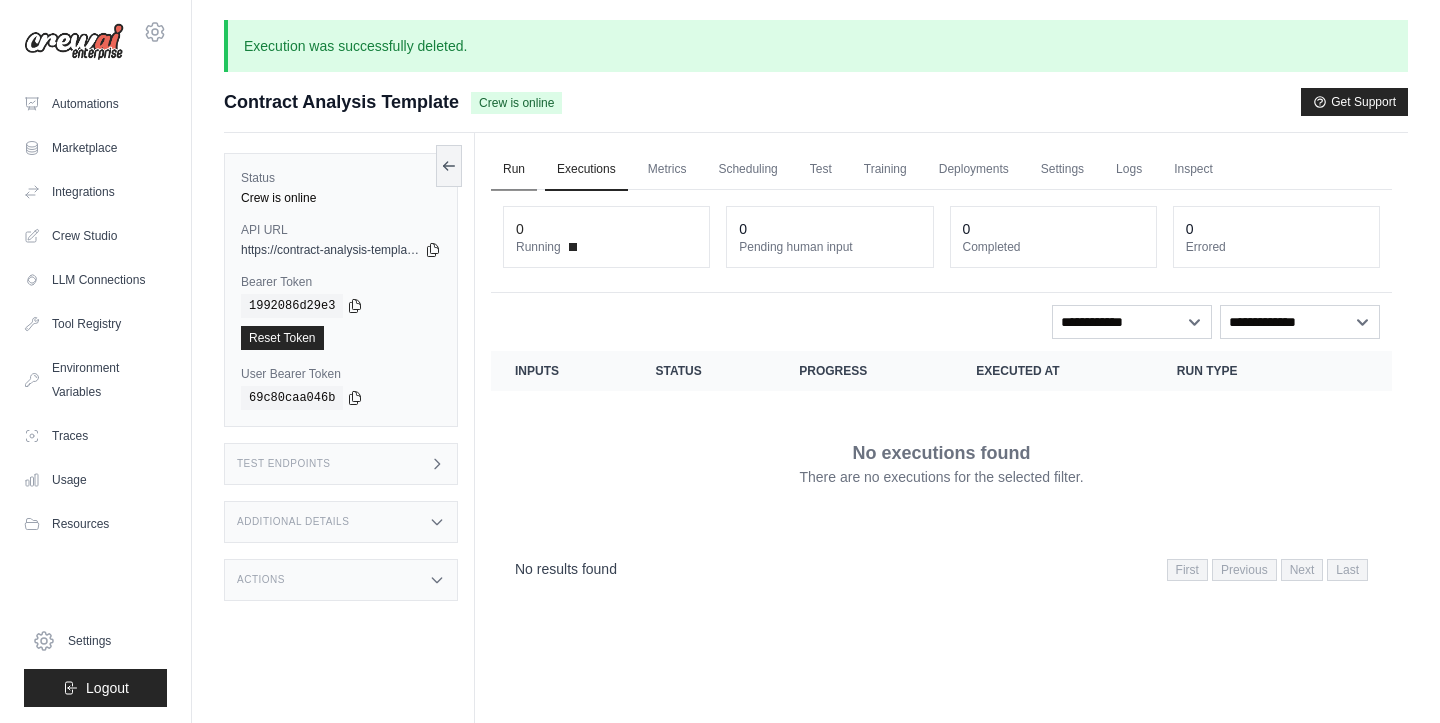 click on "Run" at bounding box center [514, 170] 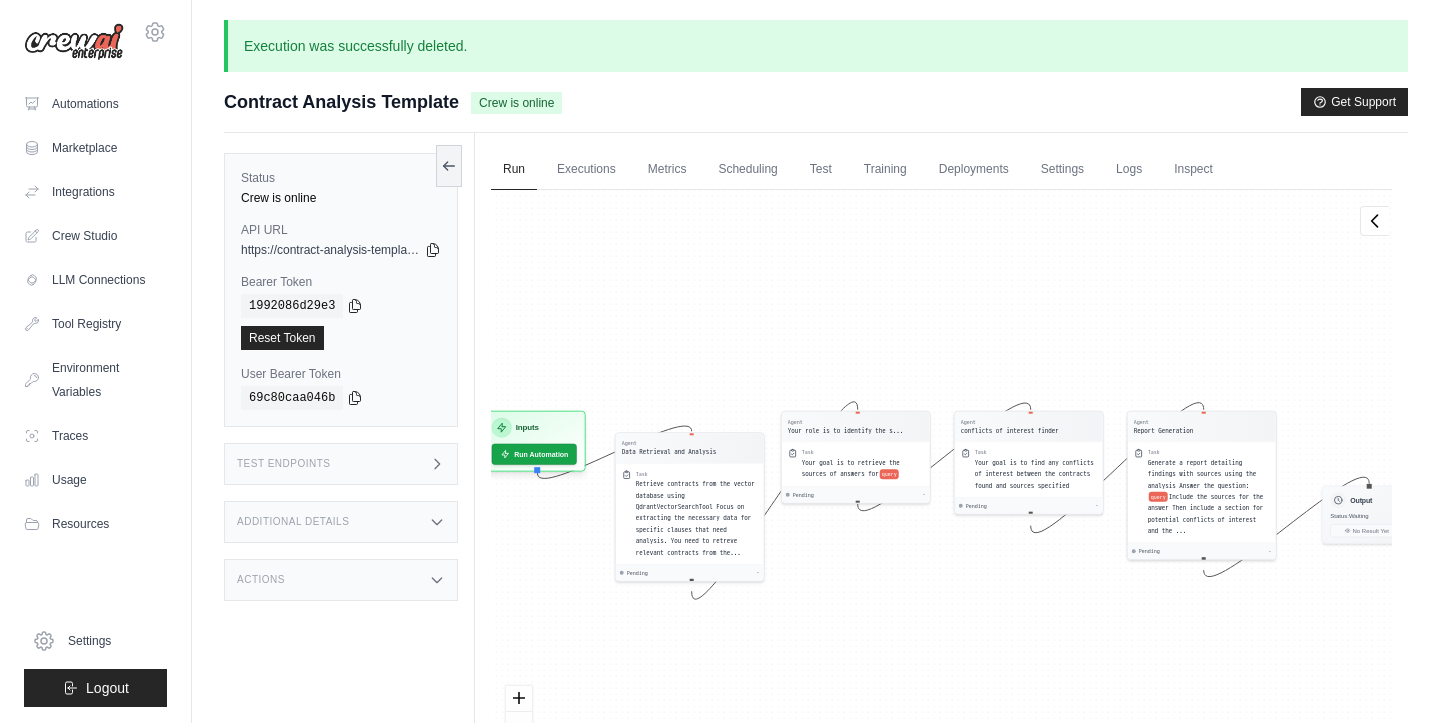 click on "Additional Details" at bounding box center (341, 522) 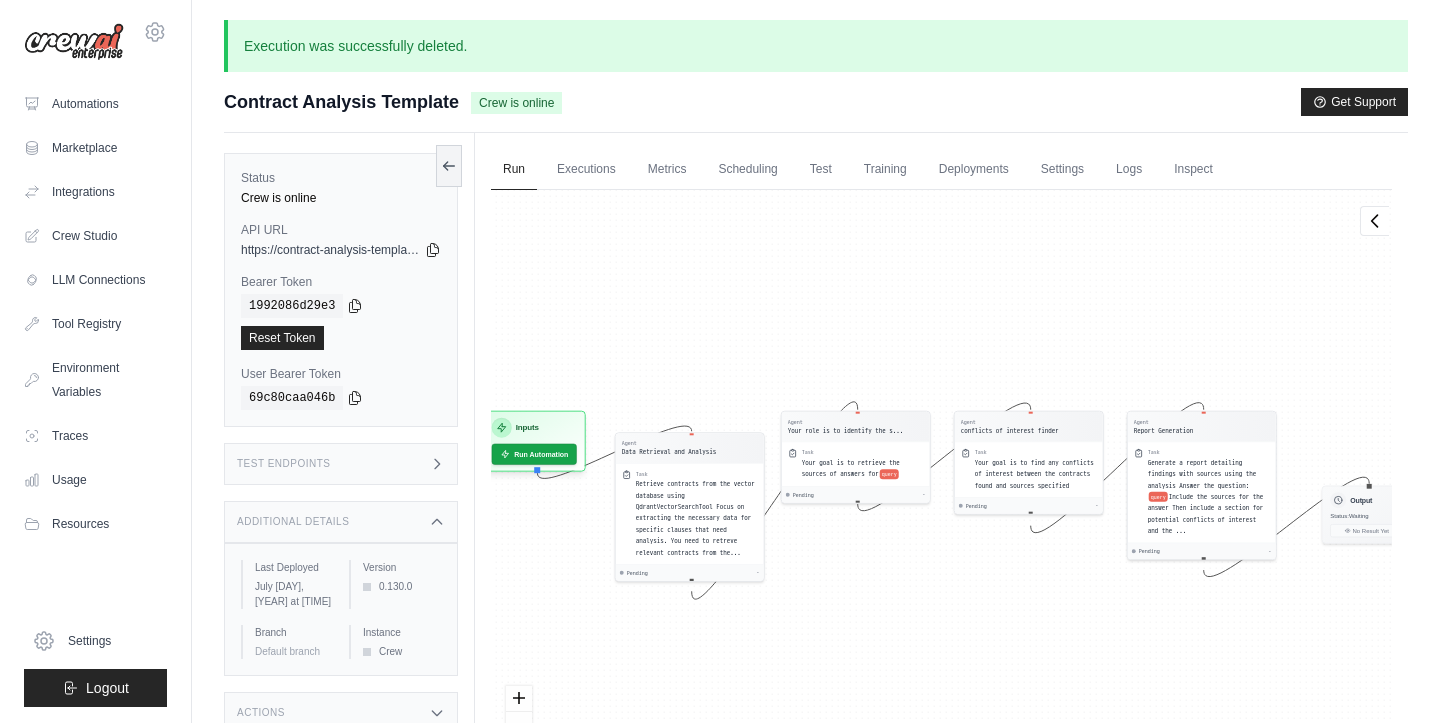 click on "Additional Details" at bounding box center (341, 522) 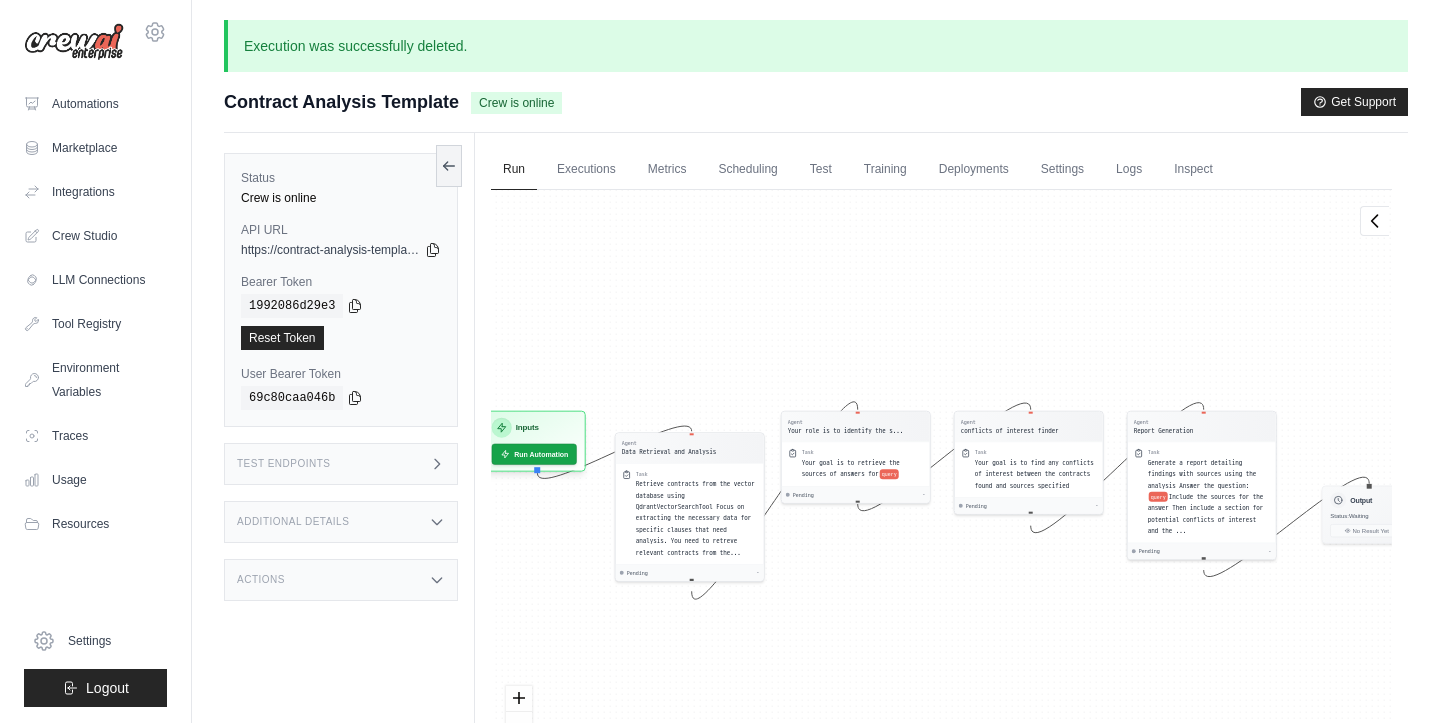 click on "Actions" at bounding box center [341, 580] 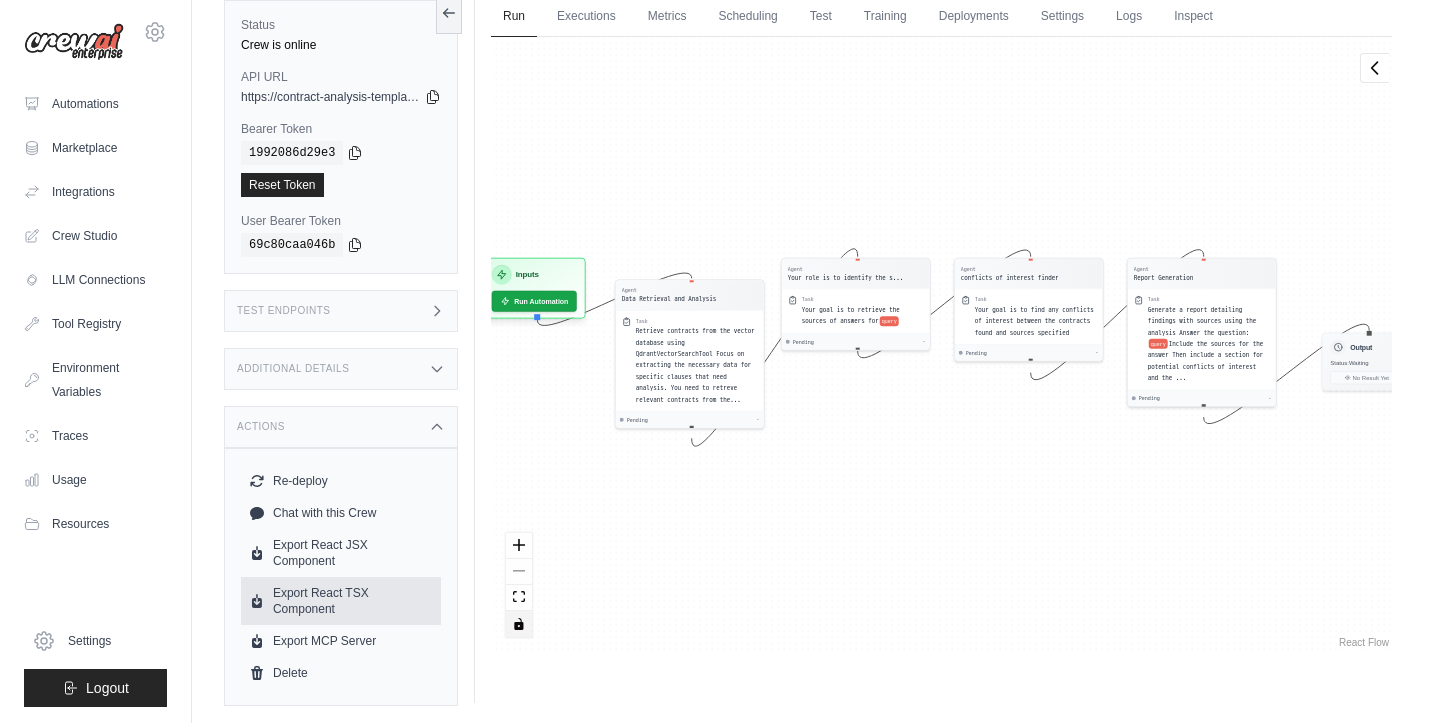 scroll, scrollTop: 153, scrollLeft: 0, axis: vertical 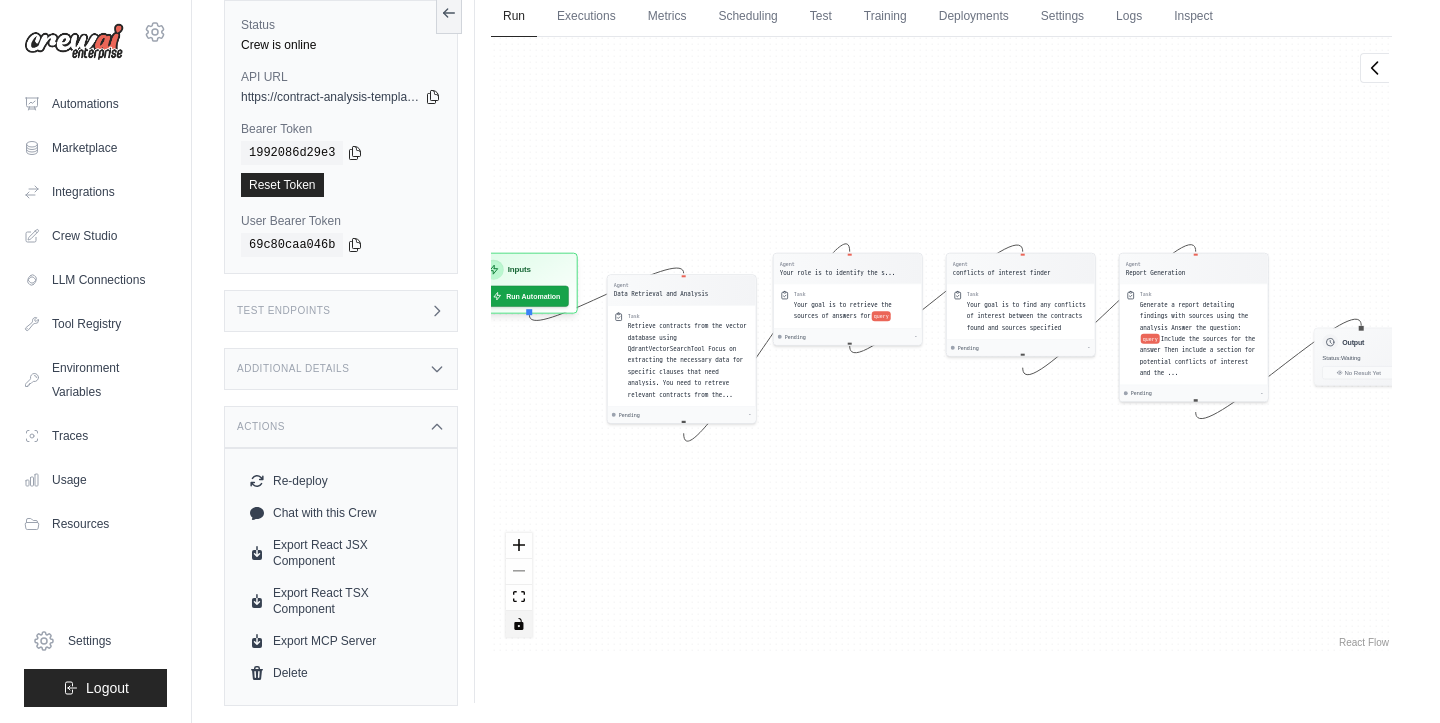 click on "Agent Data Retrieval and Analysis Task Retrieve contracts from the vector database using QdrantVectorSearchTool Focus on extracting the necessary data for specific clauses that need analysis. You need to retreve relevant contracts from the... Pending - Agent Your role is to identify the s... Task Your goal is to retrieve the sources of answers for  query Pending - Agent conflicts of interest finder Task Your goal is to find any conflicts of interest between the contracts found and sources specified Pending - Agent Report Generation Task Generate a report detailing findings with sources using the analysis Answer the question:  query  Include the sources for the answer Then include a section for potential conflicts of interest and the ... Pending - Inputs Run Automation Output Status:  Waiting No Result Yet" at bounding box center (941, 344) 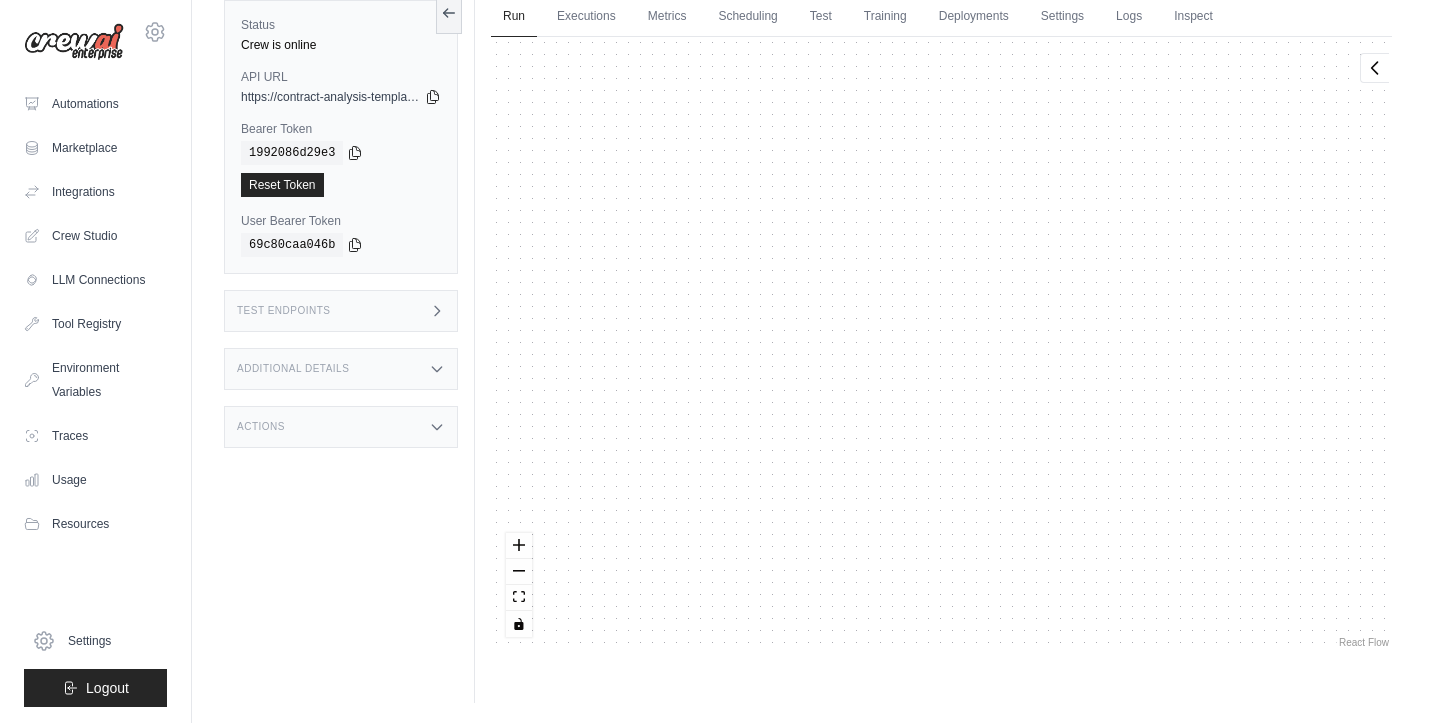 scroll, scrollTop: 85, scrollLeft: 0, axis: vertical 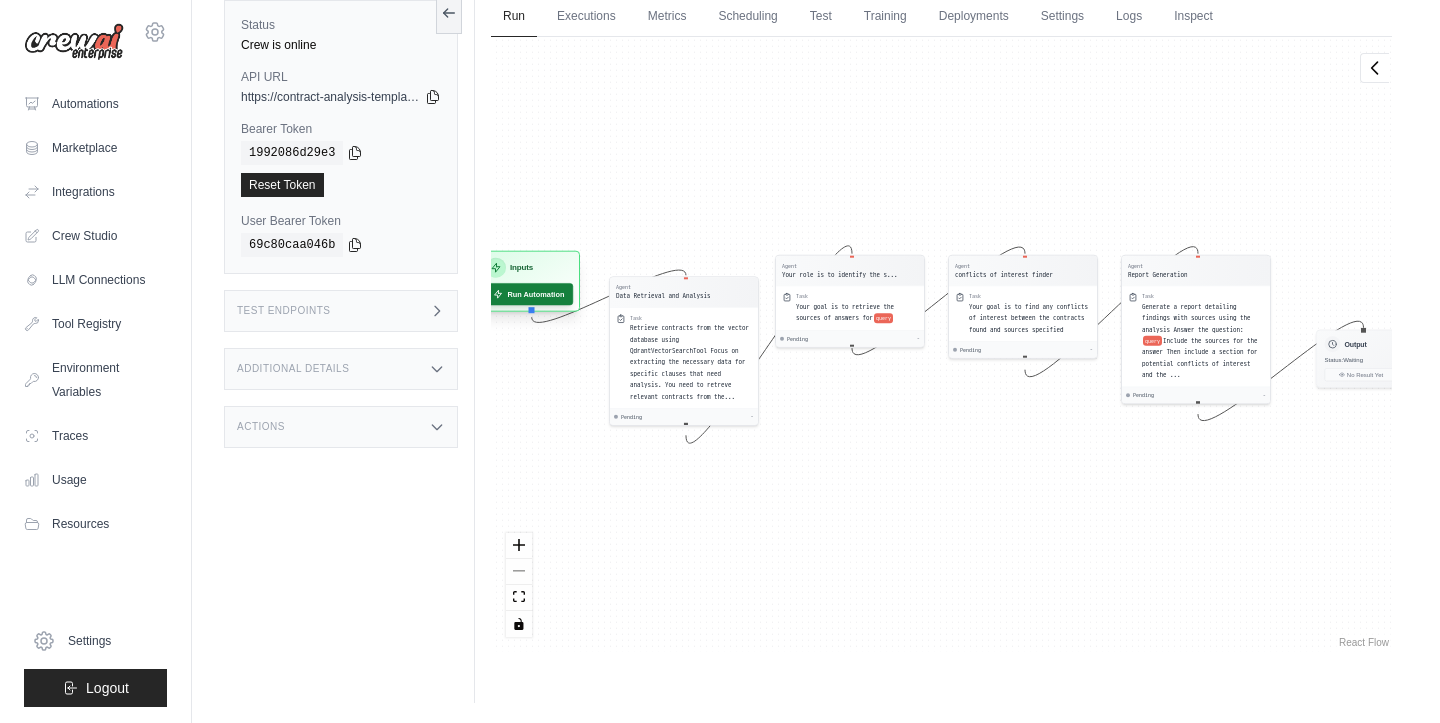 click on "Run Automation" at bounding box center (528, 294) 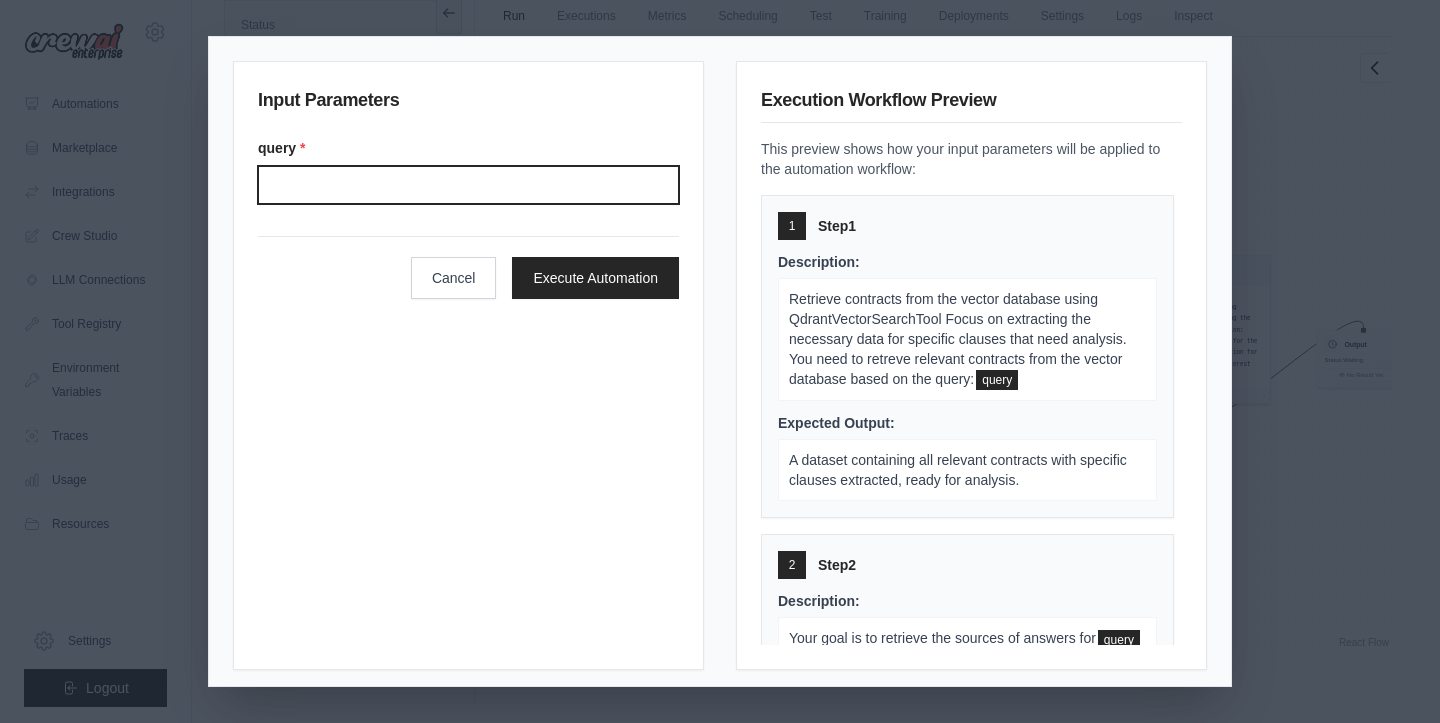 click on "Query" at bounding box center (468, 185) 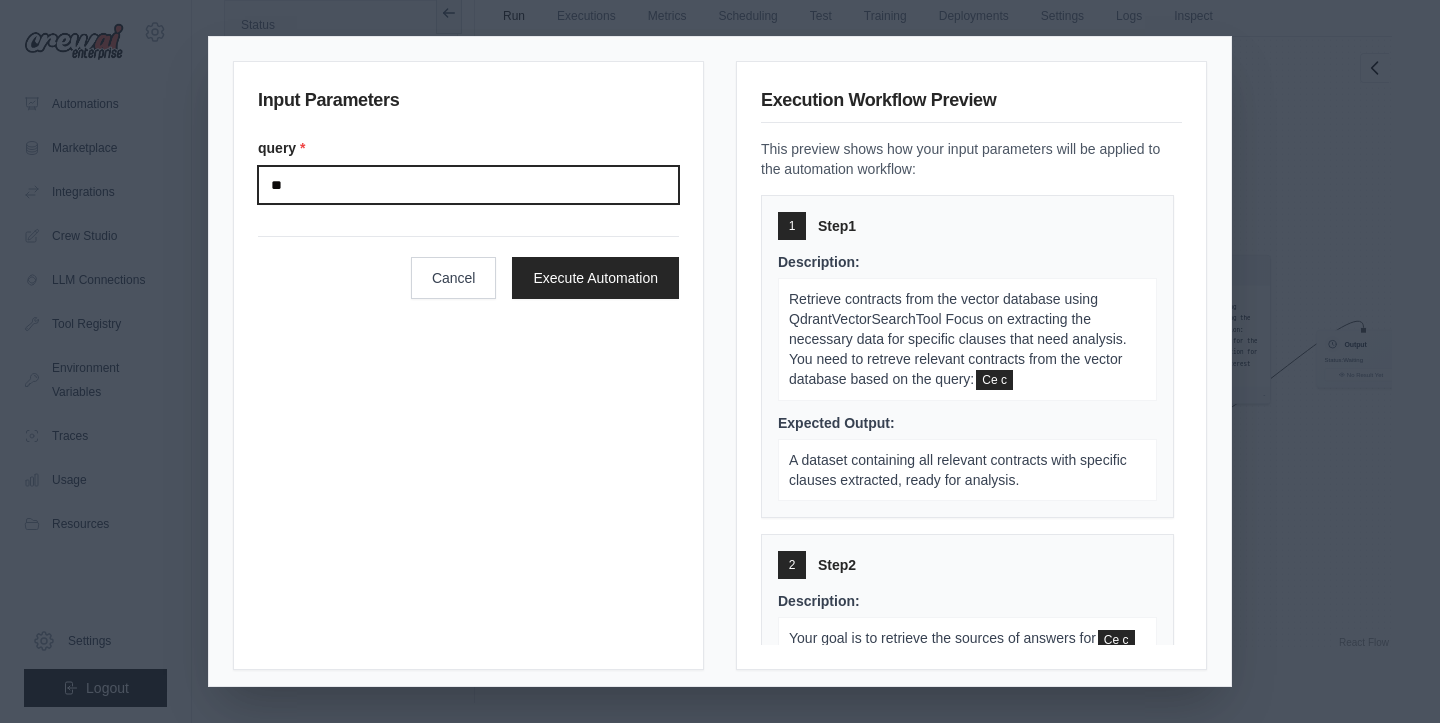 type on "*" 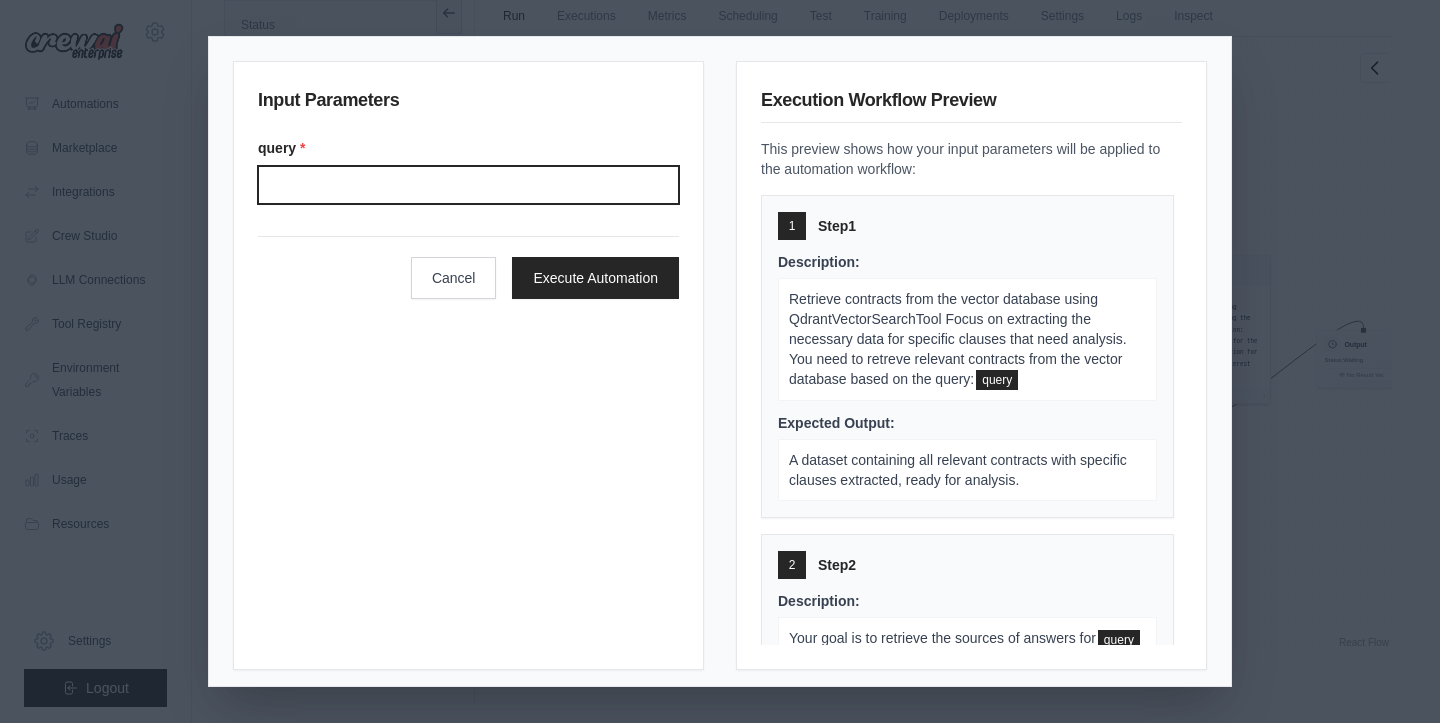 paste on "**********" 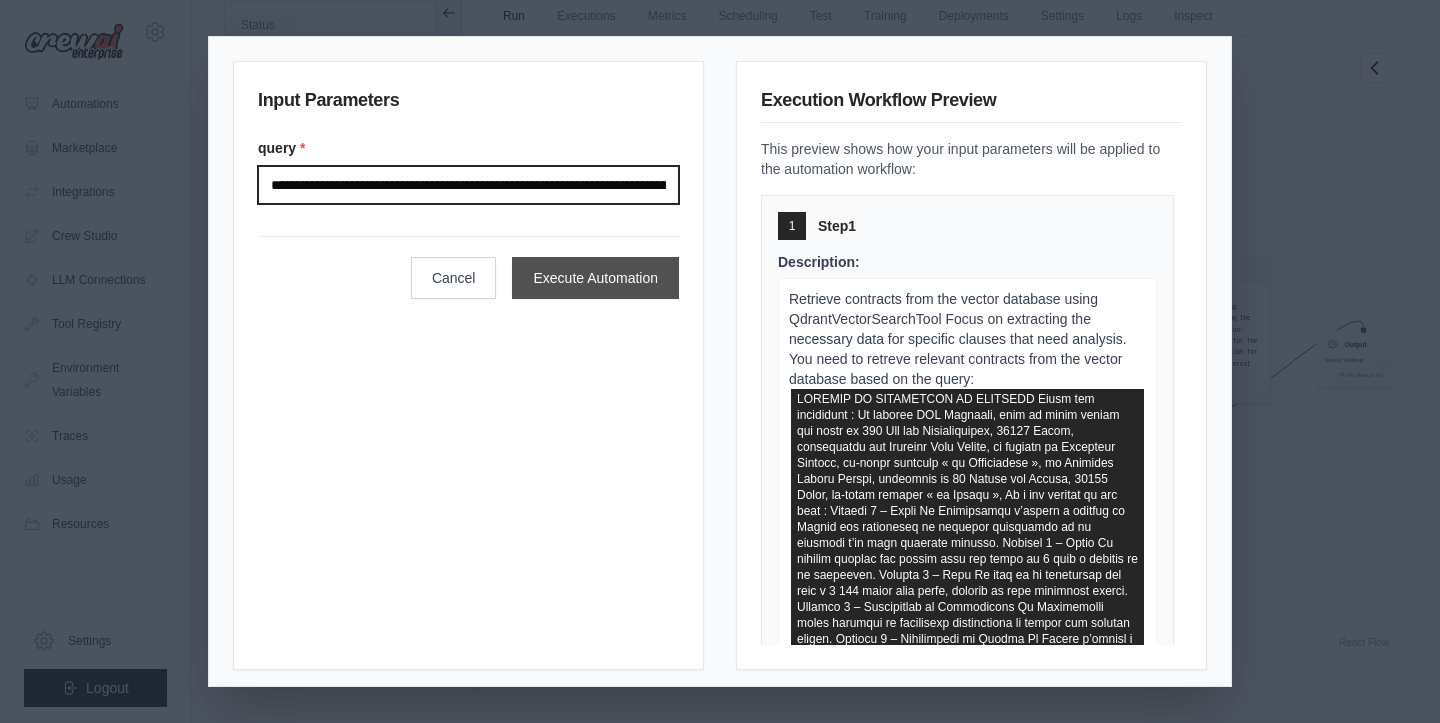 type on "**********" 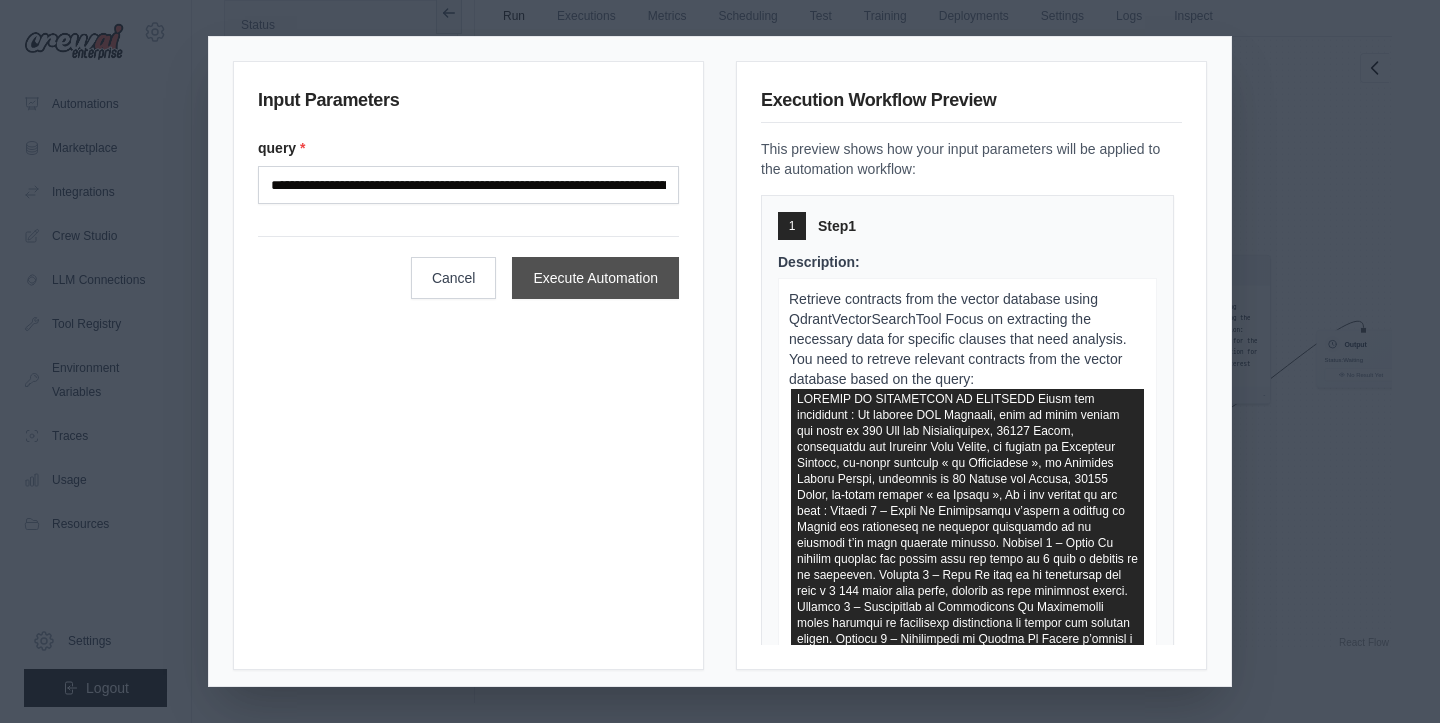 click on "Execute Automation" at bounding box center (595, 278) 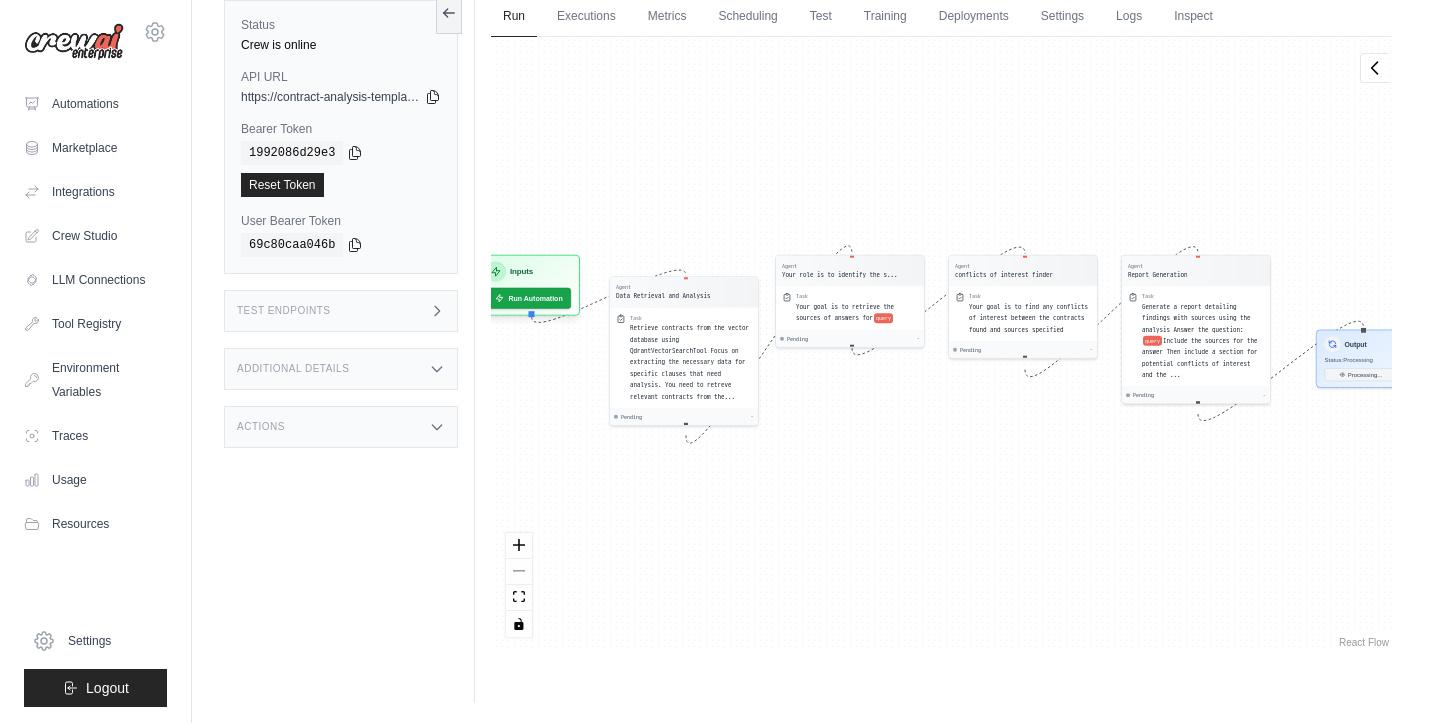 click 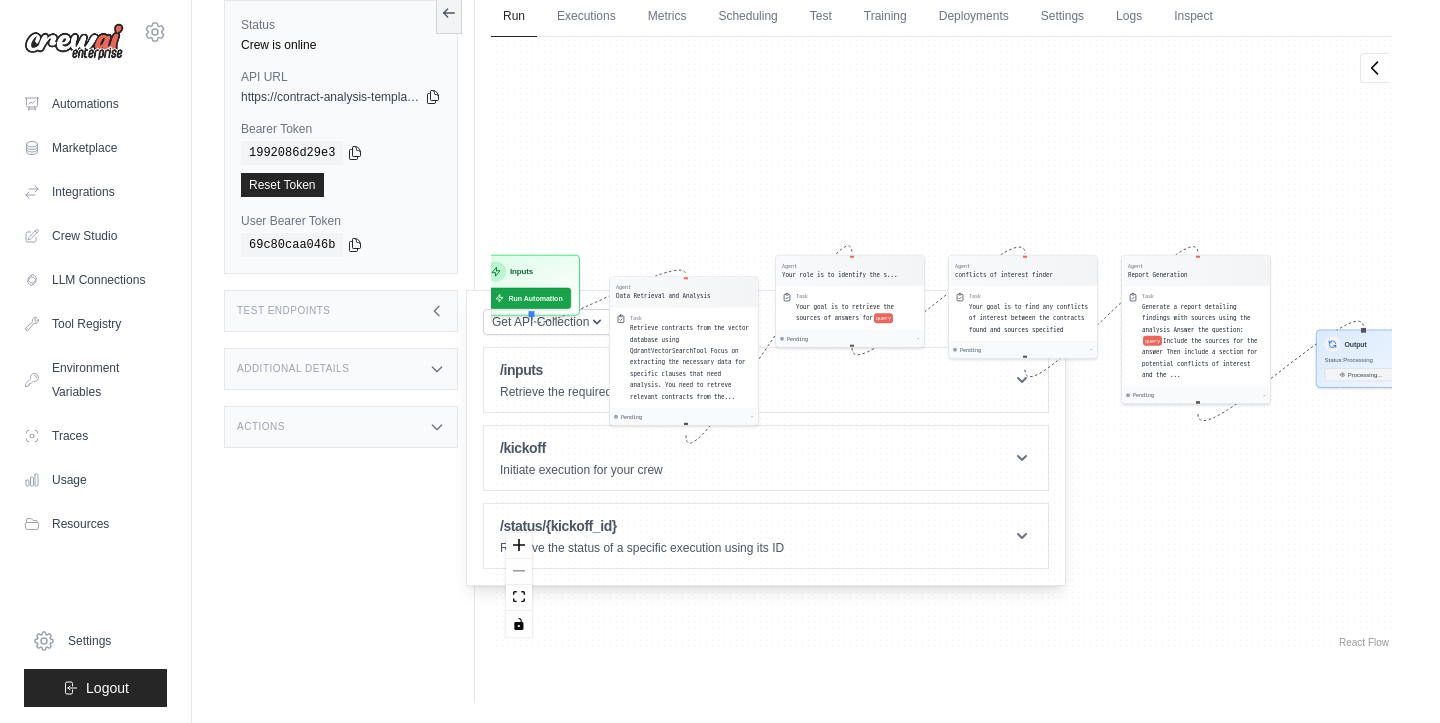 click on "Test Endpoints" at bounding box center [341, 311] 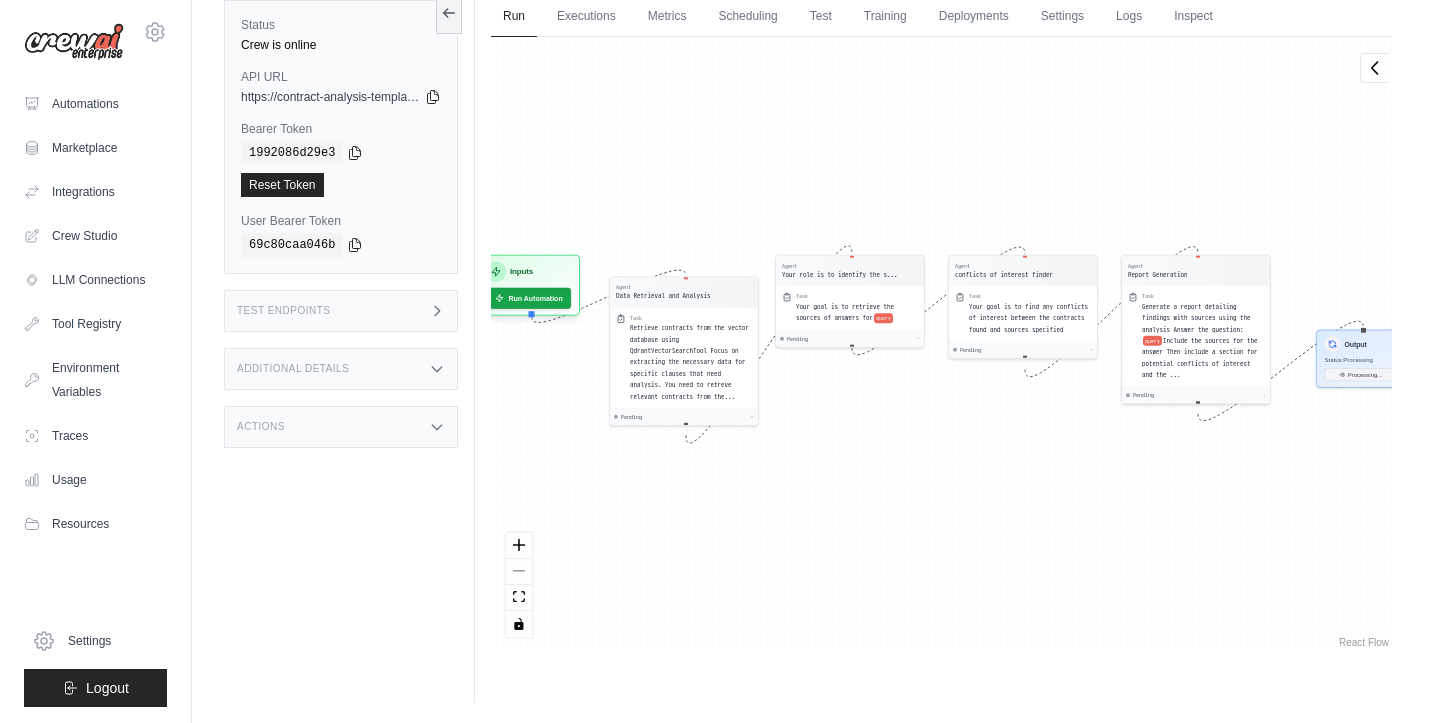 click 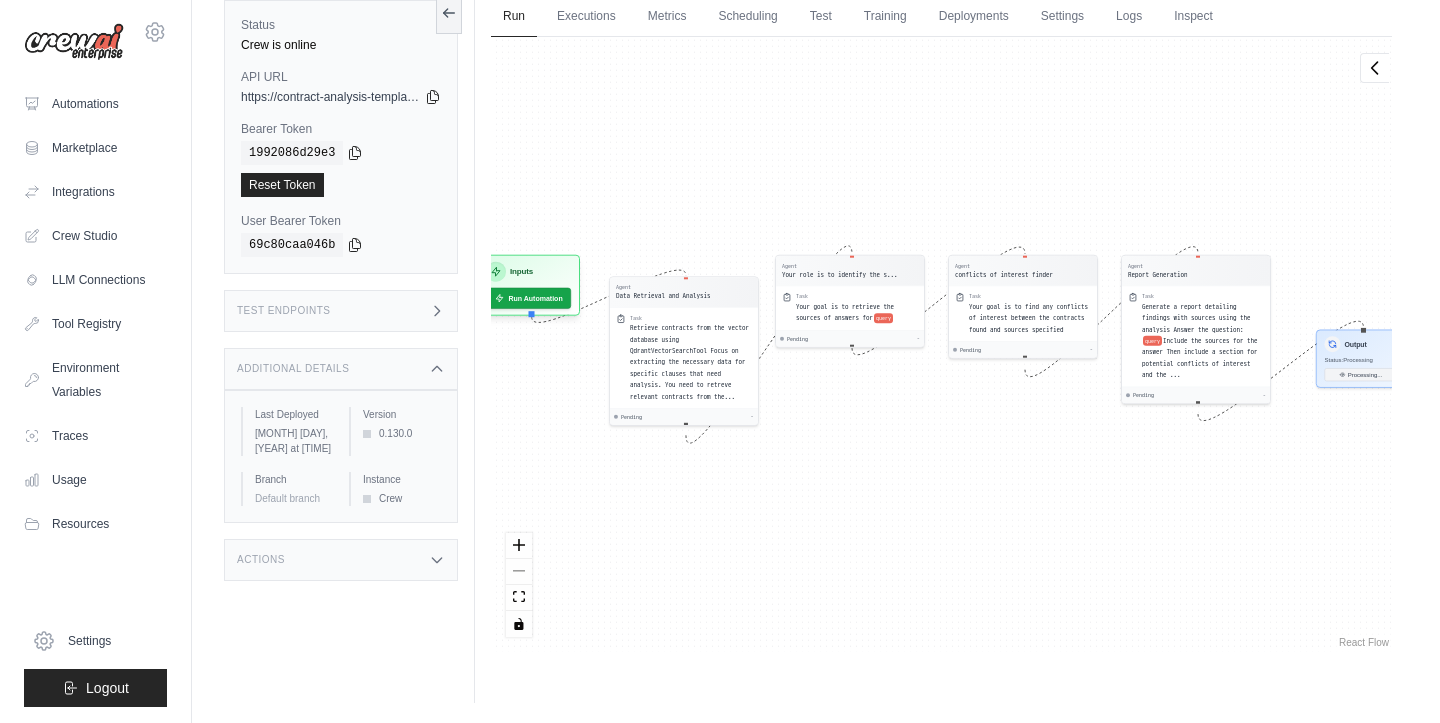 click on "Additional Details" at bounding box center [341, 369] 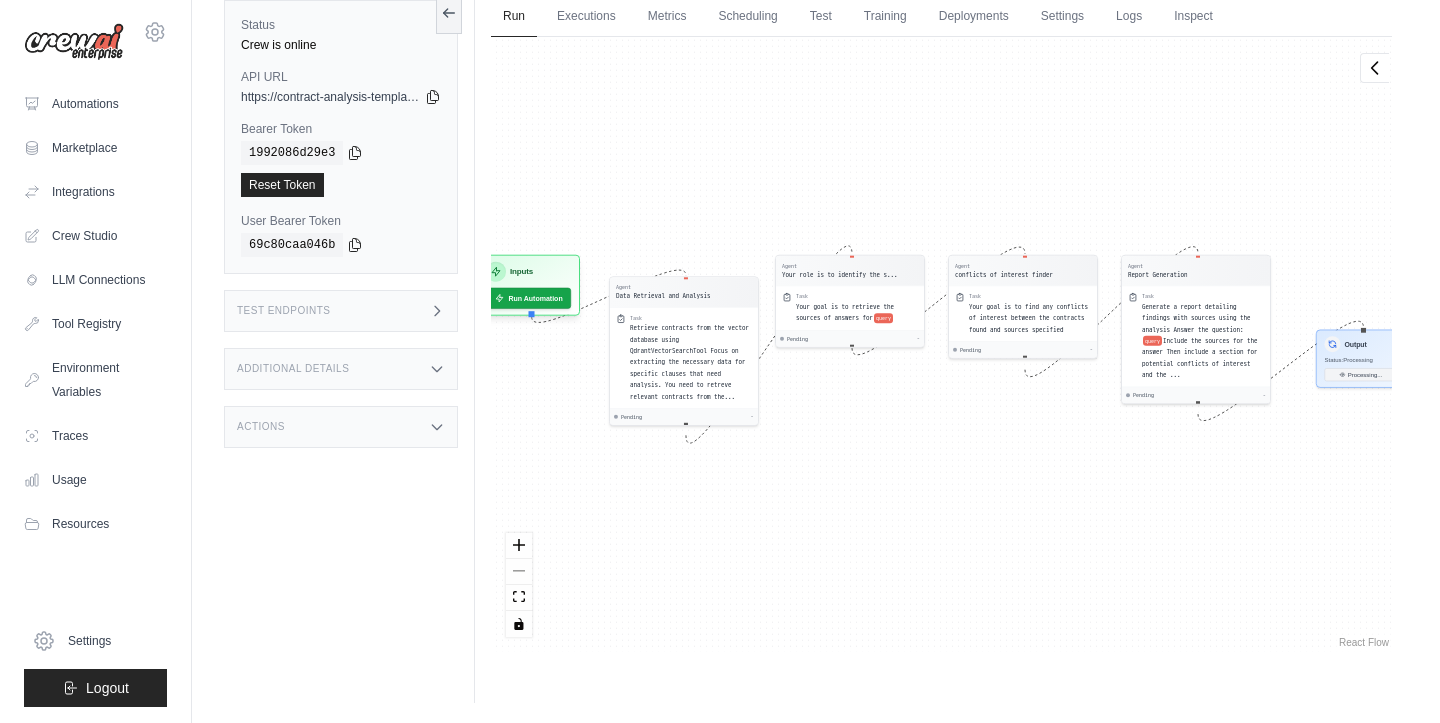 click on "Additional Details" at bounding box center [341, 369] 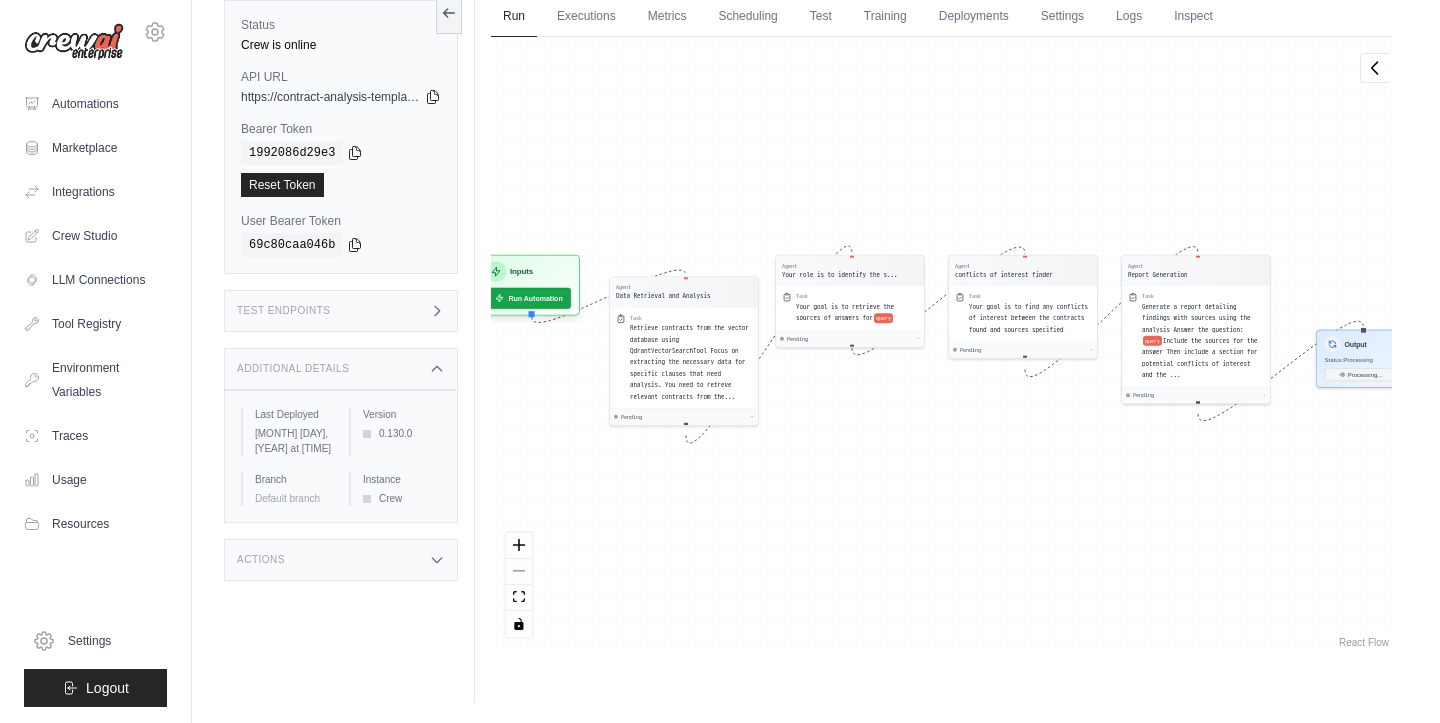 click 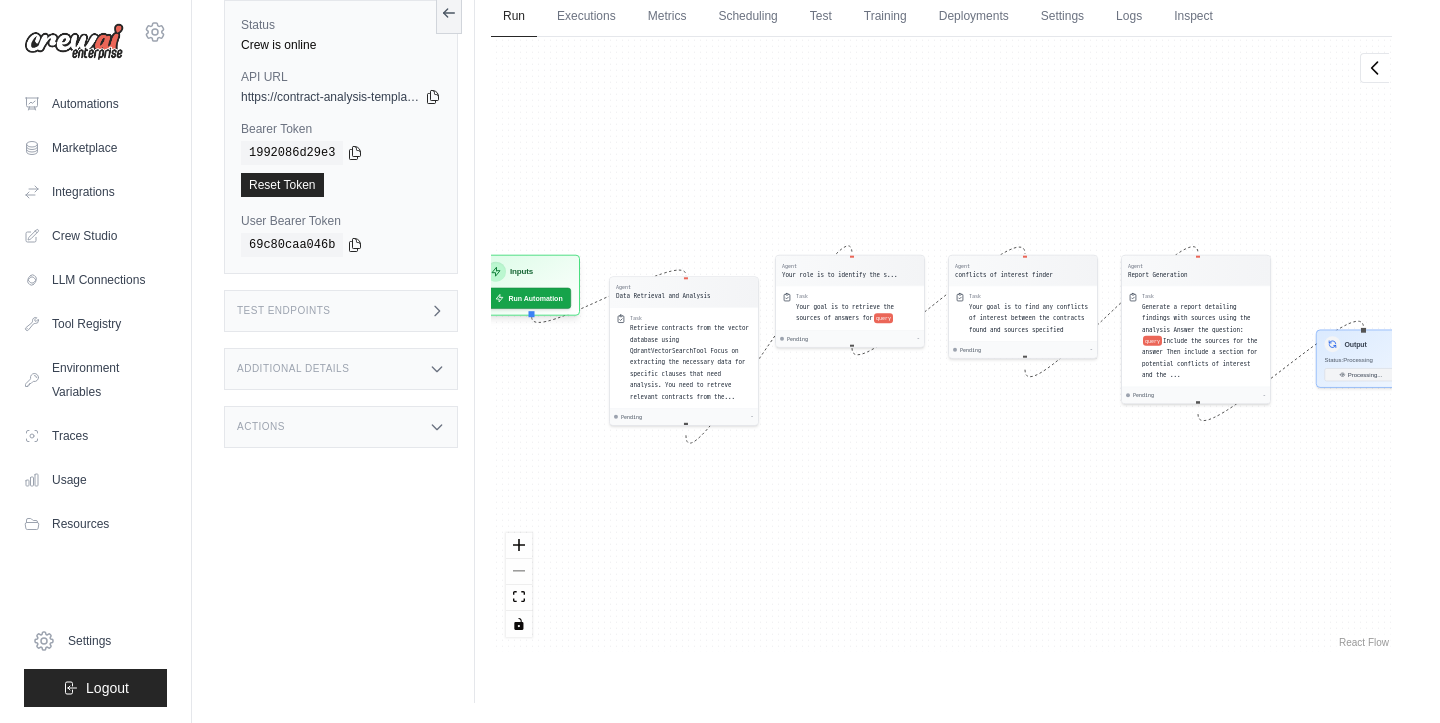 click on "Additional Details" at bounding box center (341, 369) 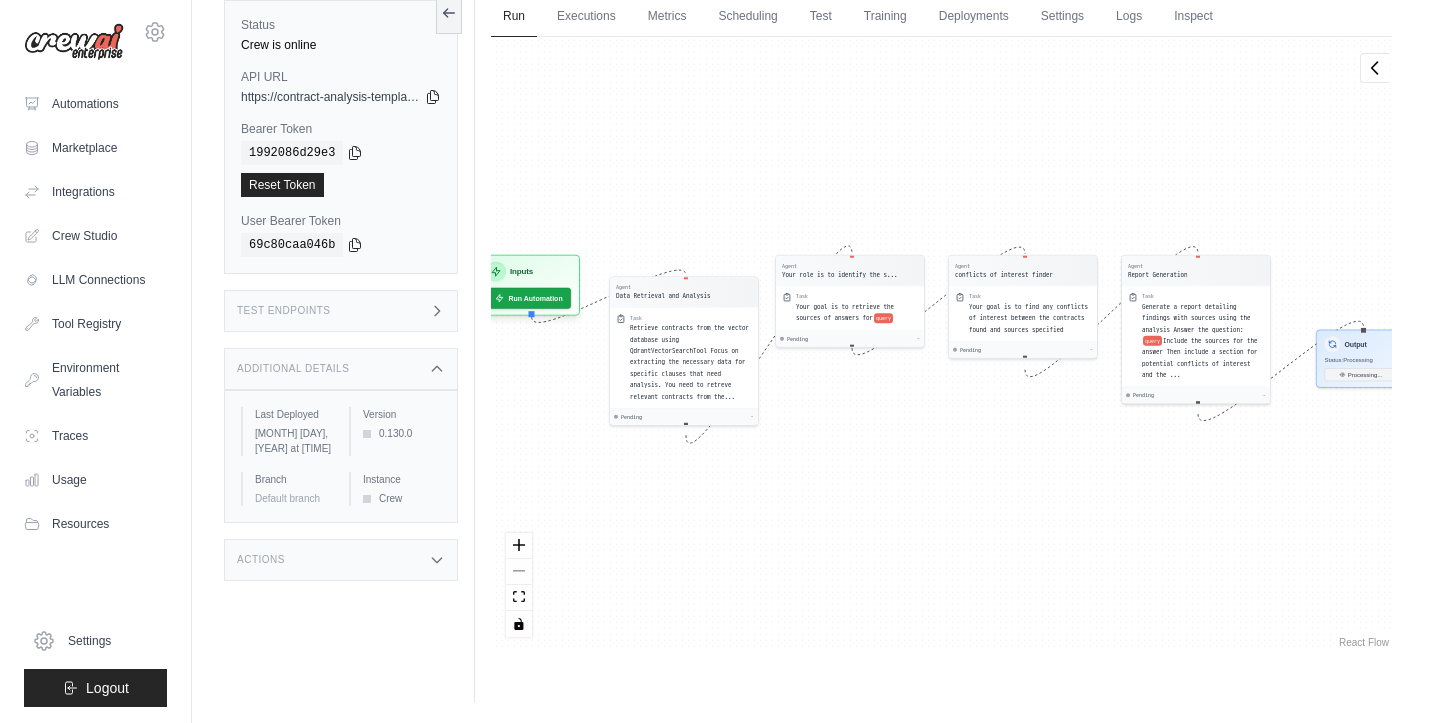 click on "Additional Details" at bounding box center (341, 369) 